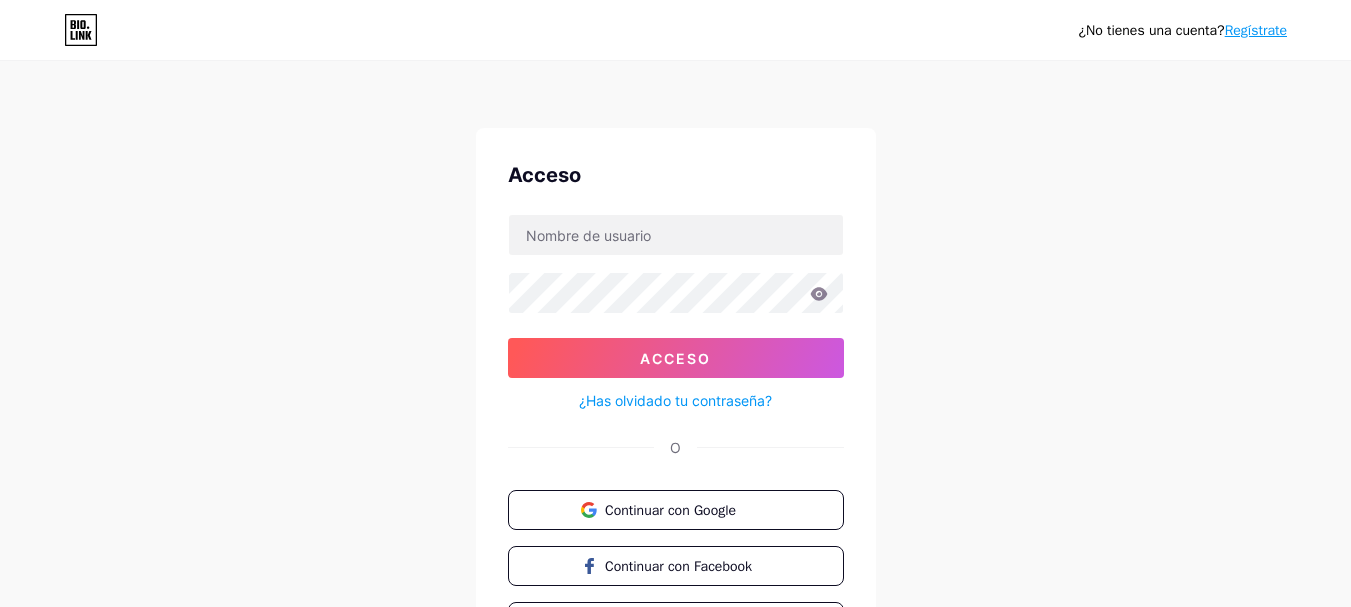 scroll, scrollTop: 0, scrollLeft: 0, axis: both 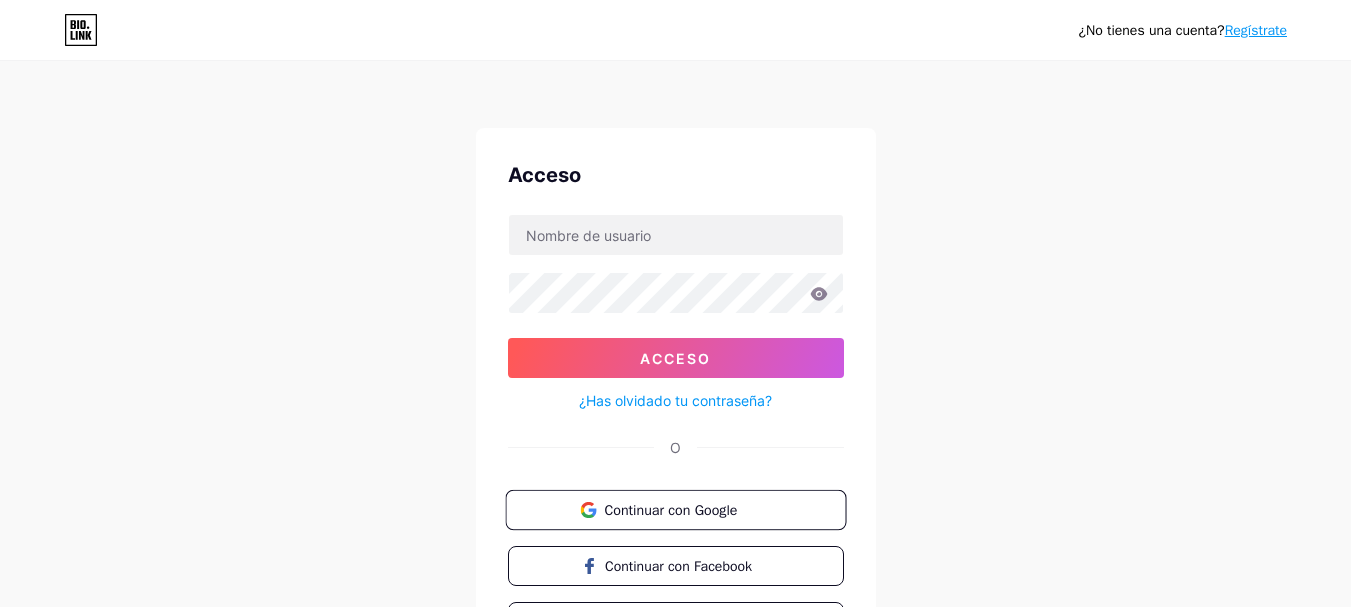 click on "Continuar con Google" at bounding box center (687, 509) 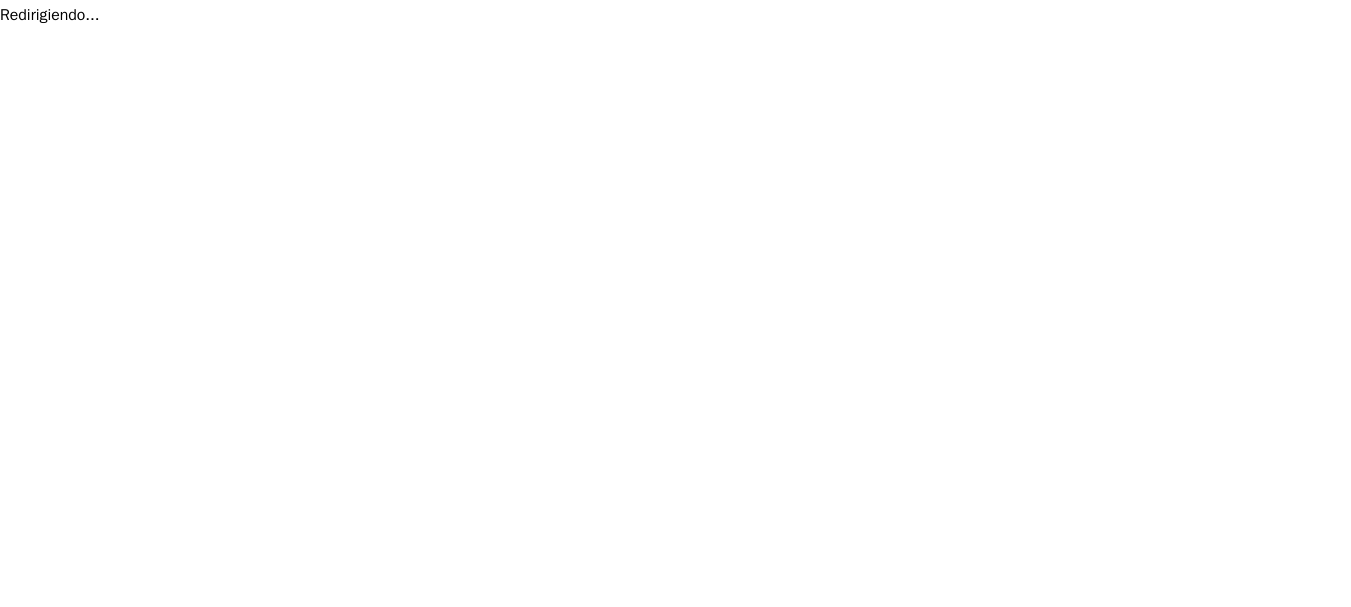 scroll, scrollTop: 0, scrollLeft: 0, axis: both 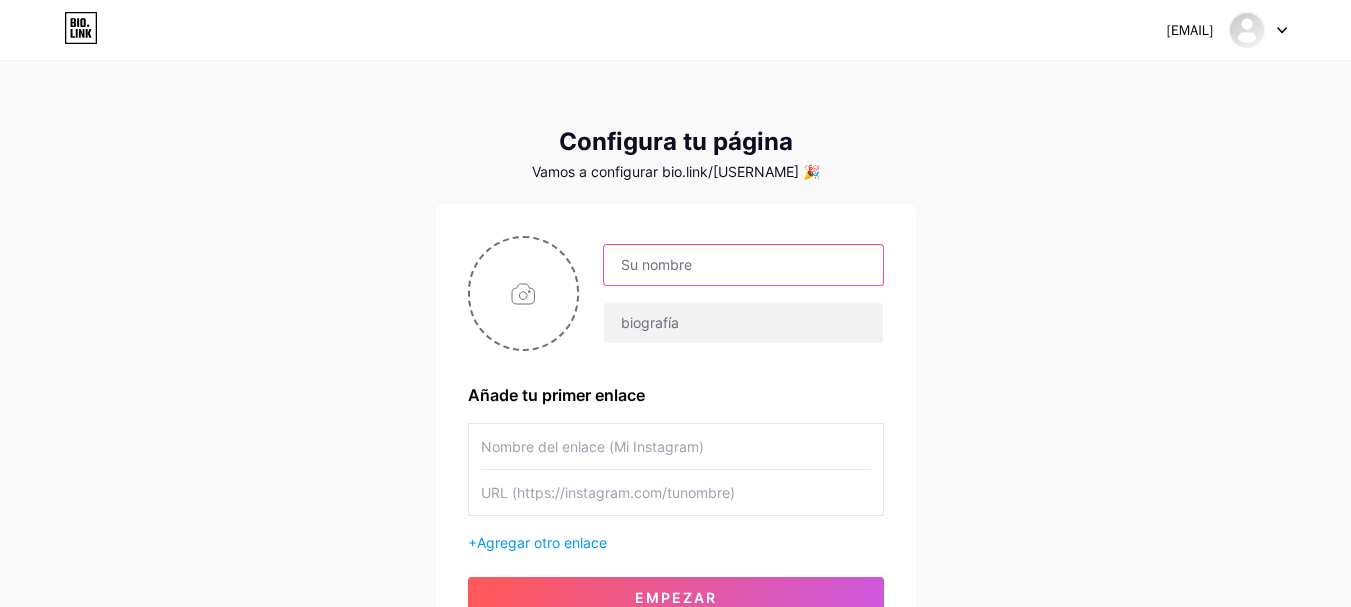 click at bounding box center [743, 265] 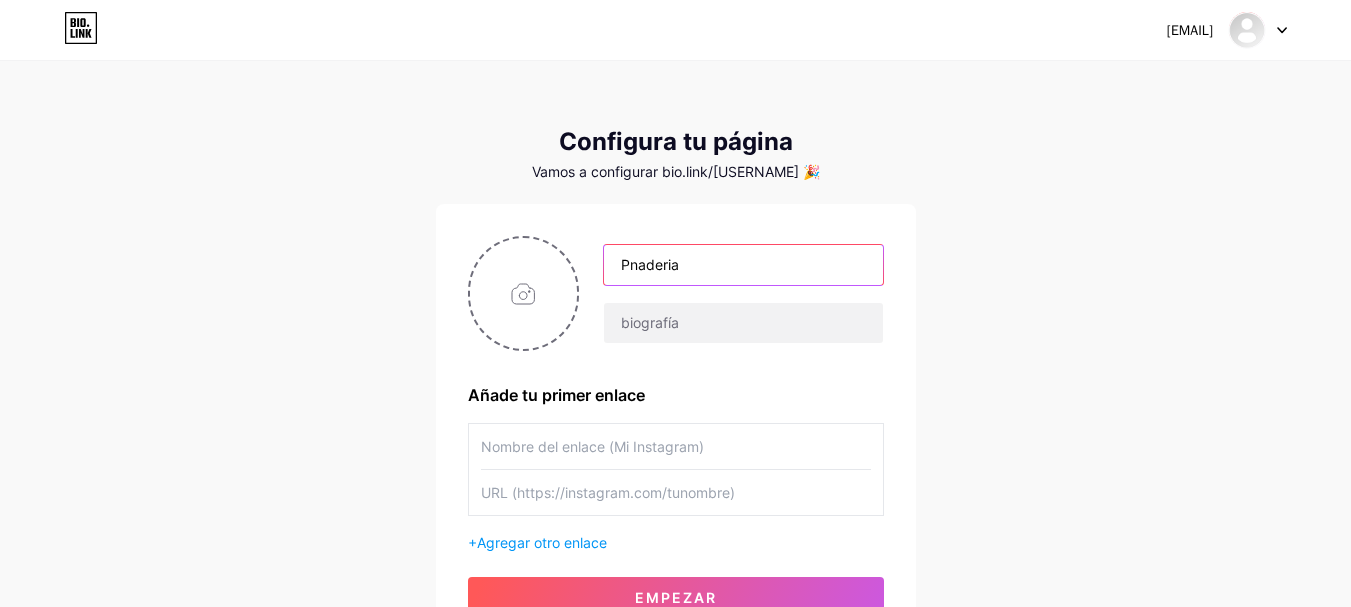 click on "Pnaderia" at bounding box center (743, 265) 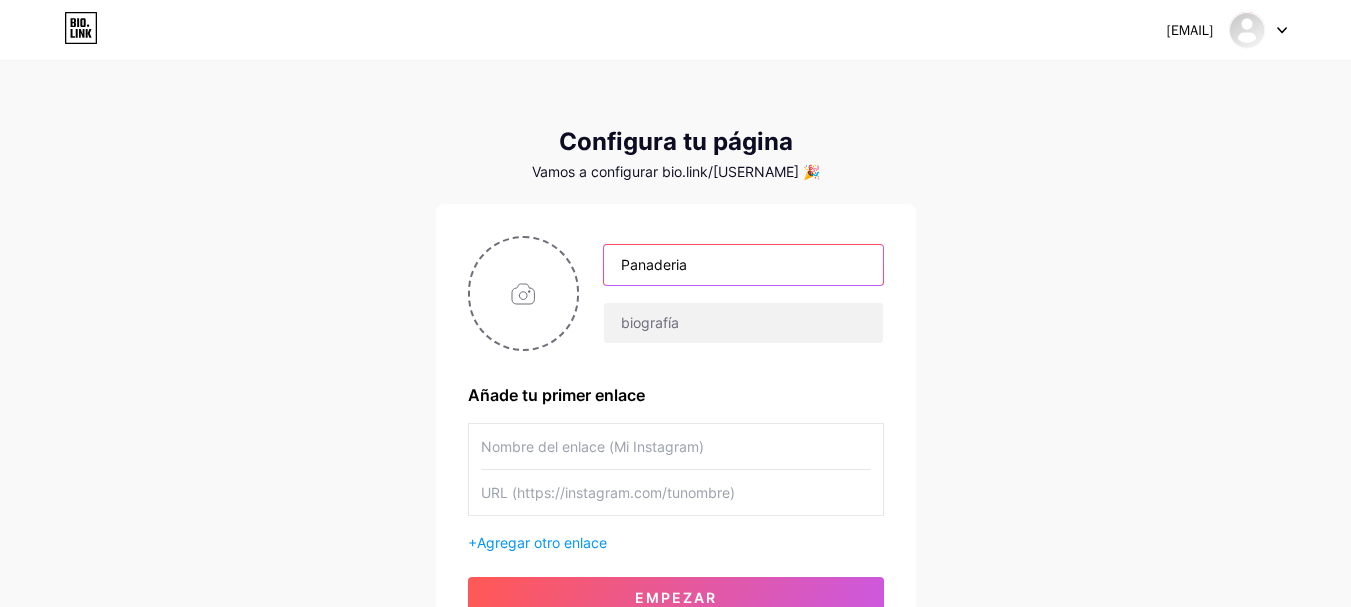 click on "Panaderia" at bounding box center (743, 265) 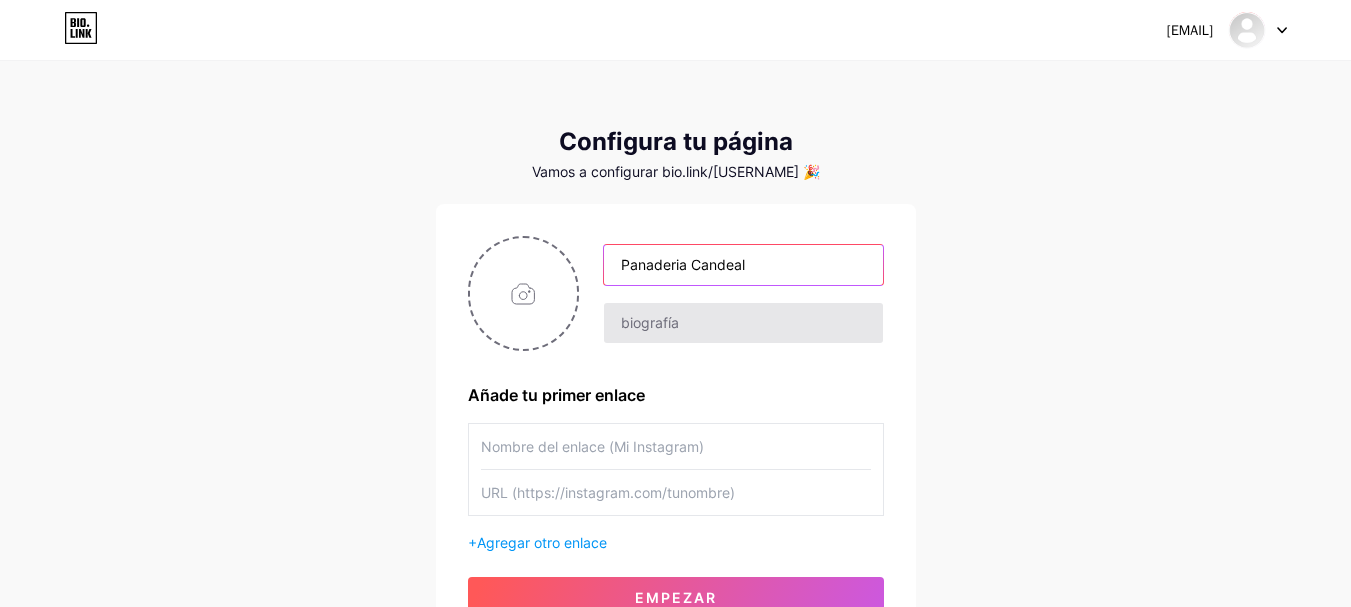 type on "Panaderia Candeal" 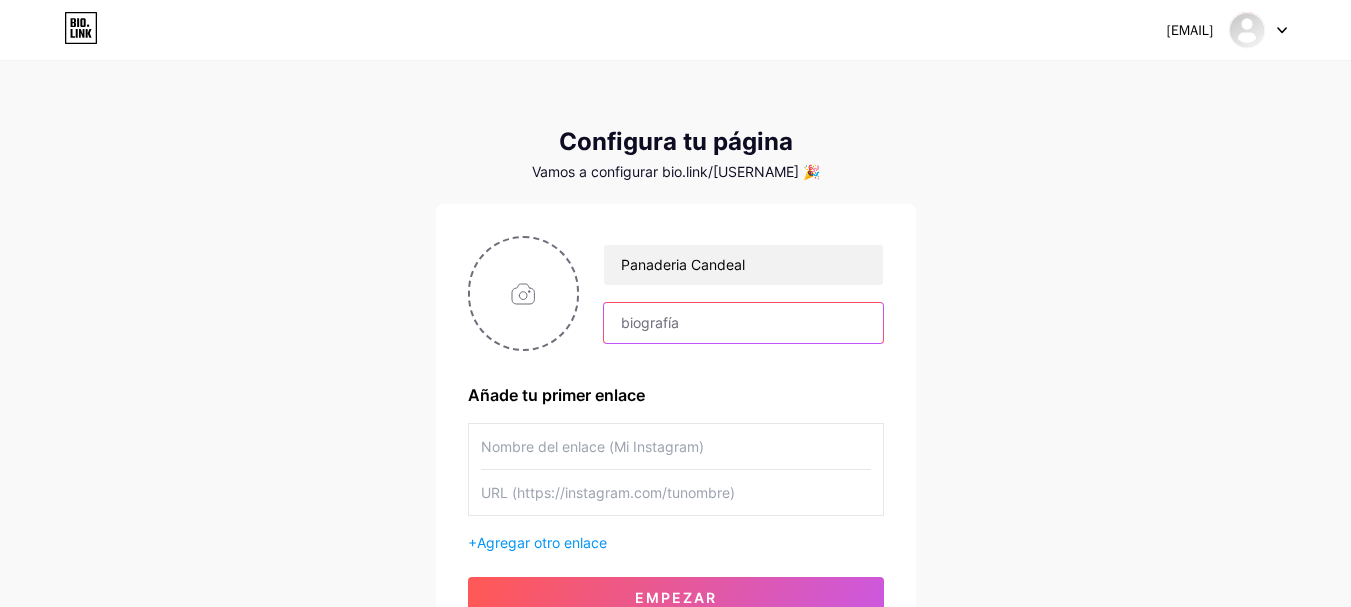 click at bounding box center [743, 323] 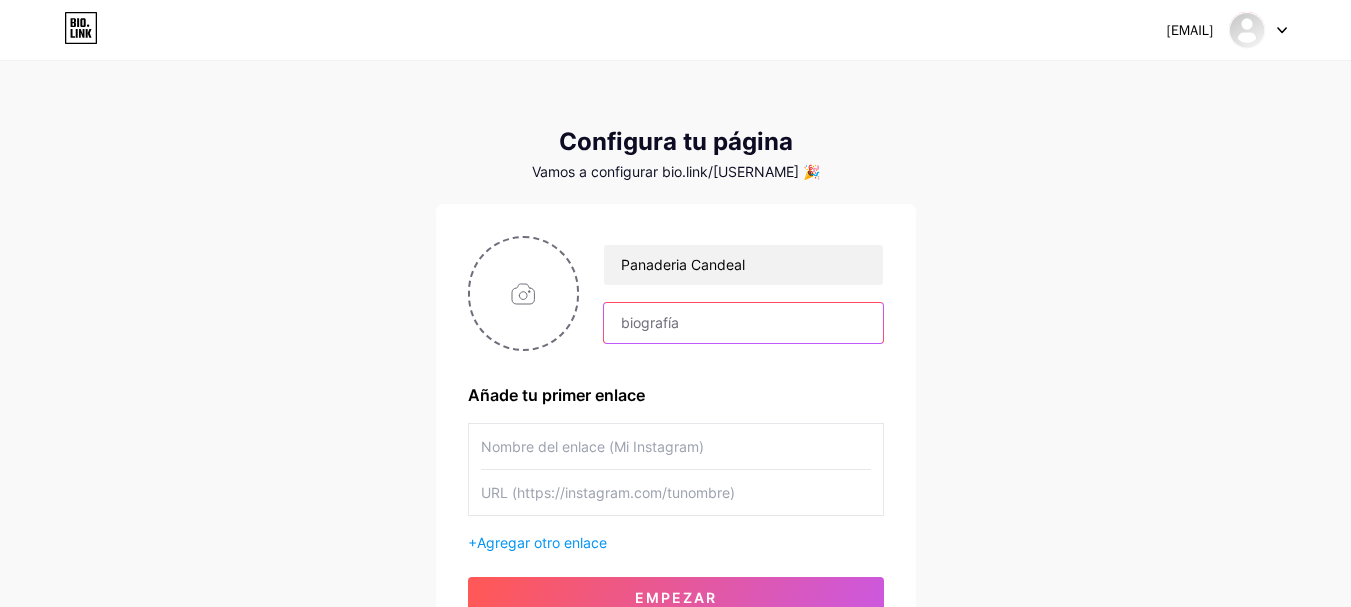 paste on "Panadería Candeal nace del amor por el pan tradicional con alma moderna. Somos una panadería artesanal mexicana que hornea cada día con ingredientes honestos, recetas de siempre y mucha imaginación.  Desde los clásicos bolillos y conchas, hasta delicias como cuernitos, donas, polvorones, pan artesanal y orejas, nuestros productos combinan la calidez de lo casero con un toque creativo único." 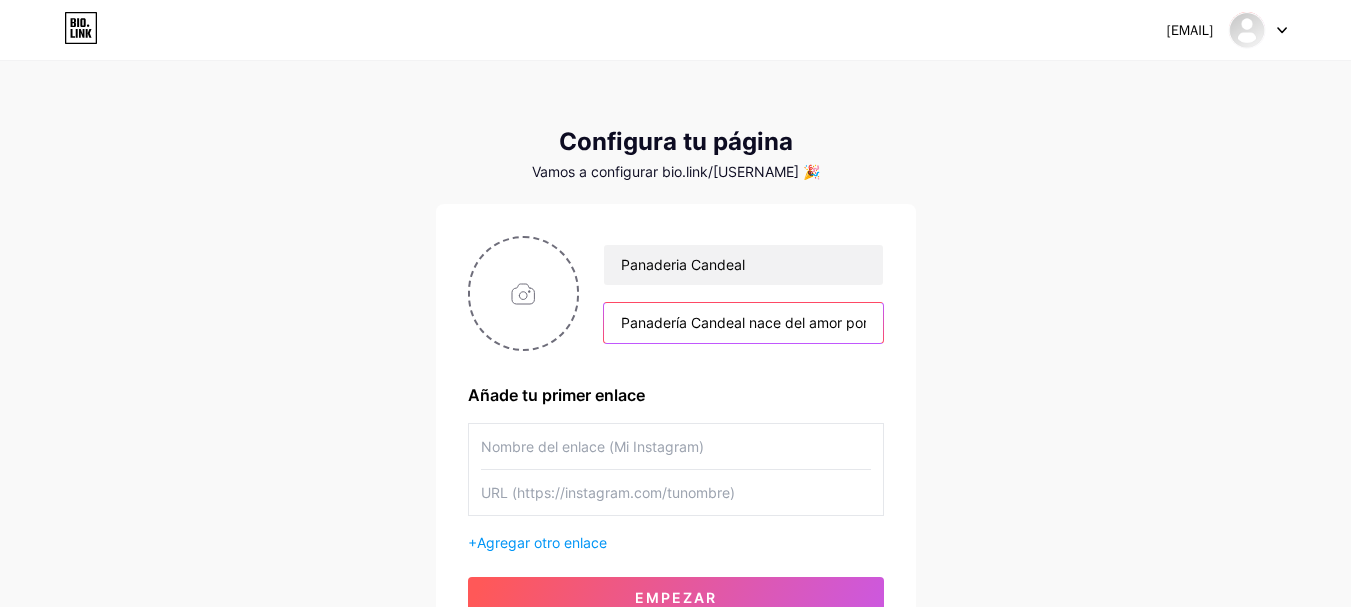 scroll, scrollTop: 0, scrollLeft: 2415, axis: horizontal 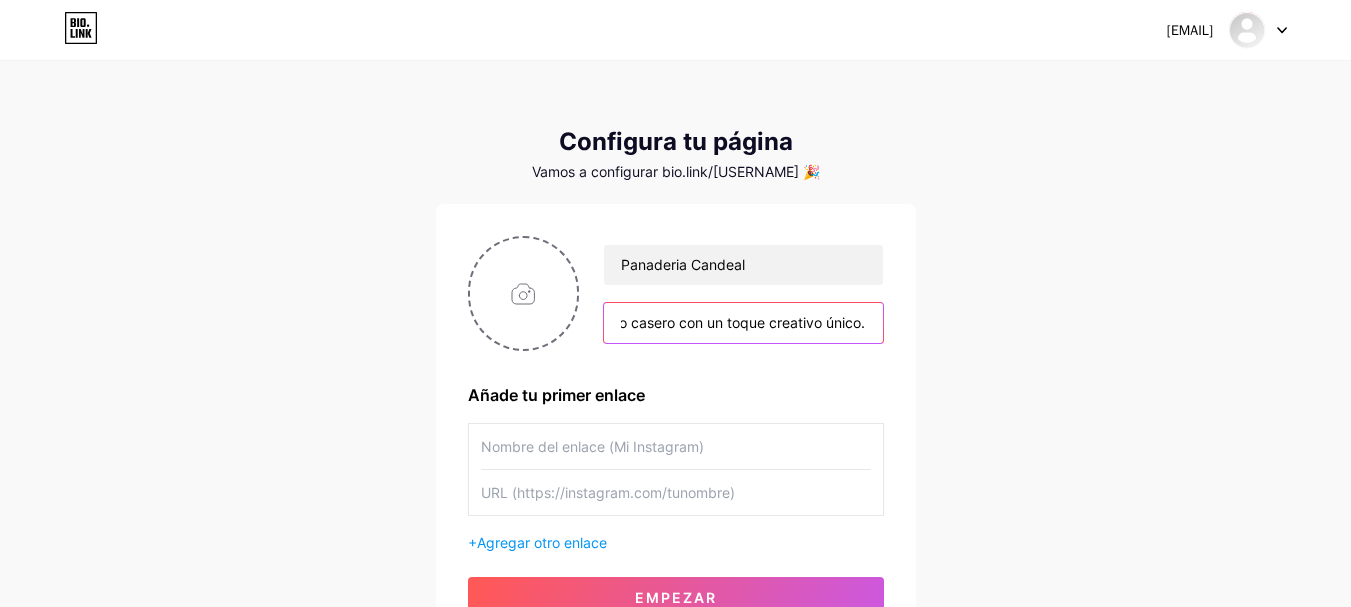 type on "Panadería Candeal nace del amor por el pan tradicional con alma moderna. Somos una panadería artesanal mexicana que hornea cada día con ingredientes honestos, recetas de siempre y mucha imaginación.  Desde los clásicos bolillos y conchas, hasta delicias como cuernitos, donas, polvorones, pan artesanal y orejas, nuestros productos combinan la calidez de lo casero con un toque creativo único." 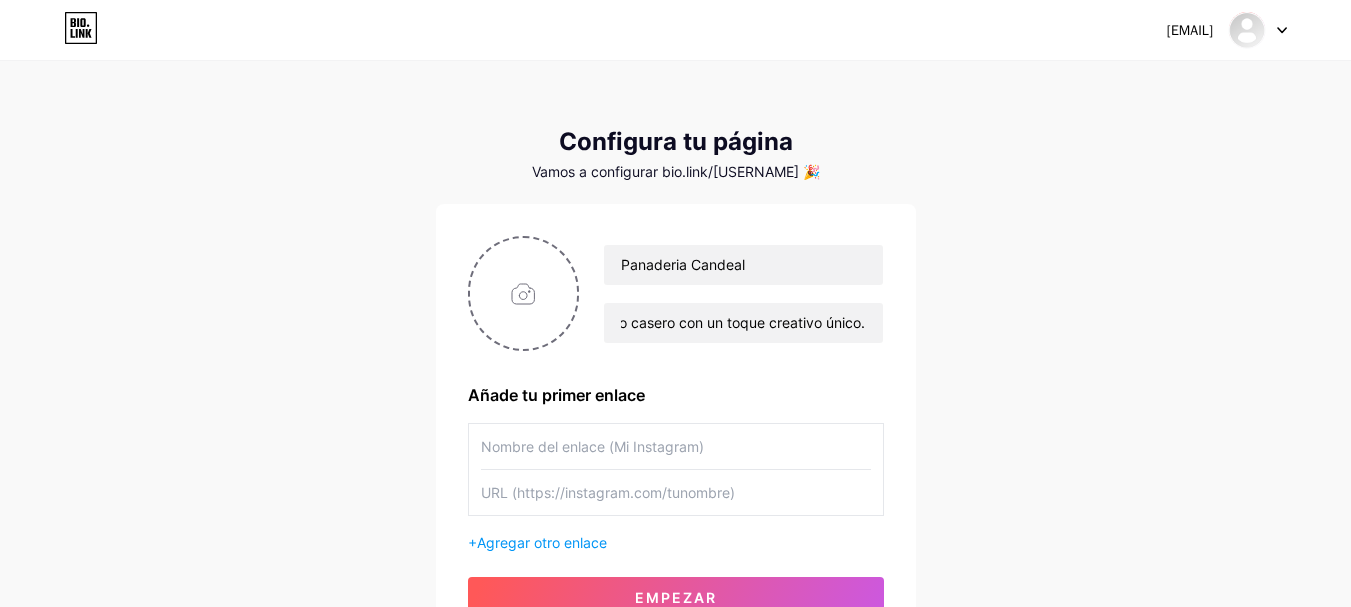 scroll, scrollTop: 0, scrollLeft: 0, axis: both 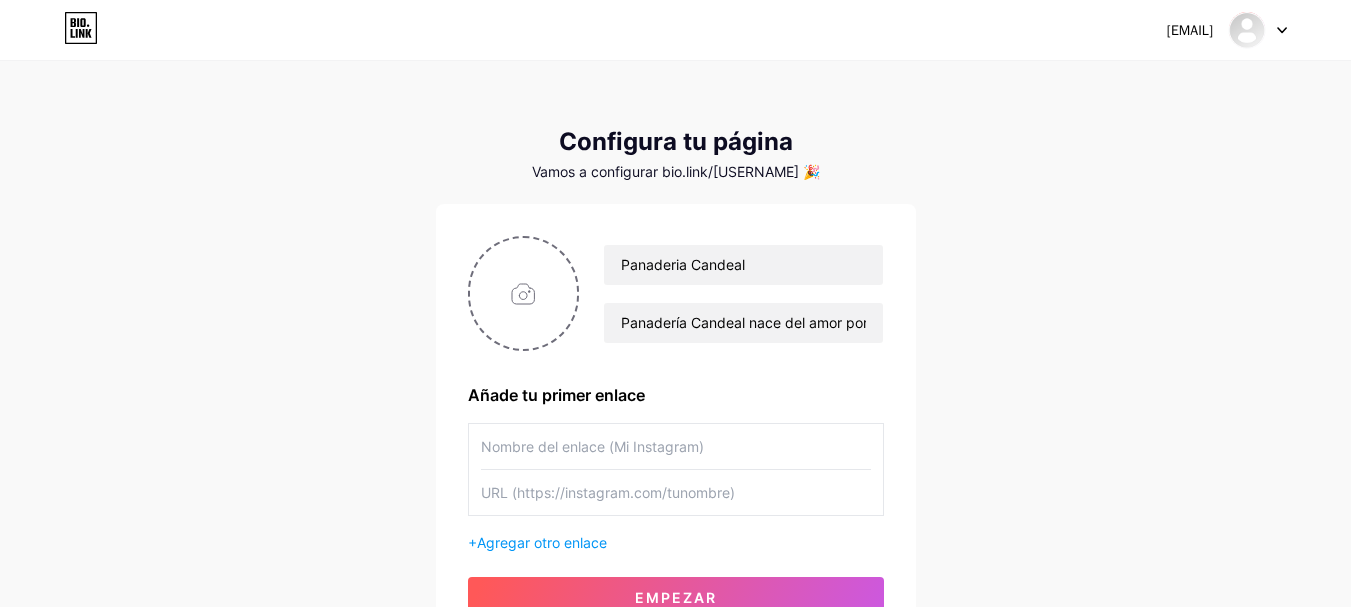 click at bounding box center [676, 446] 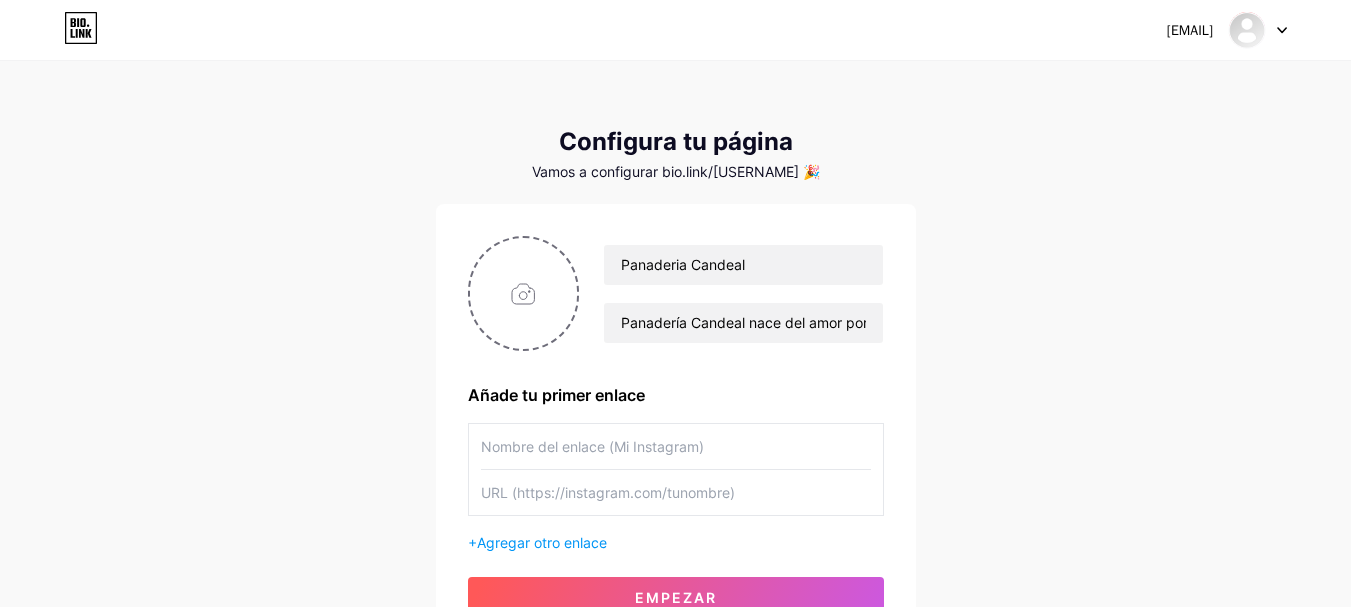 paste on "https://www.instagram.com/[USERNAME]?igsh=MXFxeW40ZTJ6dmZjMg==" 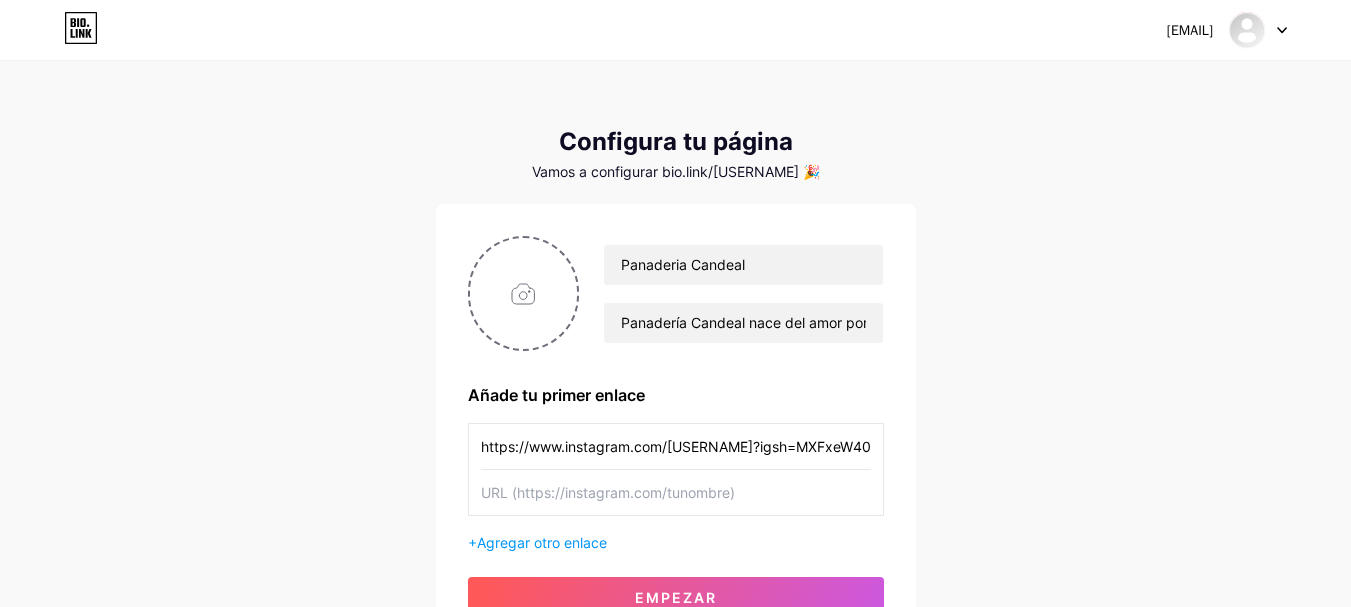 scroll, scrollTop: 0, scrollLeft: 143, axis: horizontal 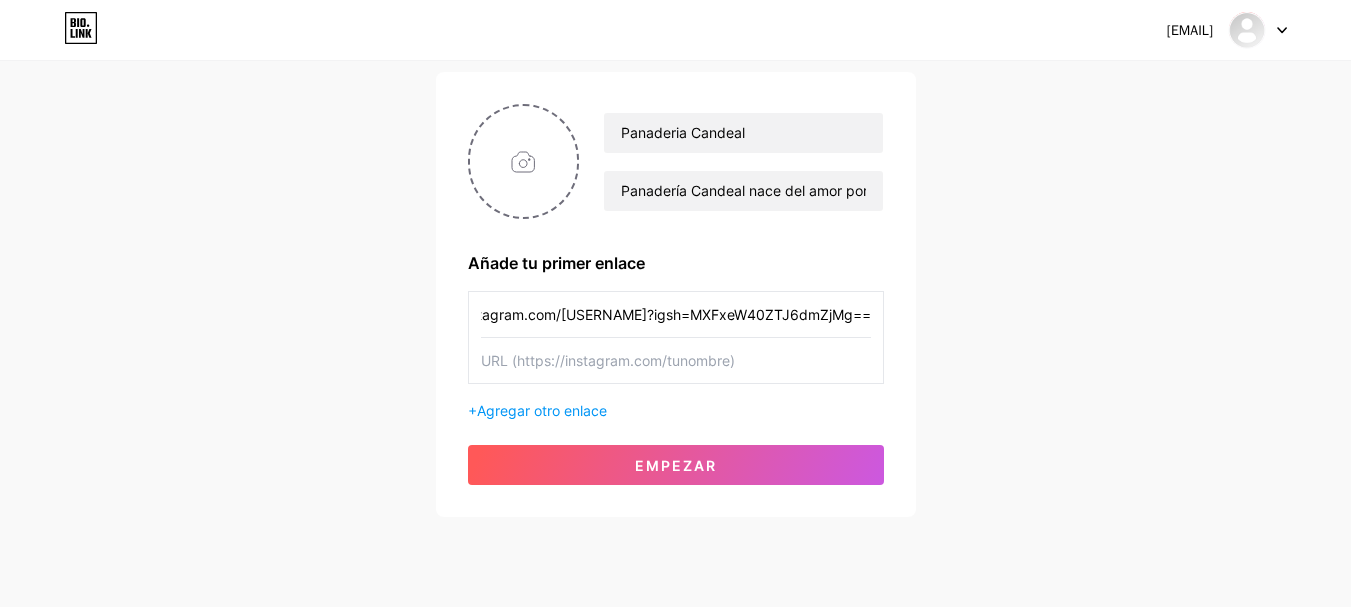 type on "https://www.instagram.com/[USERNAME]?igsh=MXFxeW40ZTJ6dmZjMg==" 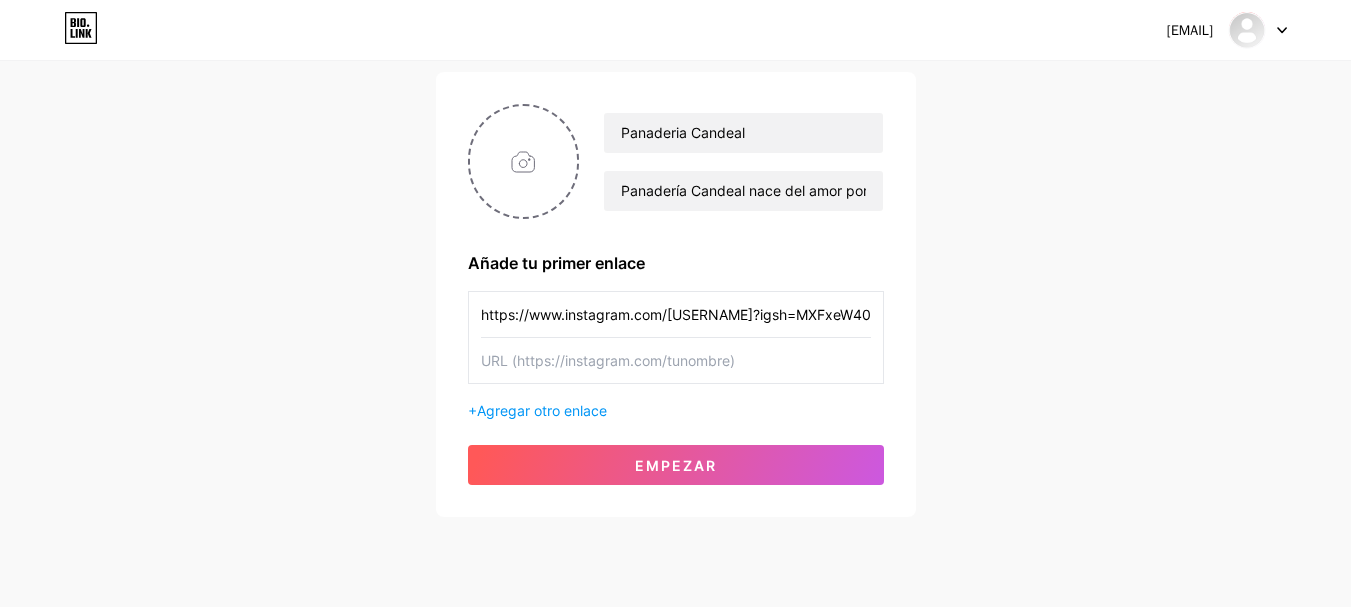 click at bounding box center [676, 360] 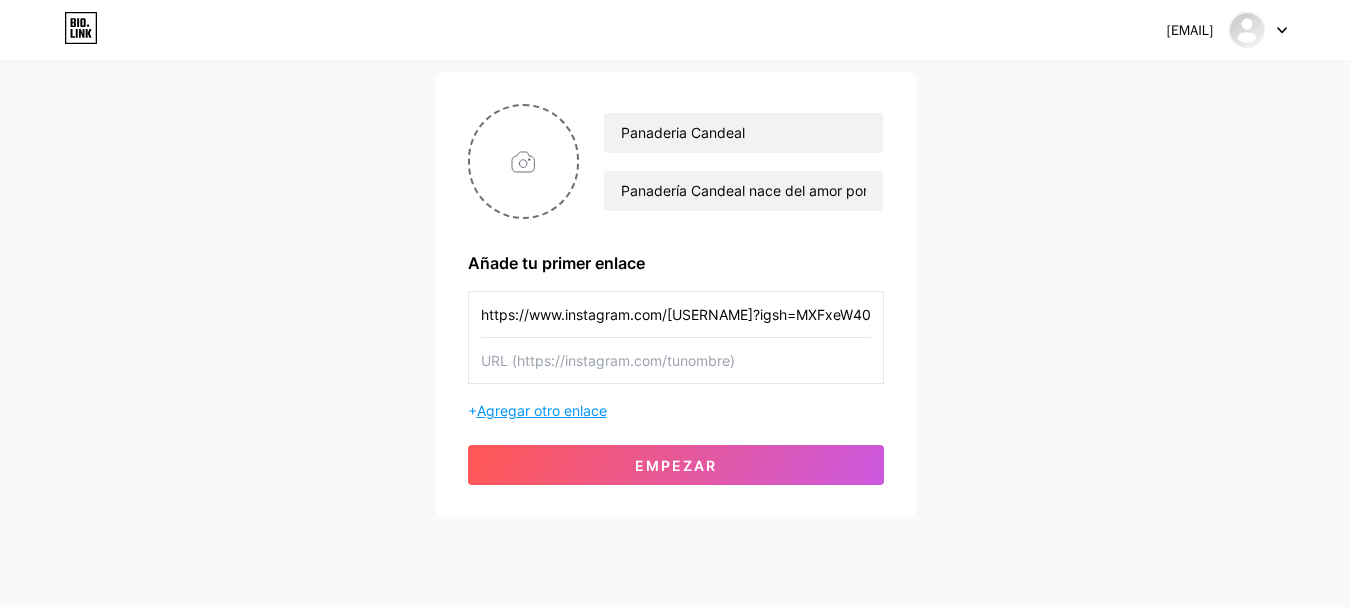 click on "Agregar otro enlace" at bounding box center [542, 410] 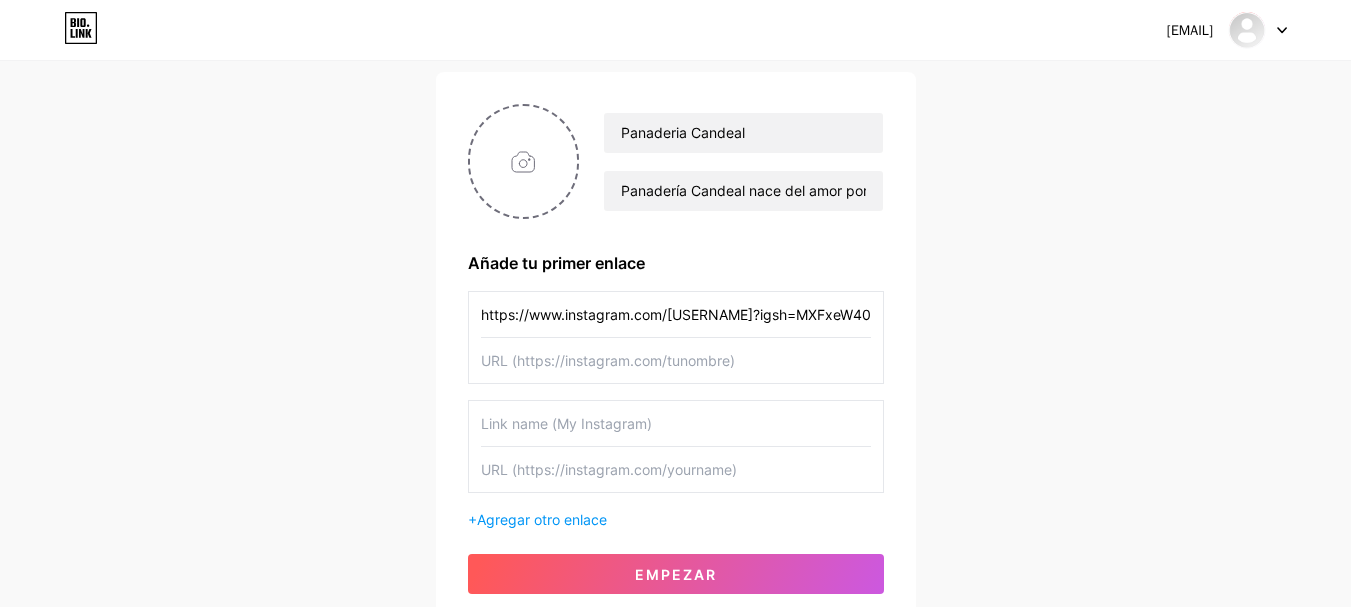 click at bounding box center (676, 360) 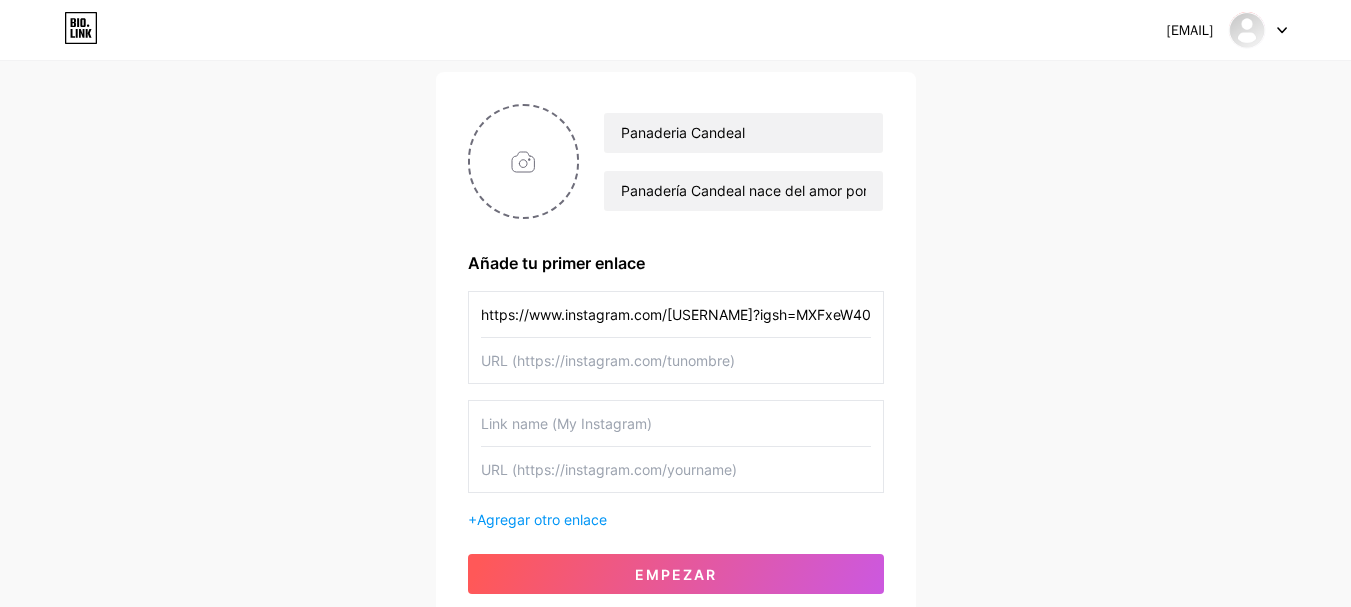 paste on "https://www.facebook.com/share/15TBNwDSzp/" 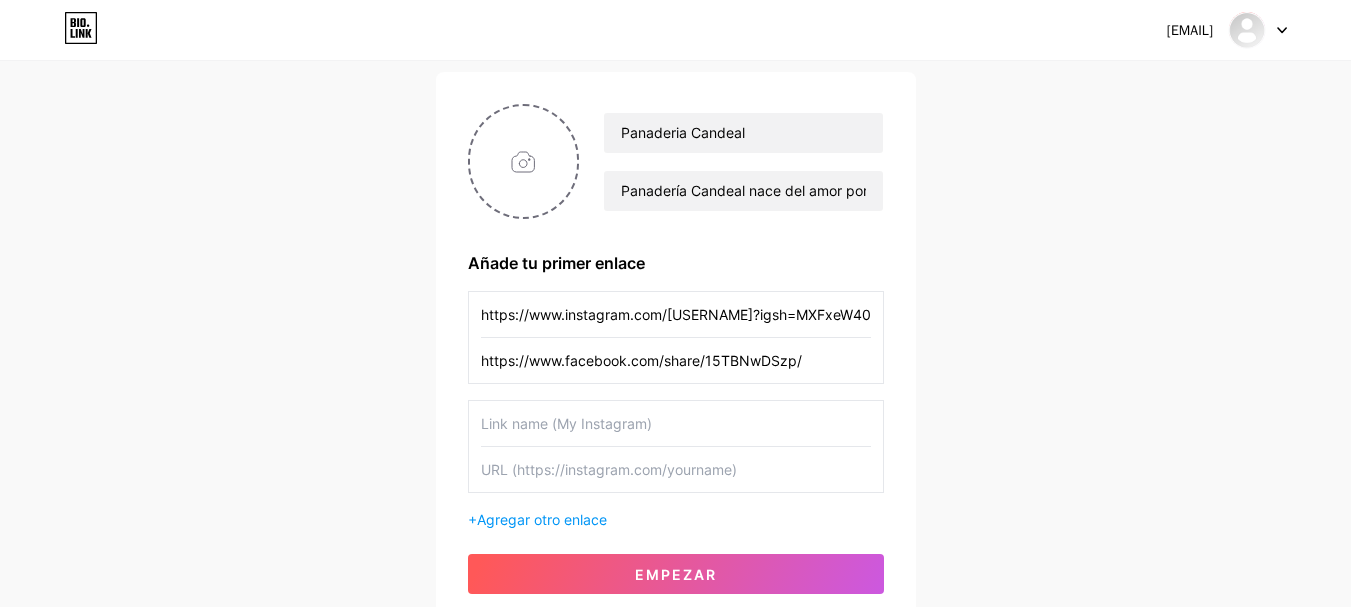 type on "https://www.facebook.com/share/15TBNwDSzp/" 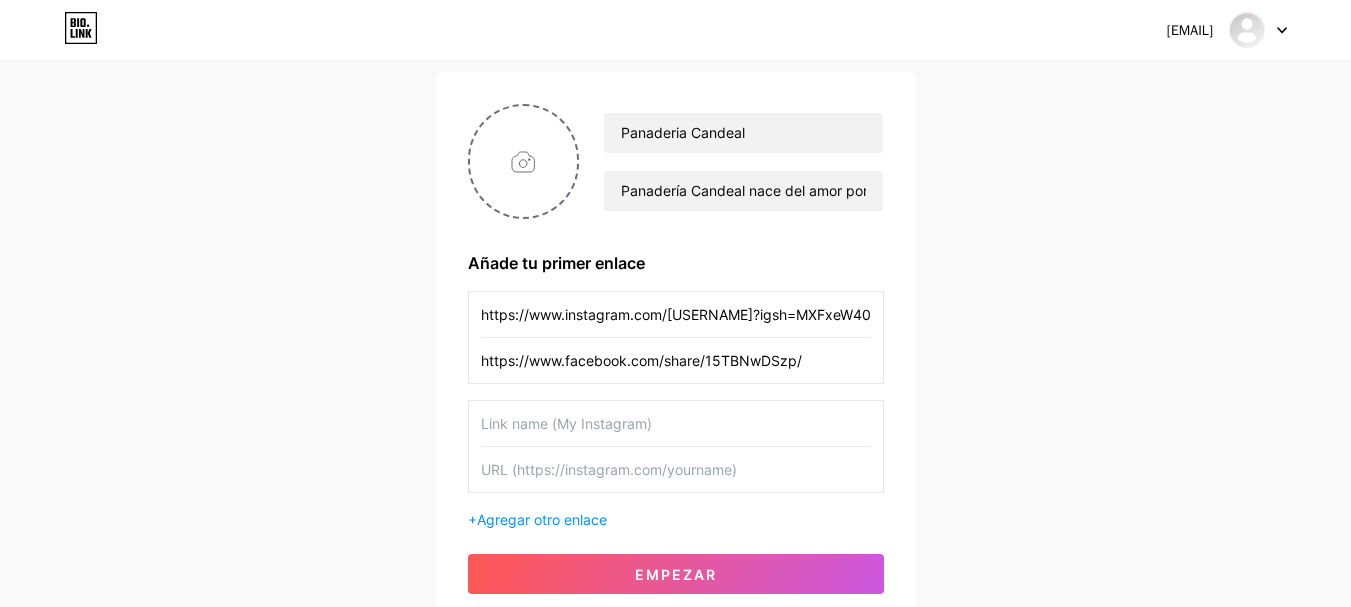 paste on "https://www.tiktok.com/@[USERNAME]?is_from_webapp=1&sender_device=pc" 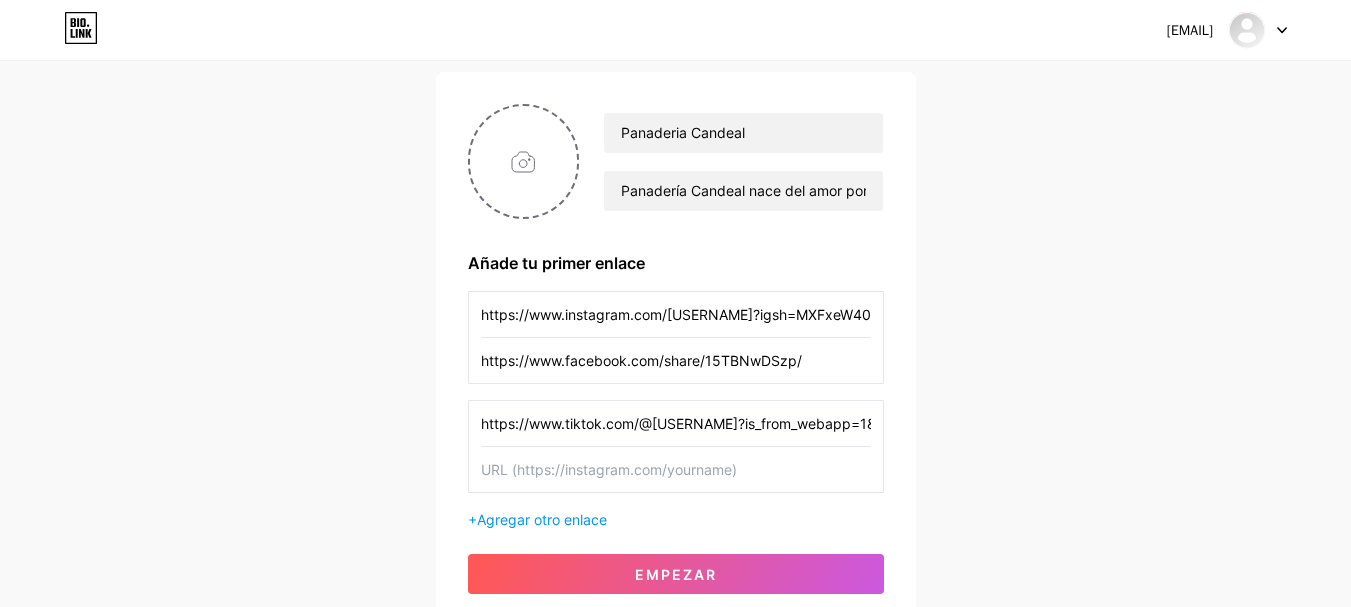 scroll, scrollTop: 0, scrollLeft: 166, axis: horizontal 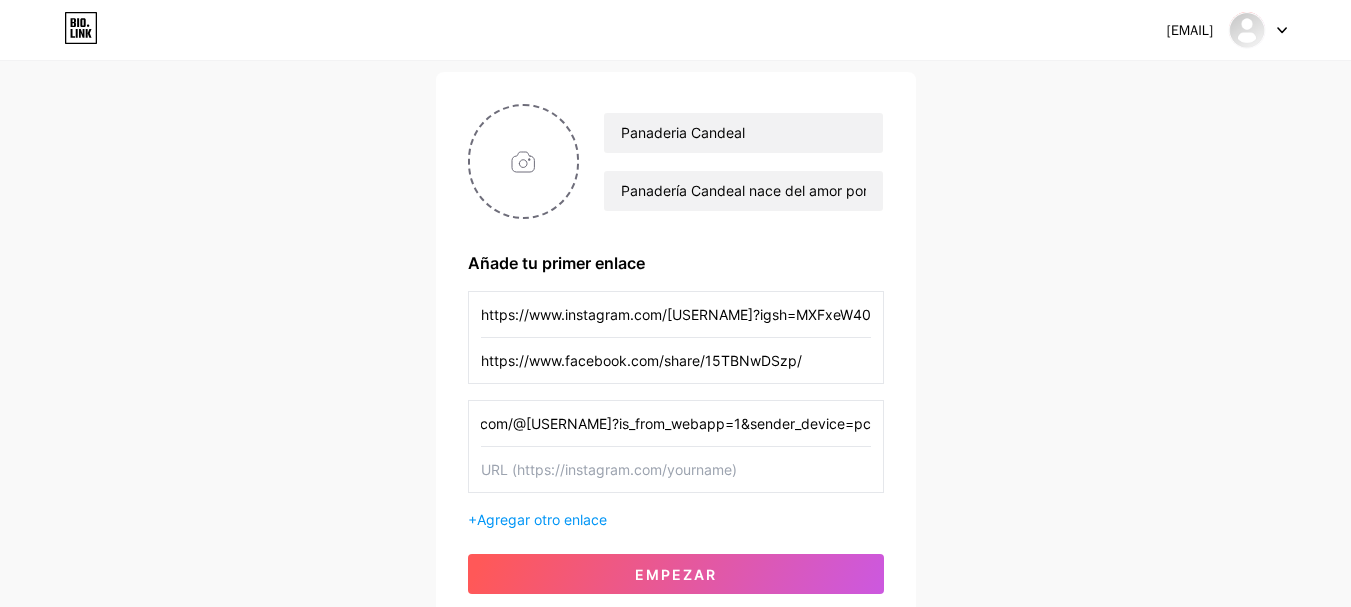 type on "https://www.tiktok.com/@[USERNAME]?is_from_webapp=1&sender_device=pc" 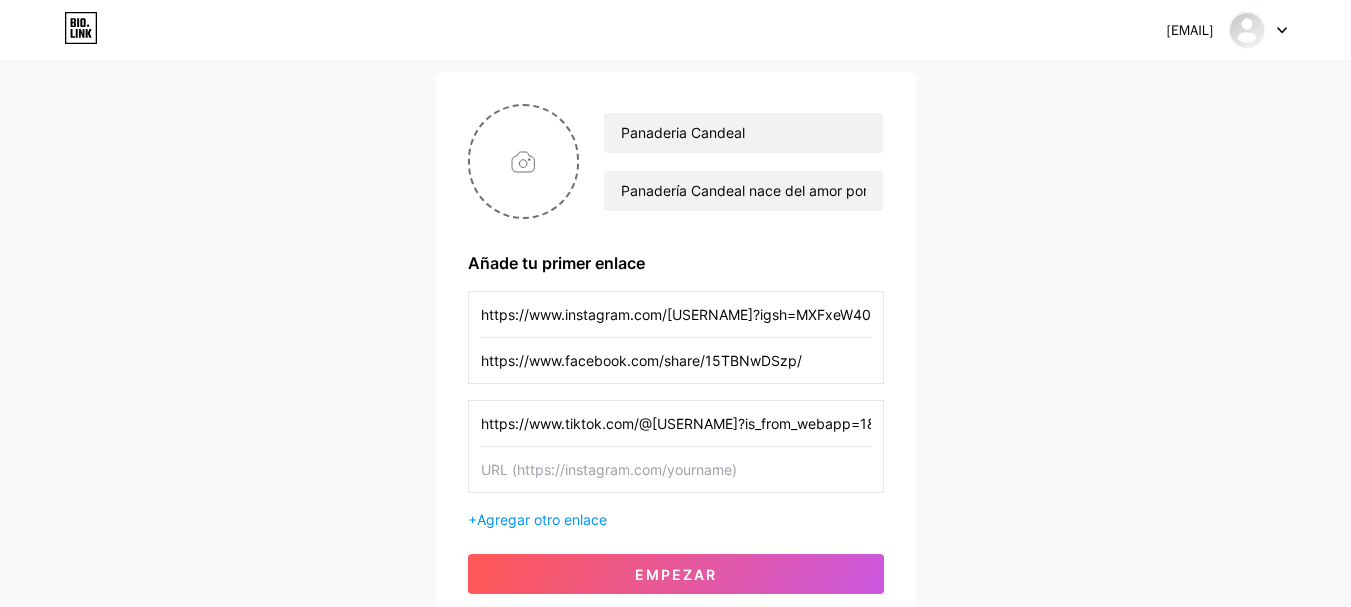 click at bounding box center (676, 469) 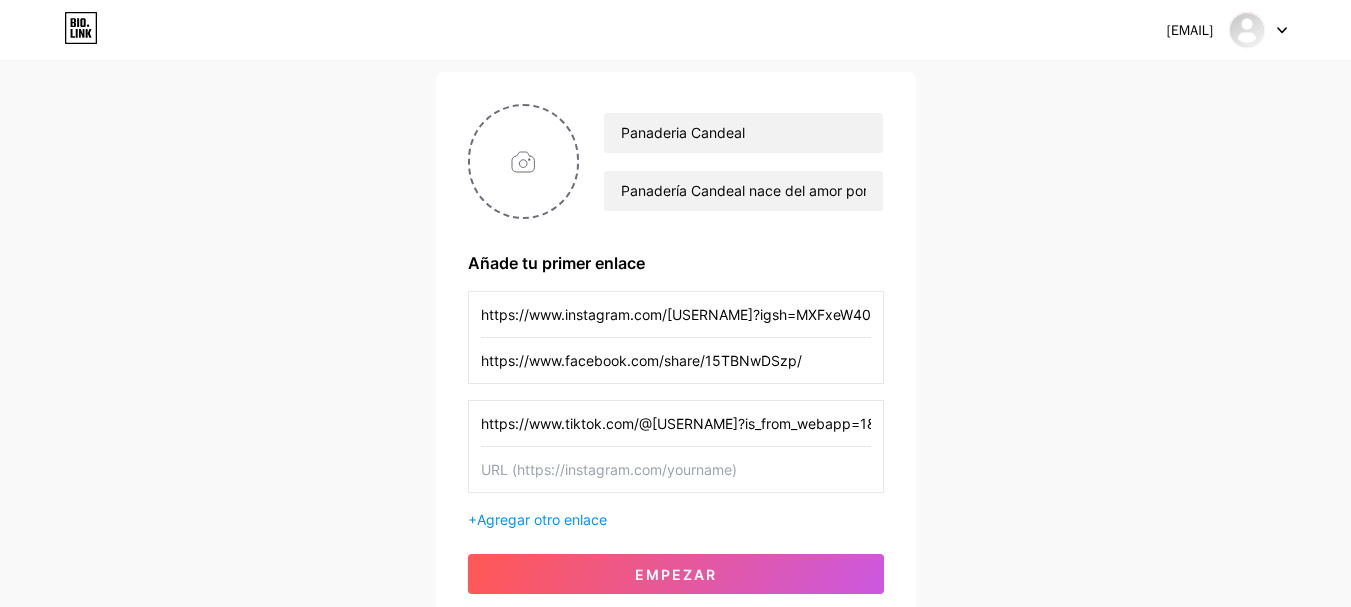 paste on "https://wa.me/qr/[ID]" 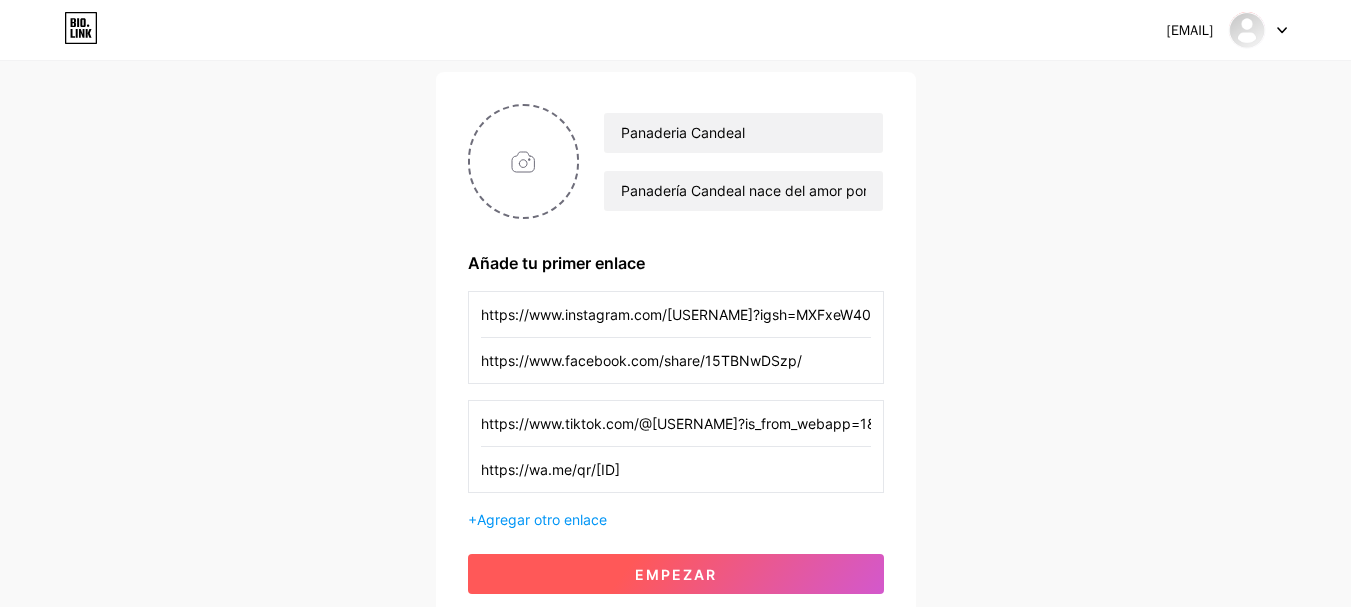type on "https://wa.me/qr/[ID]" 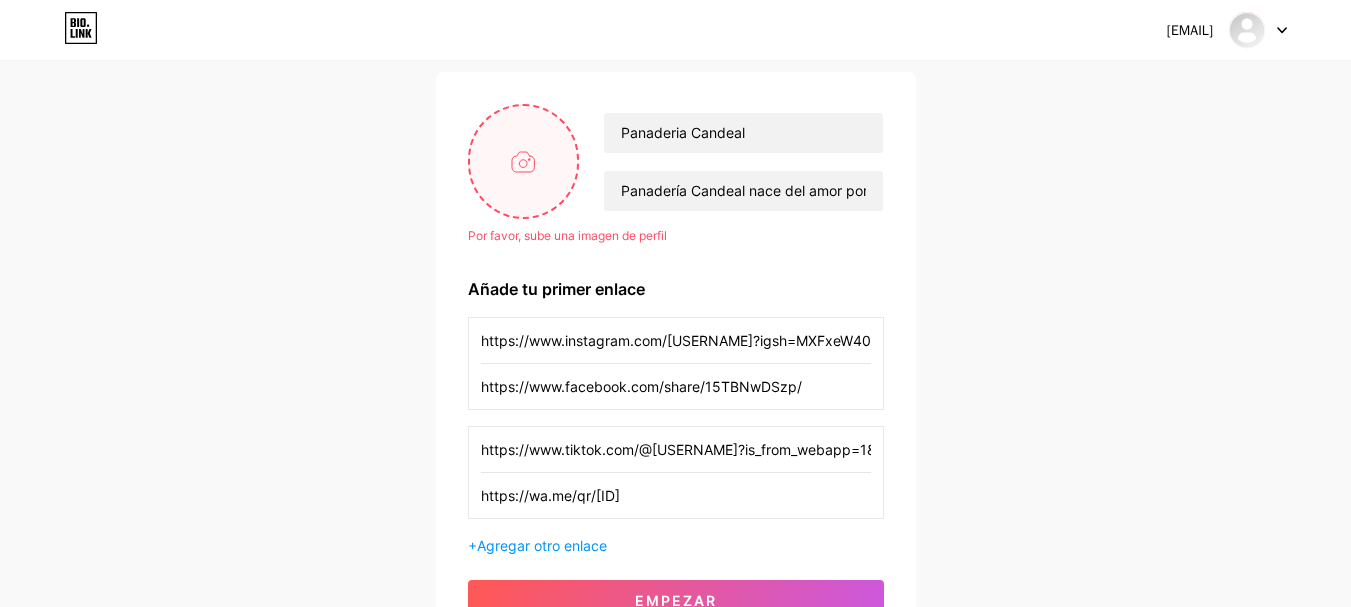 click at bounding box center (524, 161) 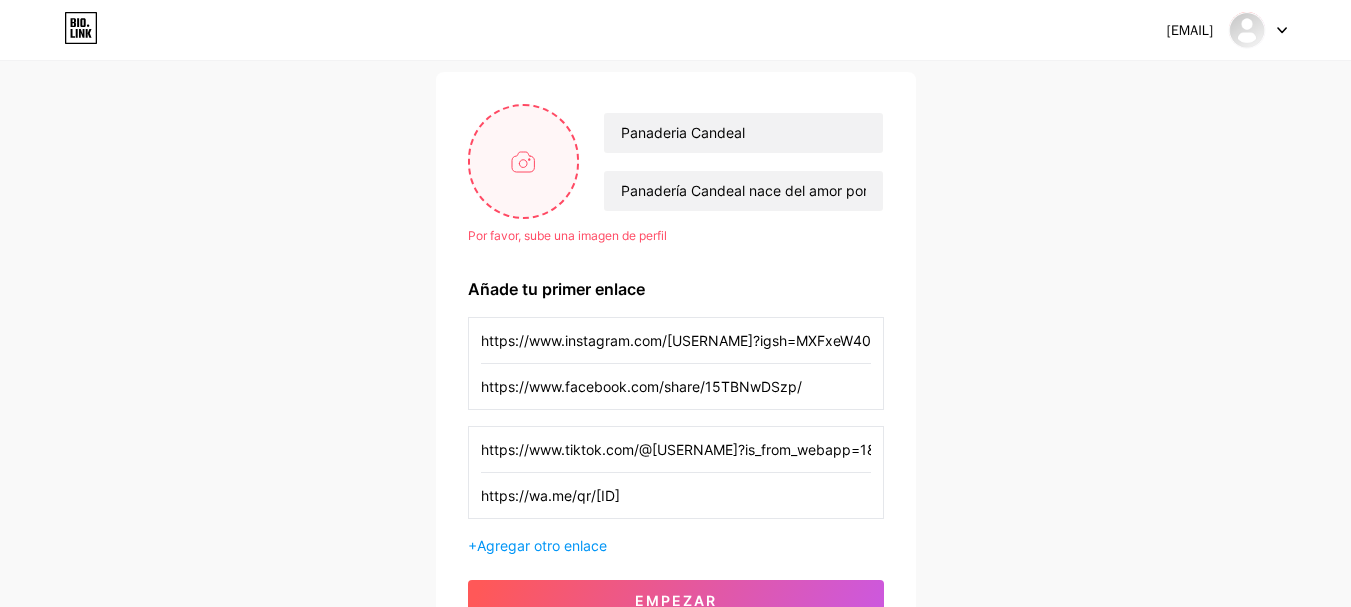 type on "C:\fakepath\logo.png" 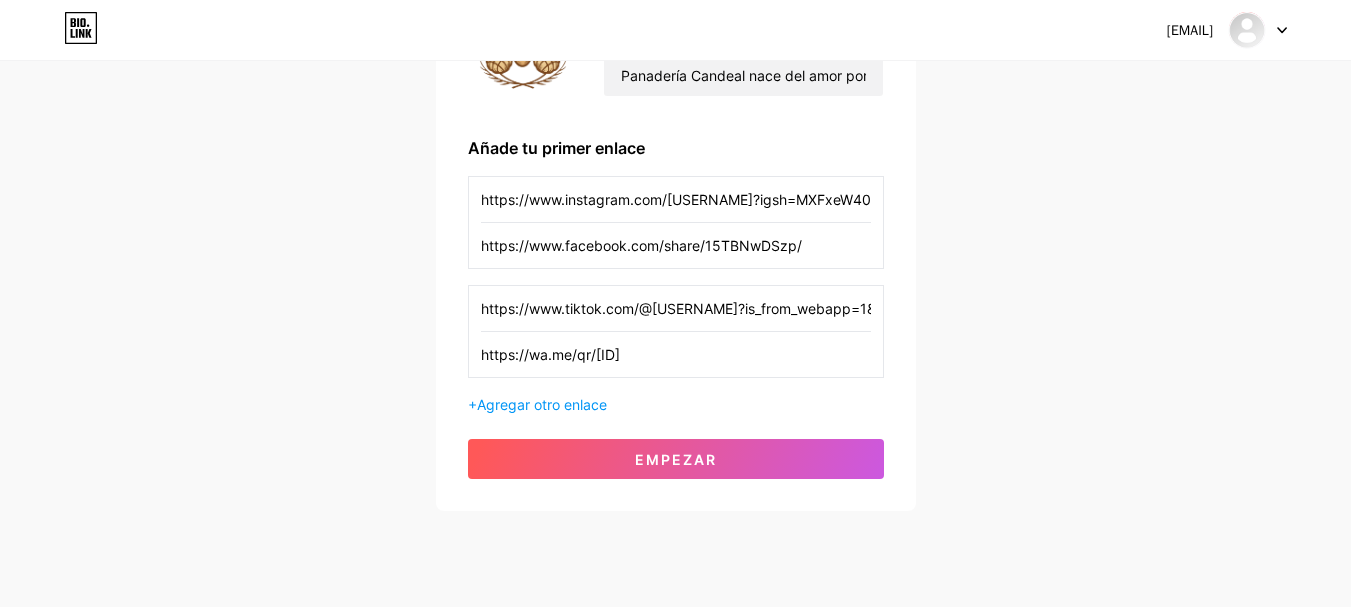 scroll, scrollTop: 250, scrollLeft: 0, axis: vertical 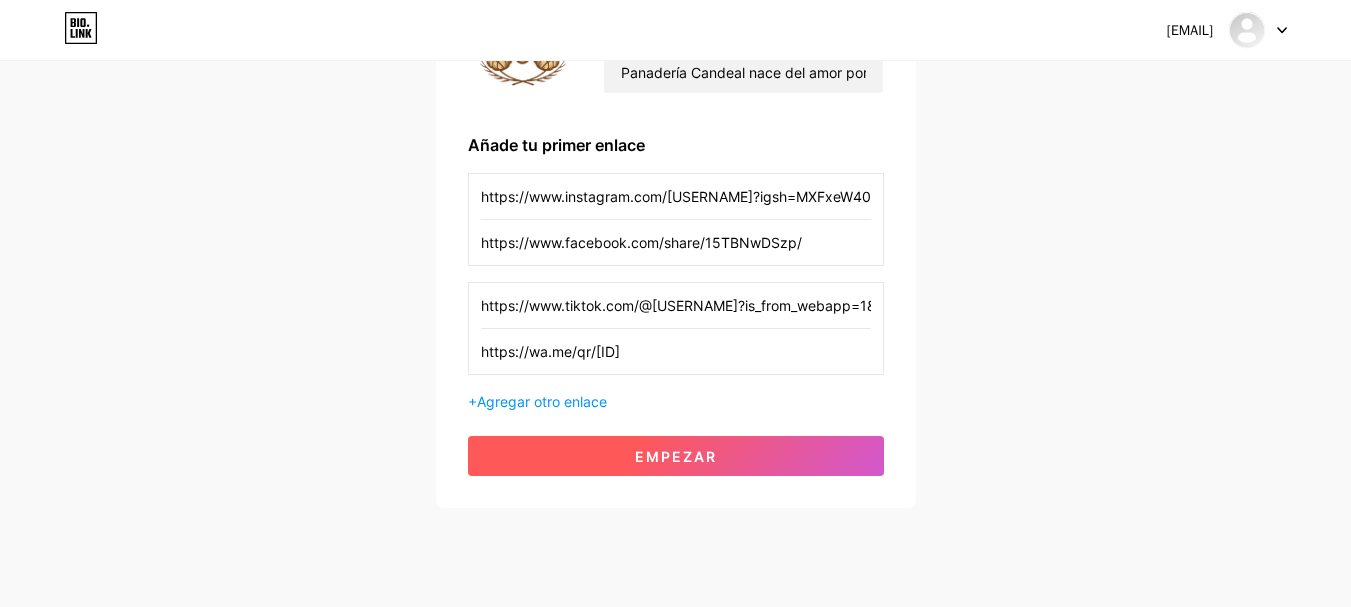 click on "Empezar" at bounding box center [676, 456] 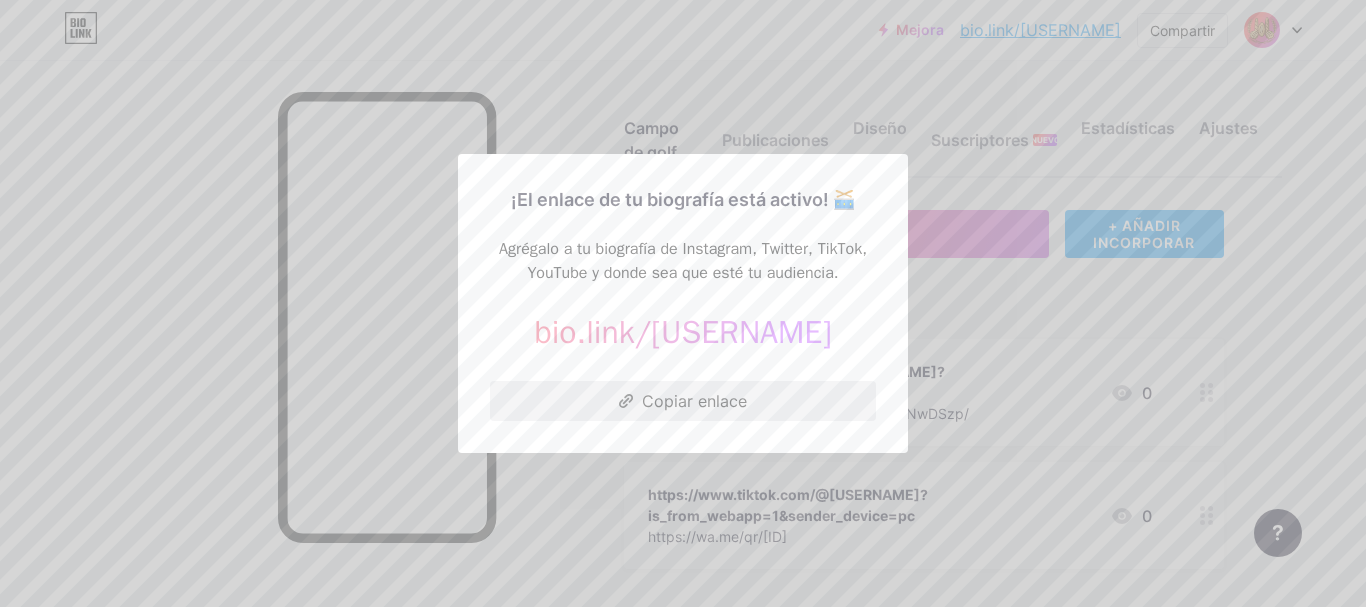 click on "Copiar enlace" at bounding box center (694, 401) 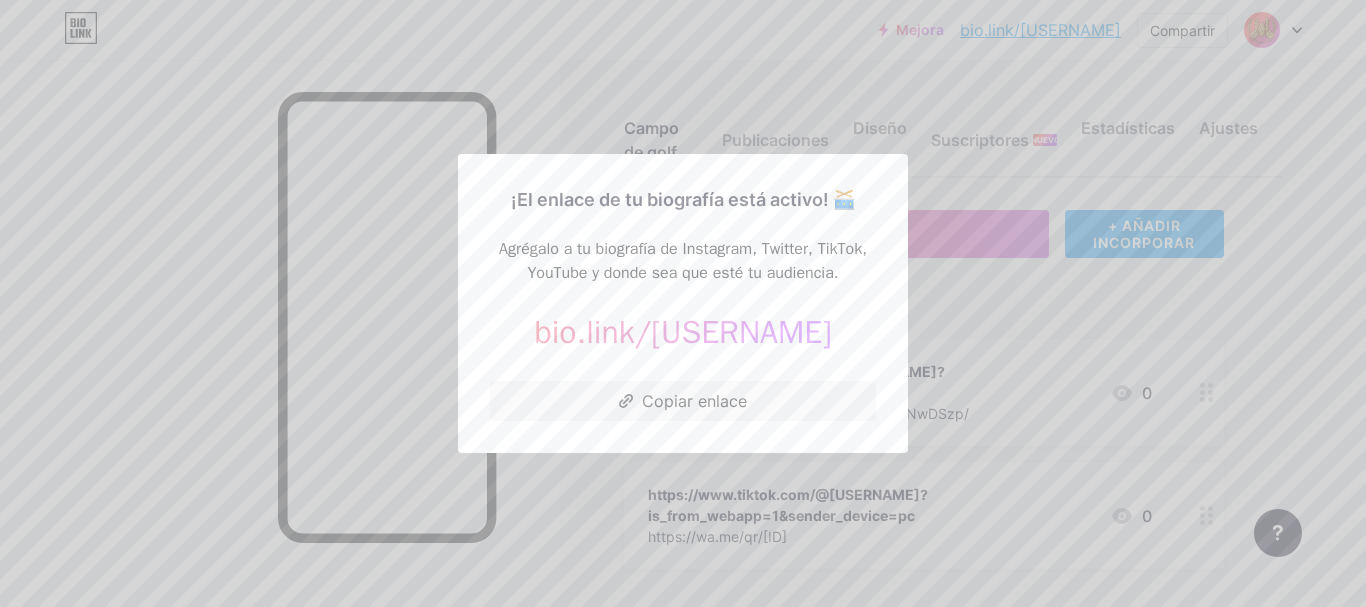 click on "bio.link/[USERNAME]" at bounding box center [682, 332] 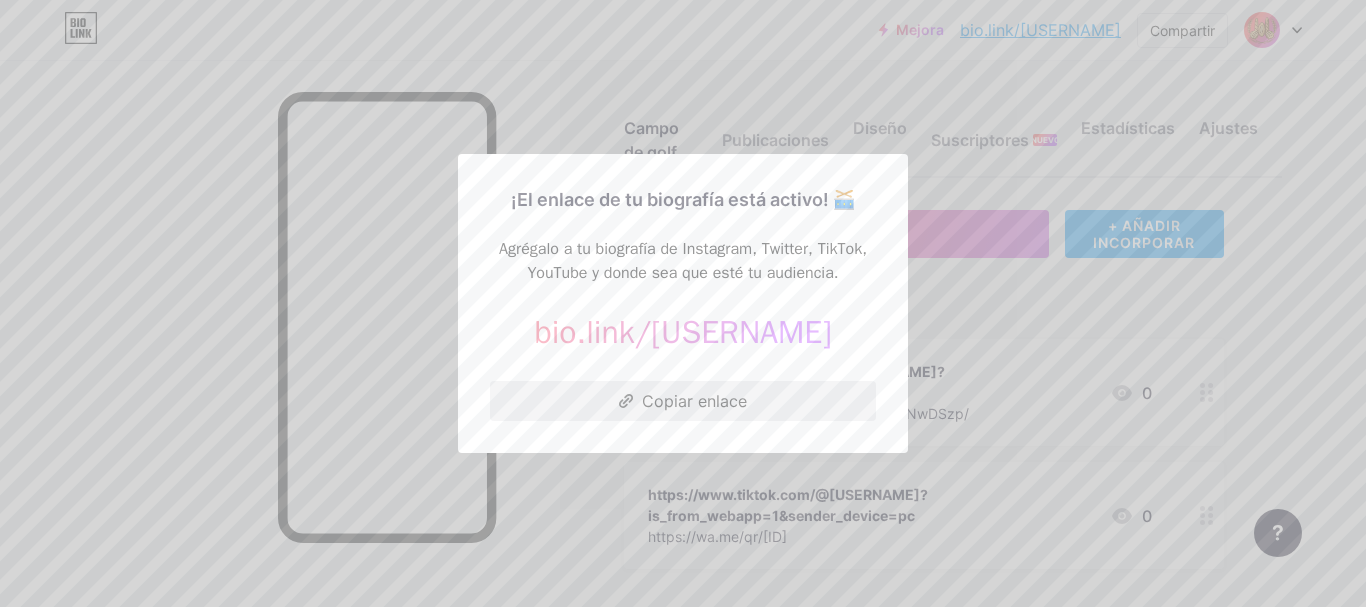 click on "Copiar enlace" at bounding box center (683, 401) 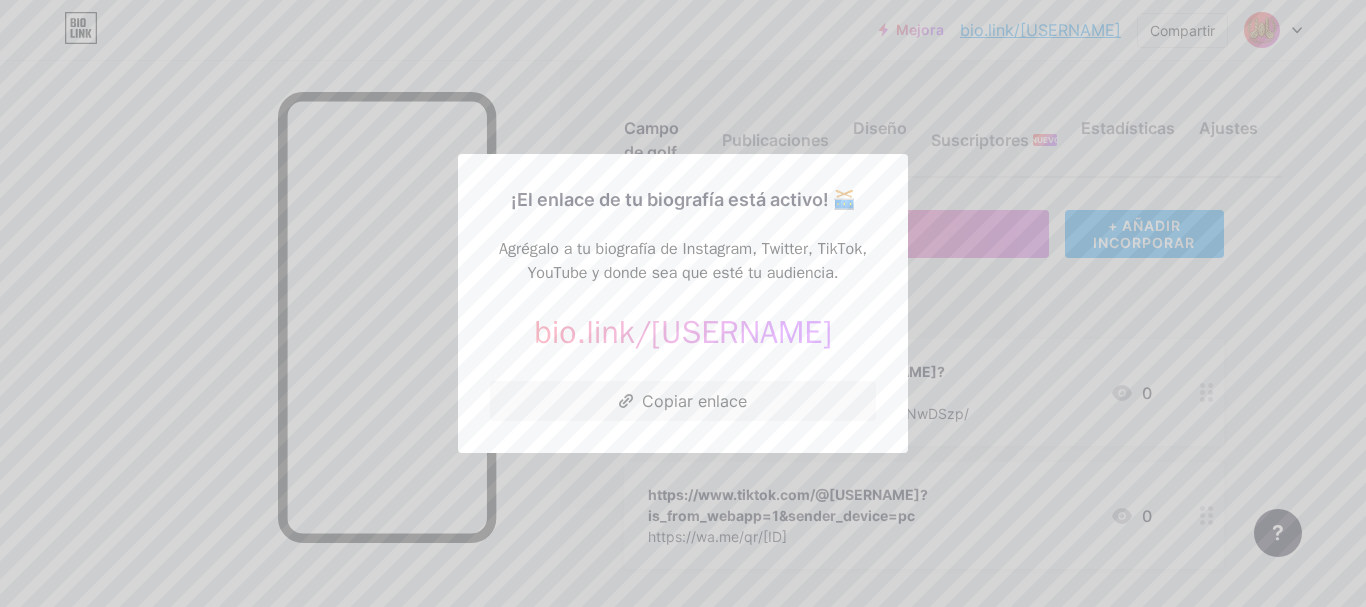 click on "bio.link/[USERNAME]" at bounding box center (682, 332) 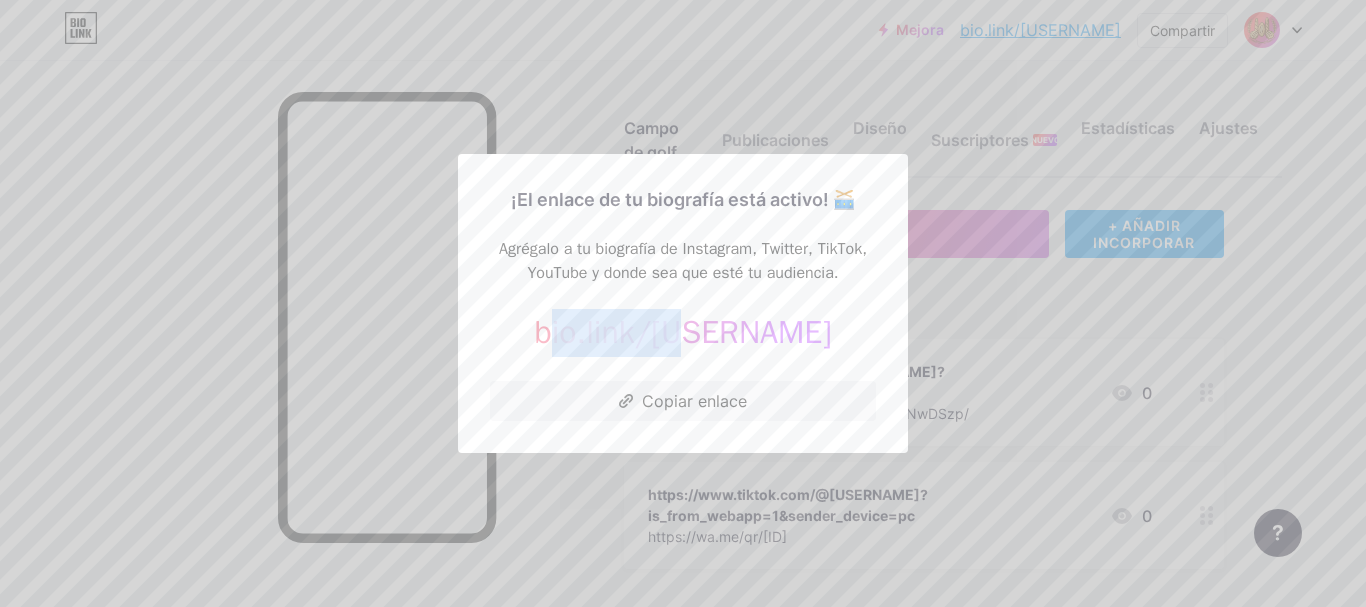 drag, startPoint x: 586, startPoint y: 336, endPoint x: 722, endPoint y: 347, distance: 136.44412 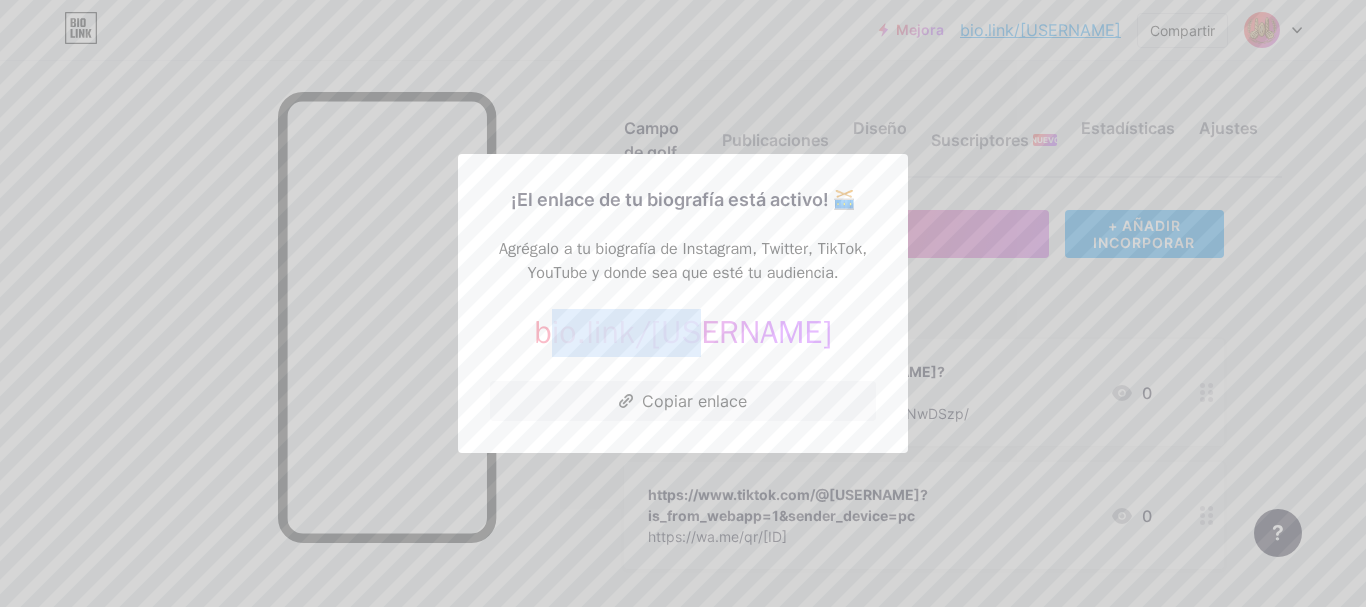 click on "bio.link/[USERNAME]" at bounding box center [682, 332] 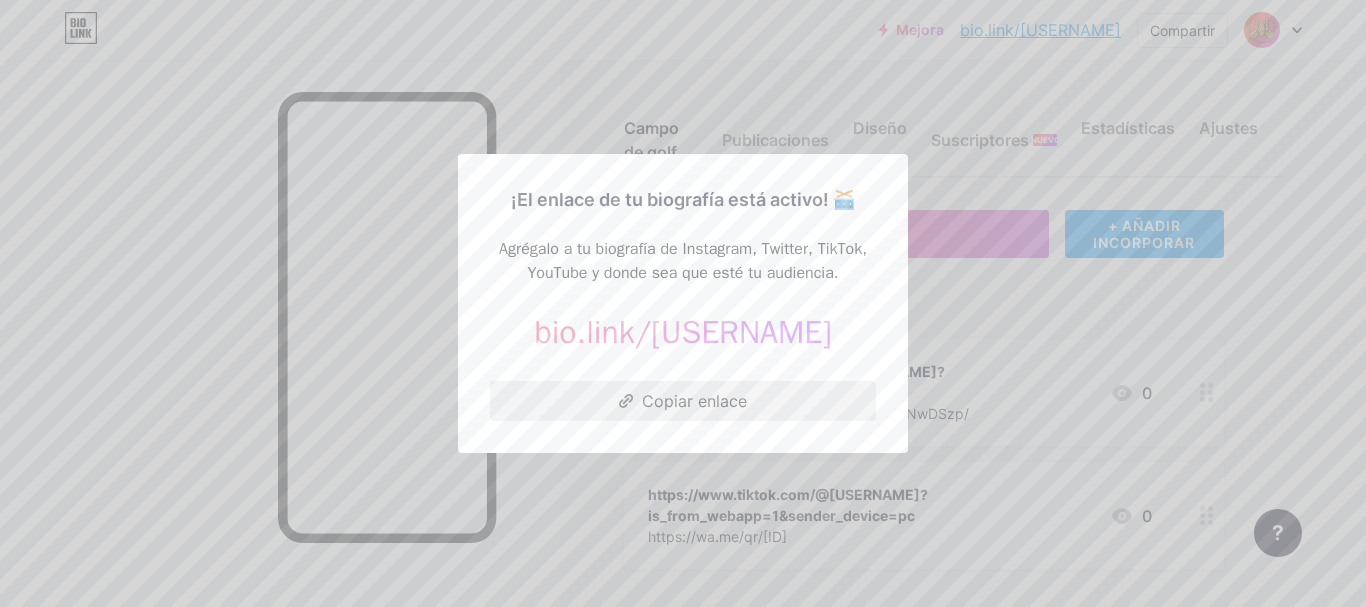 click 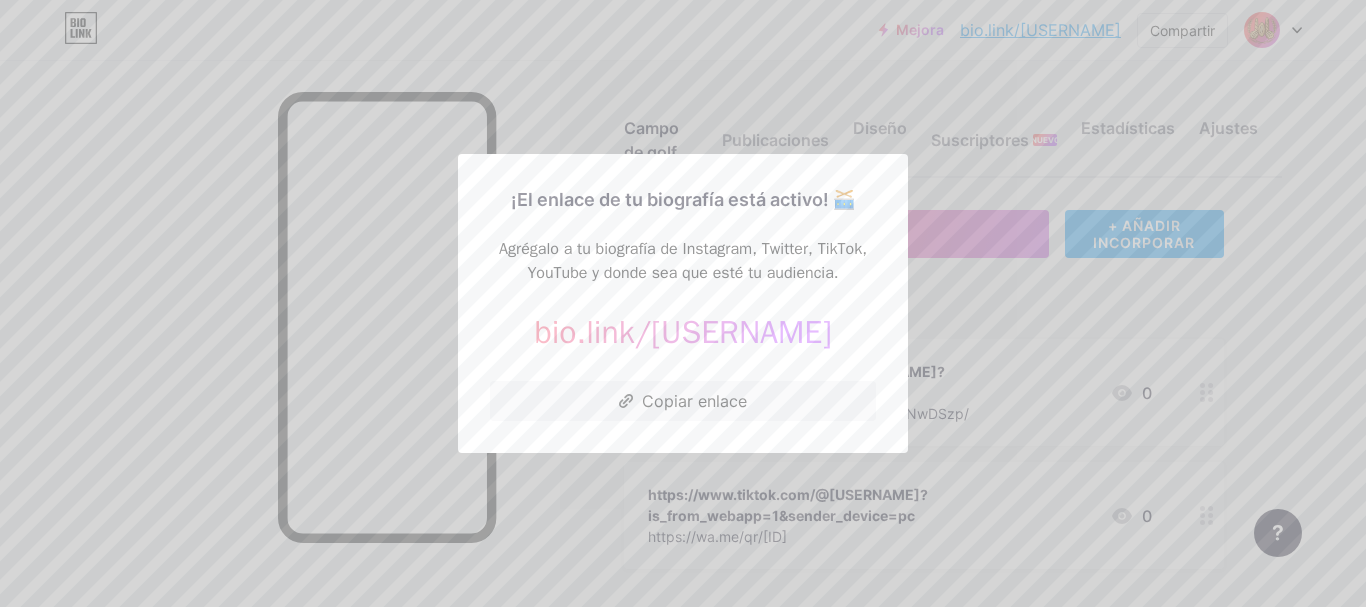 click at bounding box center [683, 303] 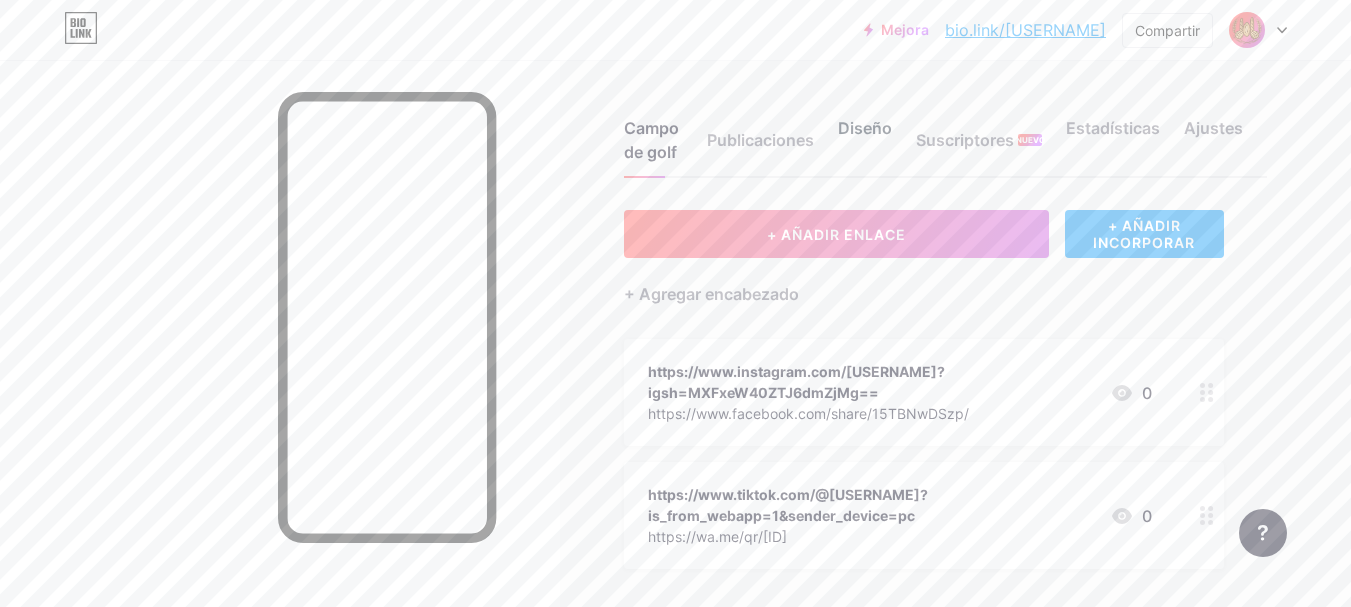 click on "Diseño" at bounding box center (865, 128) 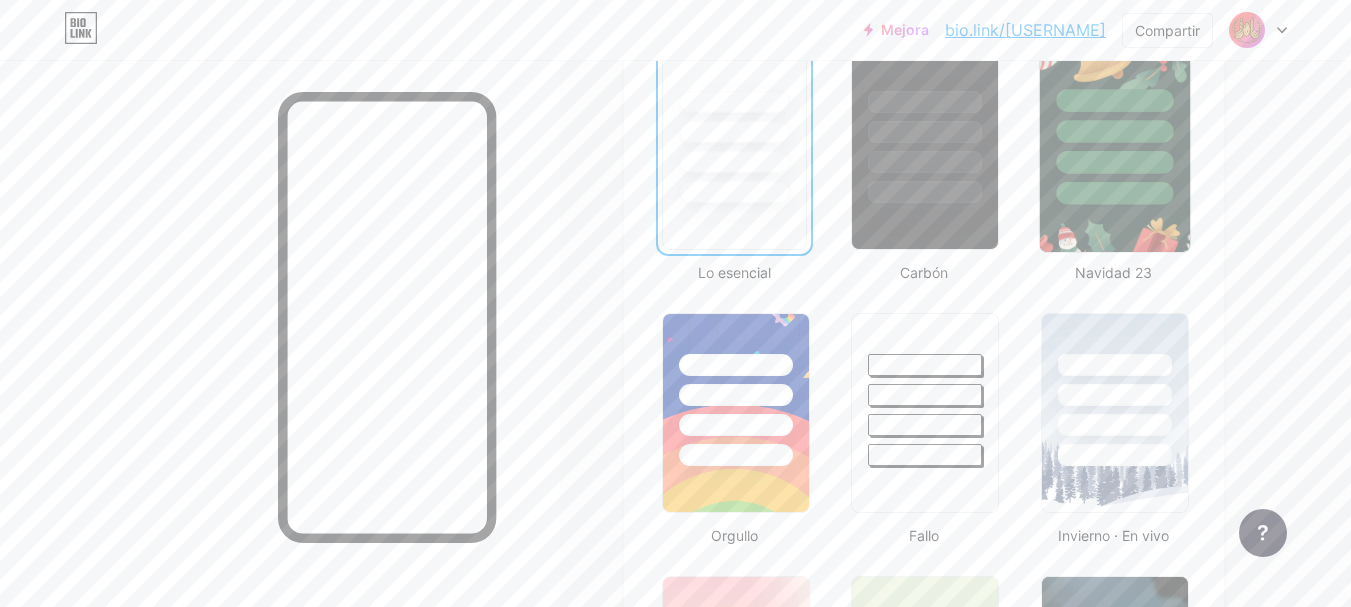 scroll, scrollTop: 549, scrollLeft: 0, axis: vertical 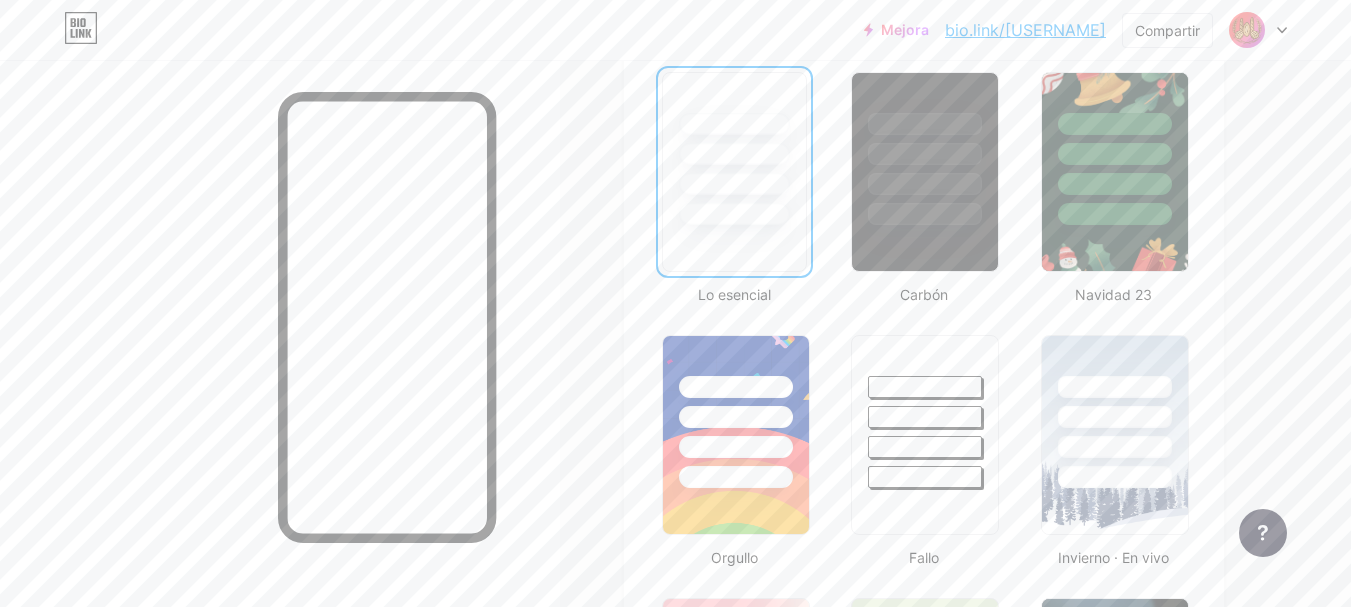 click at bounding box center [734, 149] 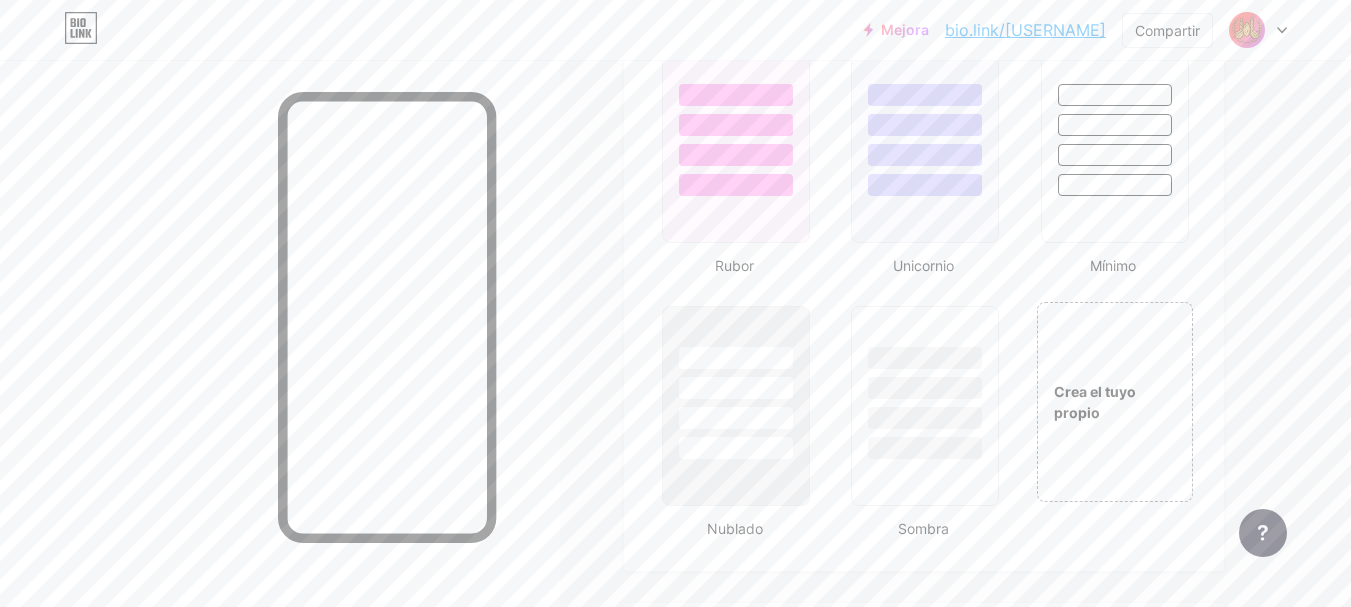 scroll, scrollTop: 2157, scrollLeft: 0, axis: vertical 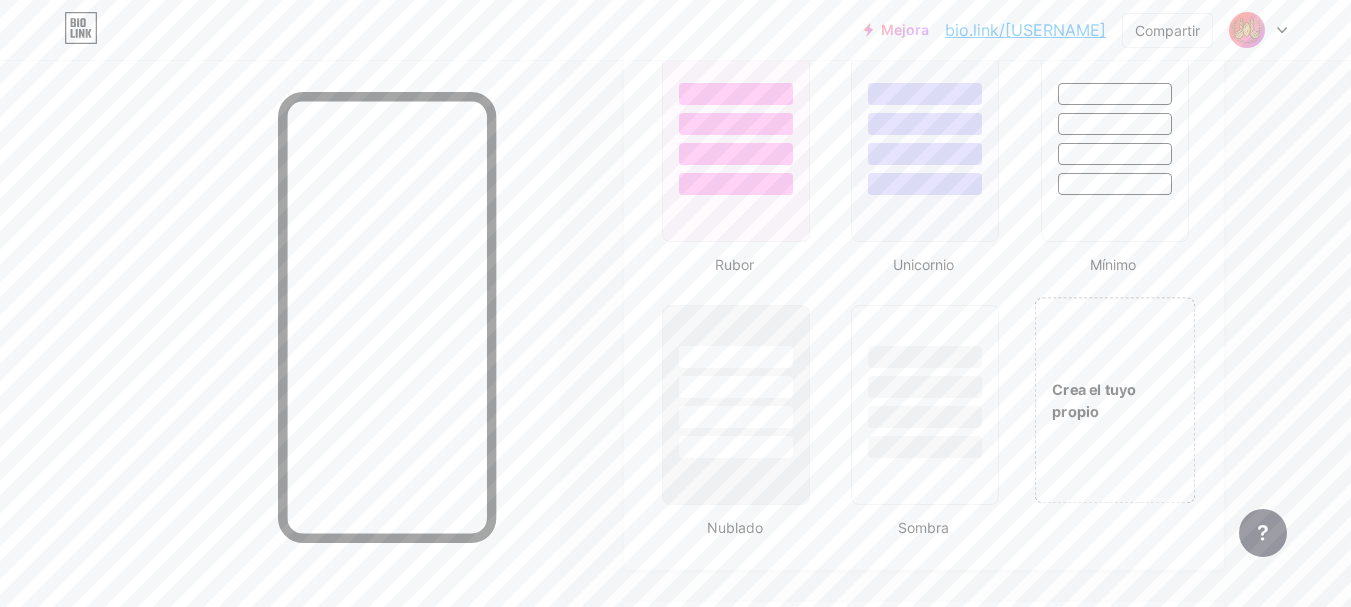 click on "Crea el tuyo propio" at bounding box center [1114, 400] 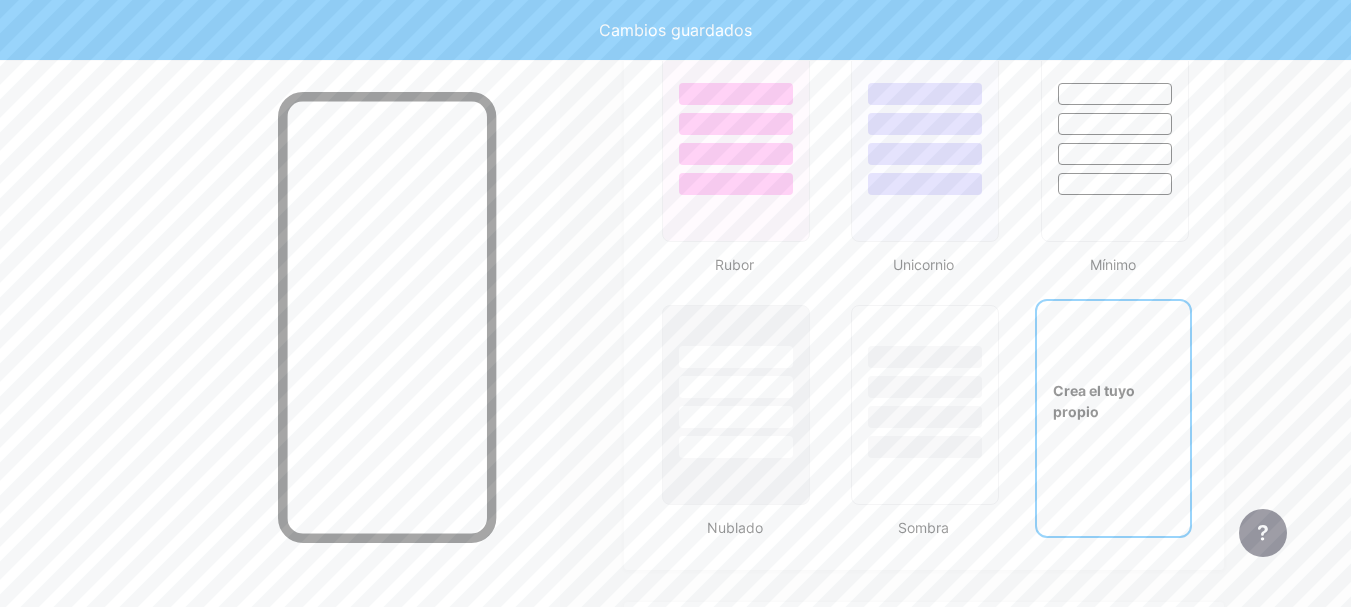 type on "#ffffff" 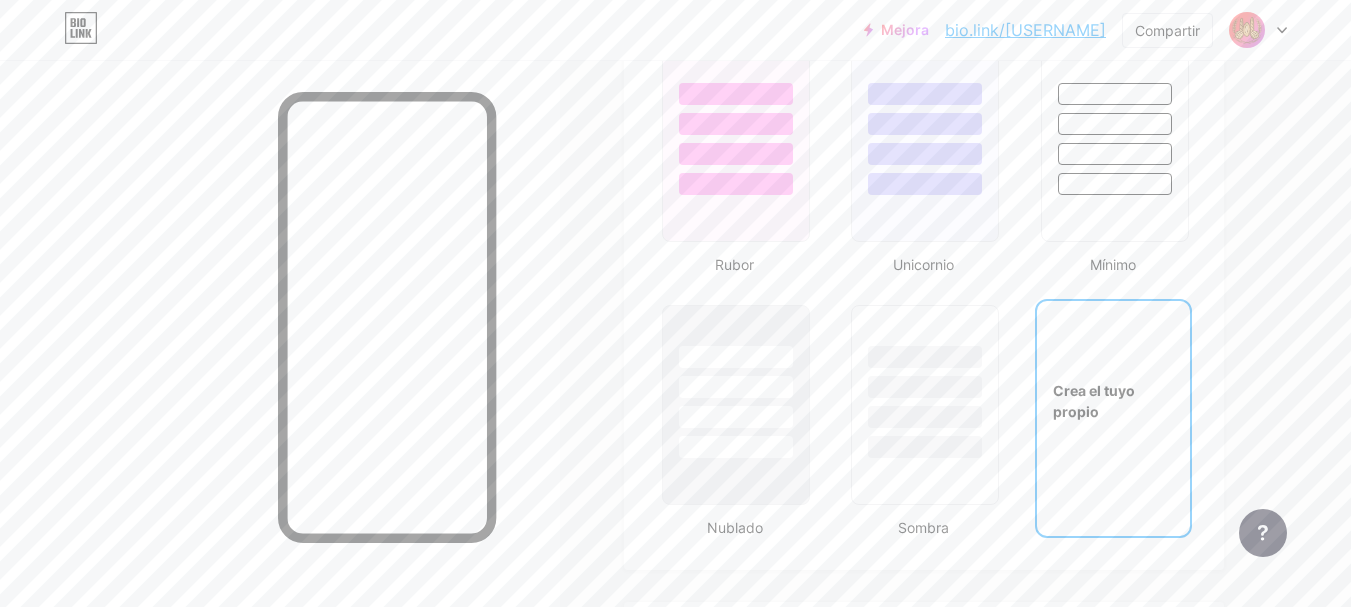 scroll, scrollTop: 2679, scrollLeft: 0, axis: vertical 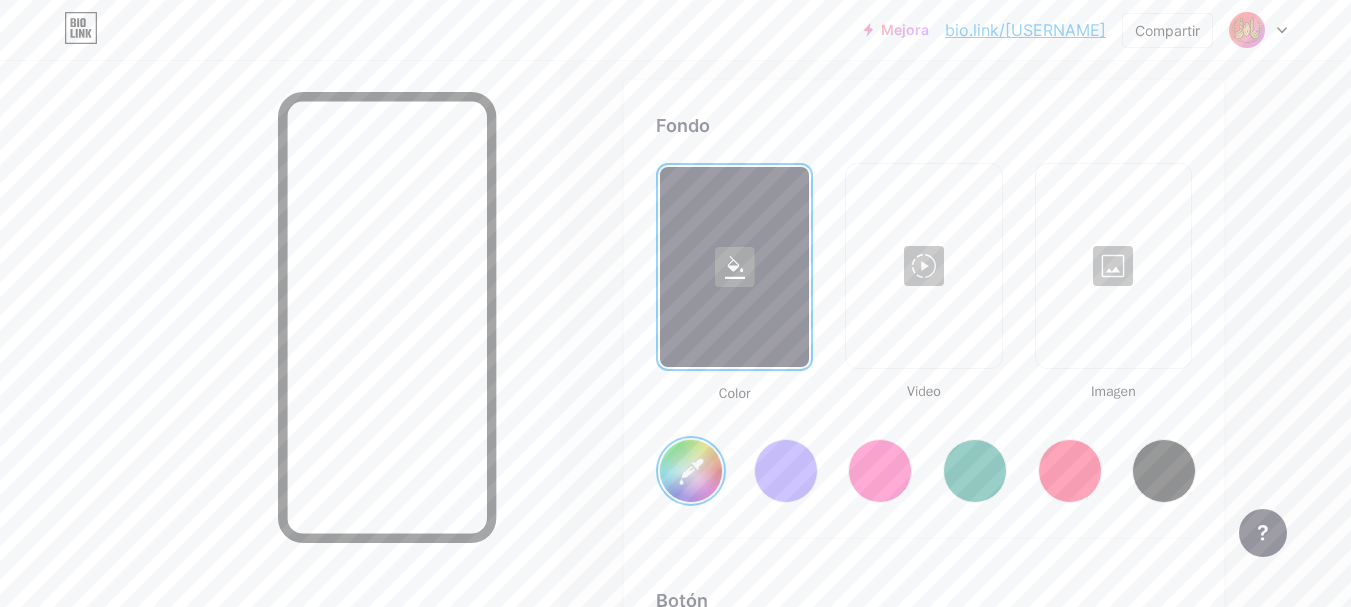 click 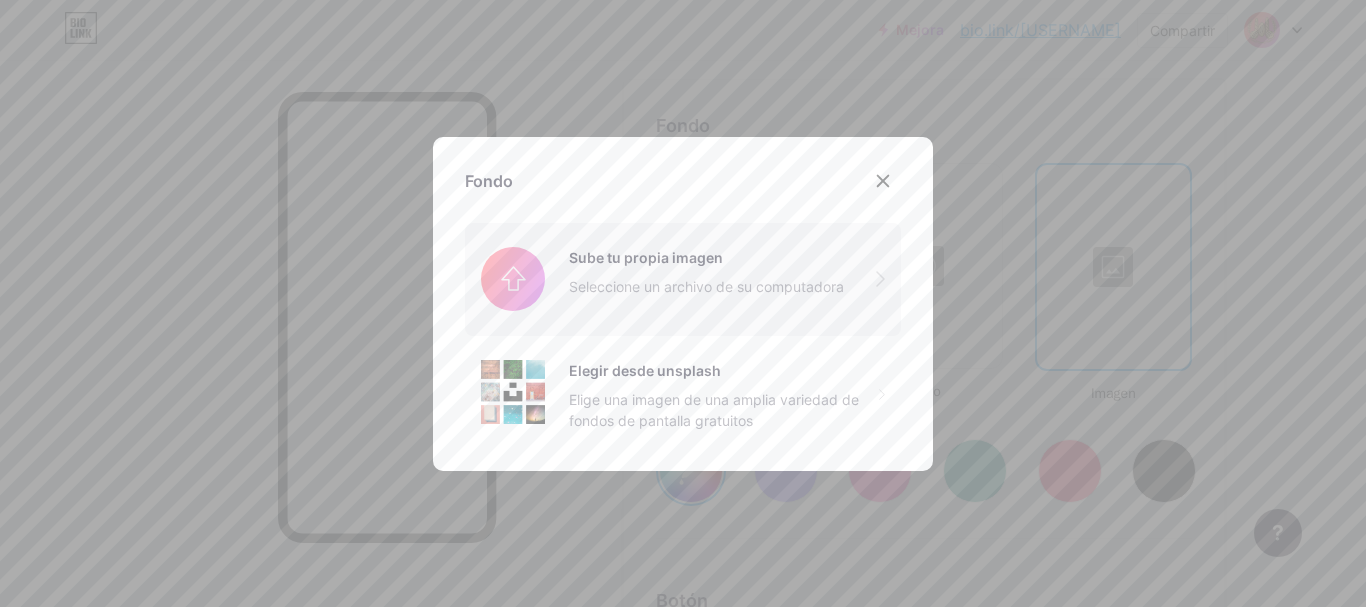 click at bounding box center (683, 279) 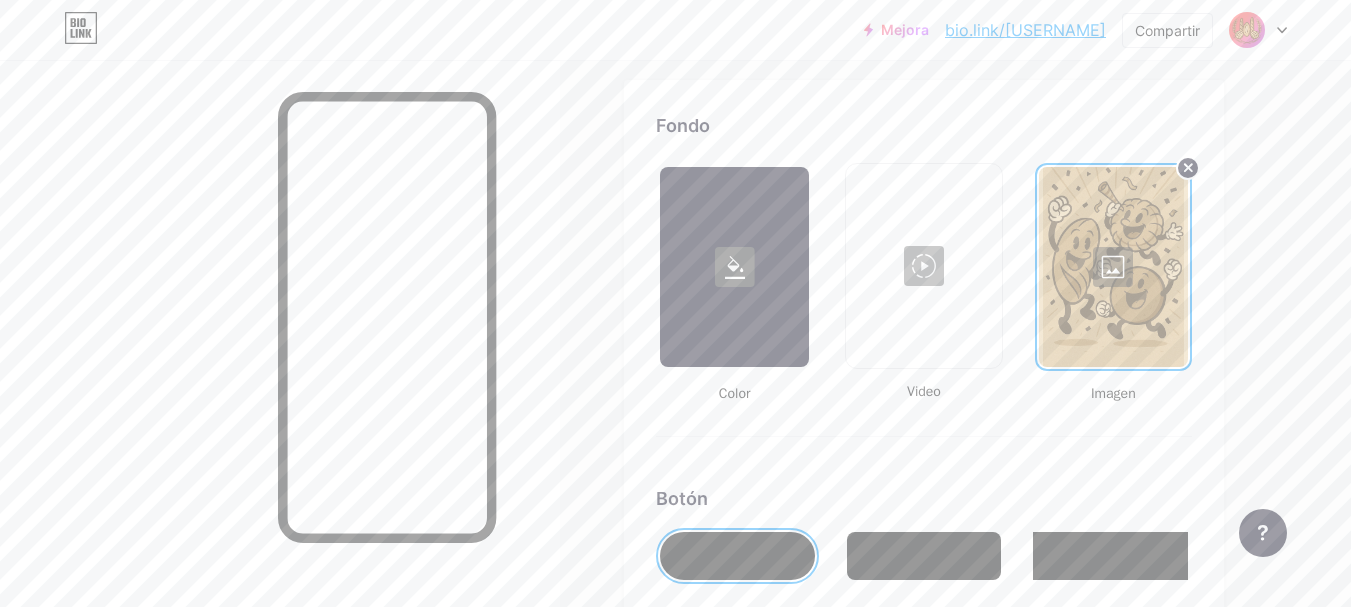 click at bounding box center [737, 556] 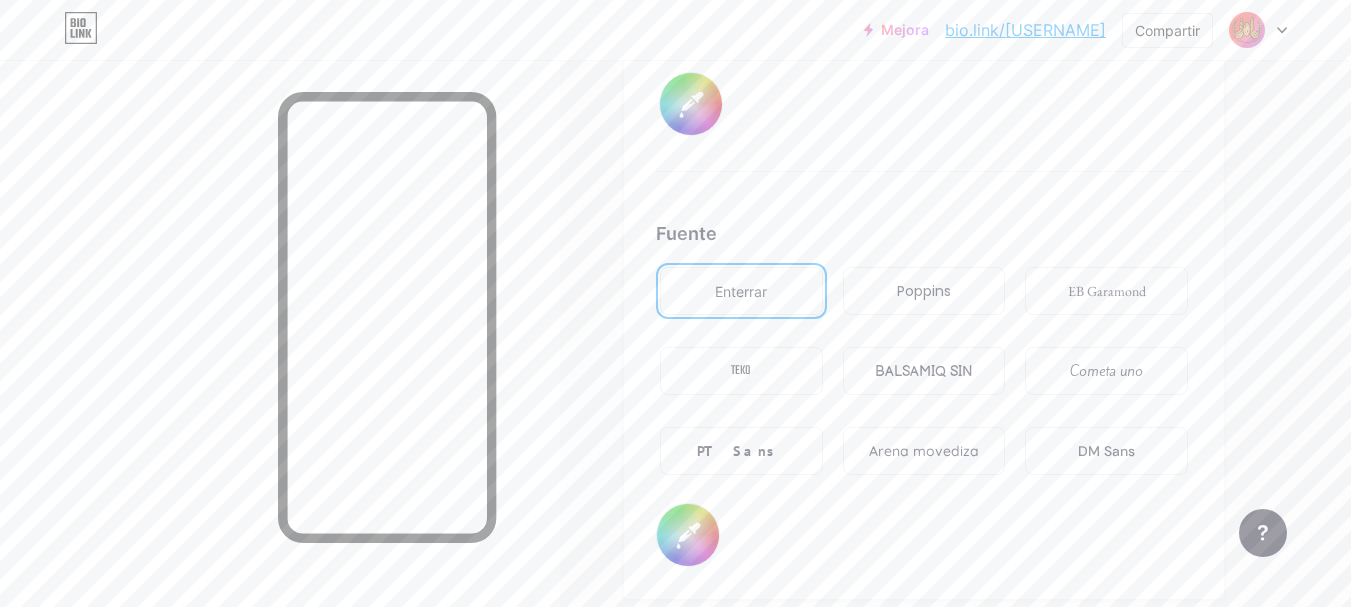 scroll, scrollTop: 3328, scrollLeft: 0, axis: vertical 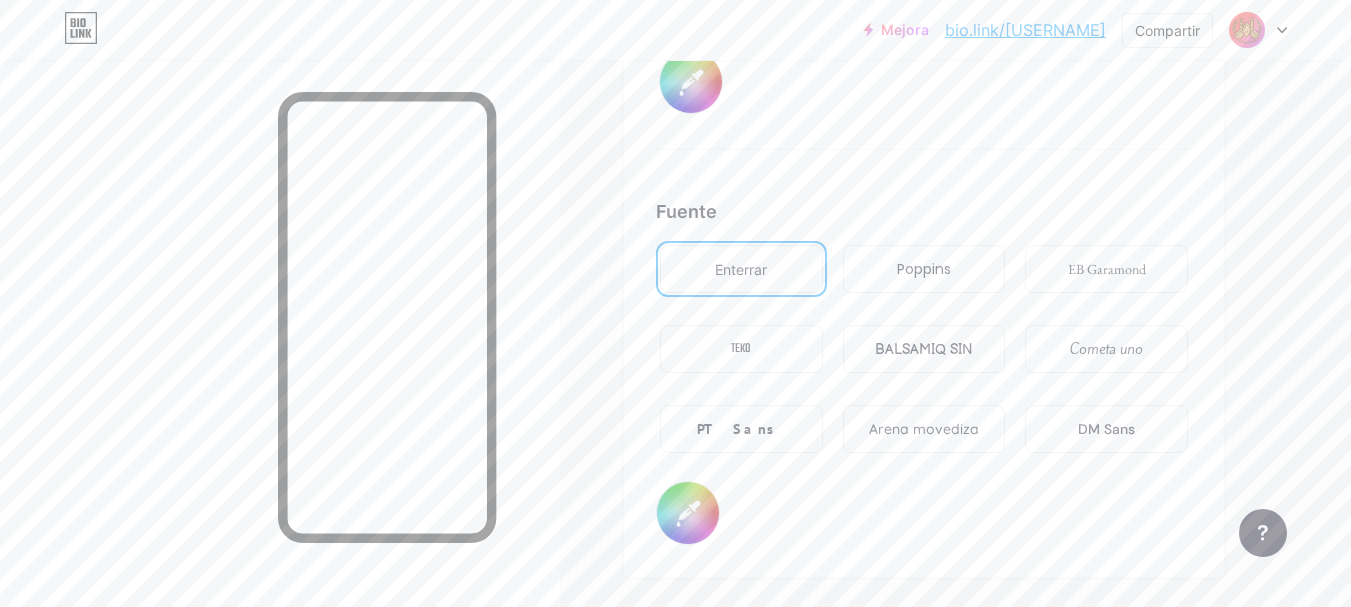 click on "#000000" at bounding box center (688, 513) 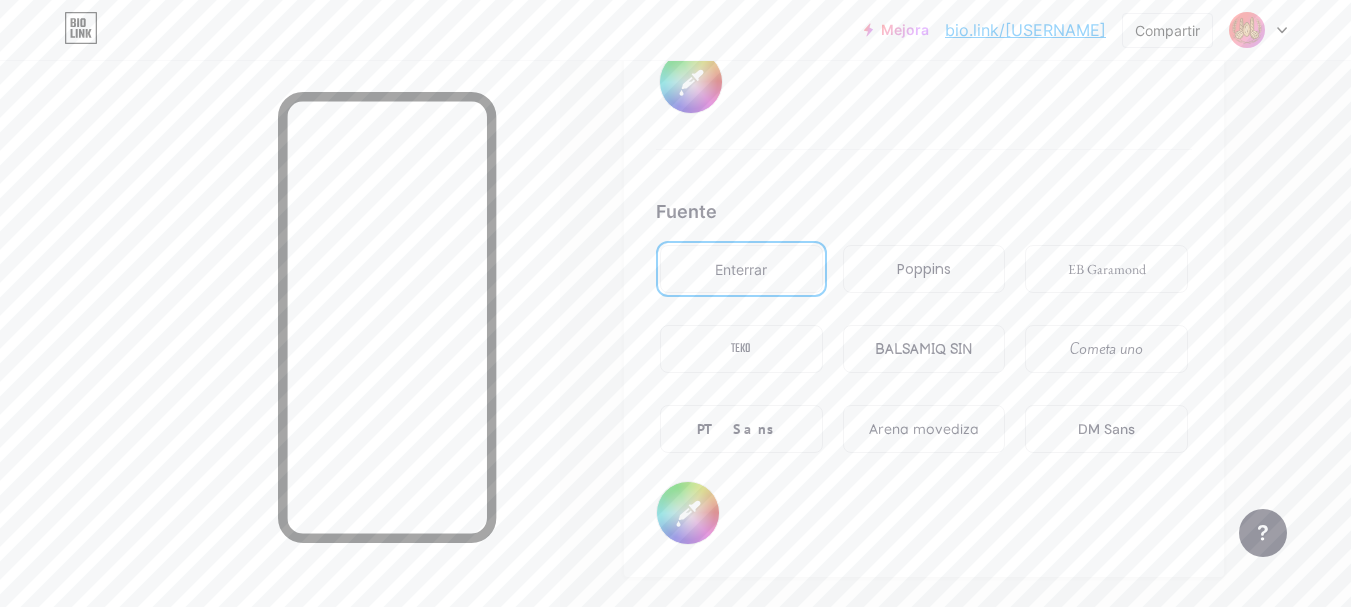 type on "#f9f5f5" 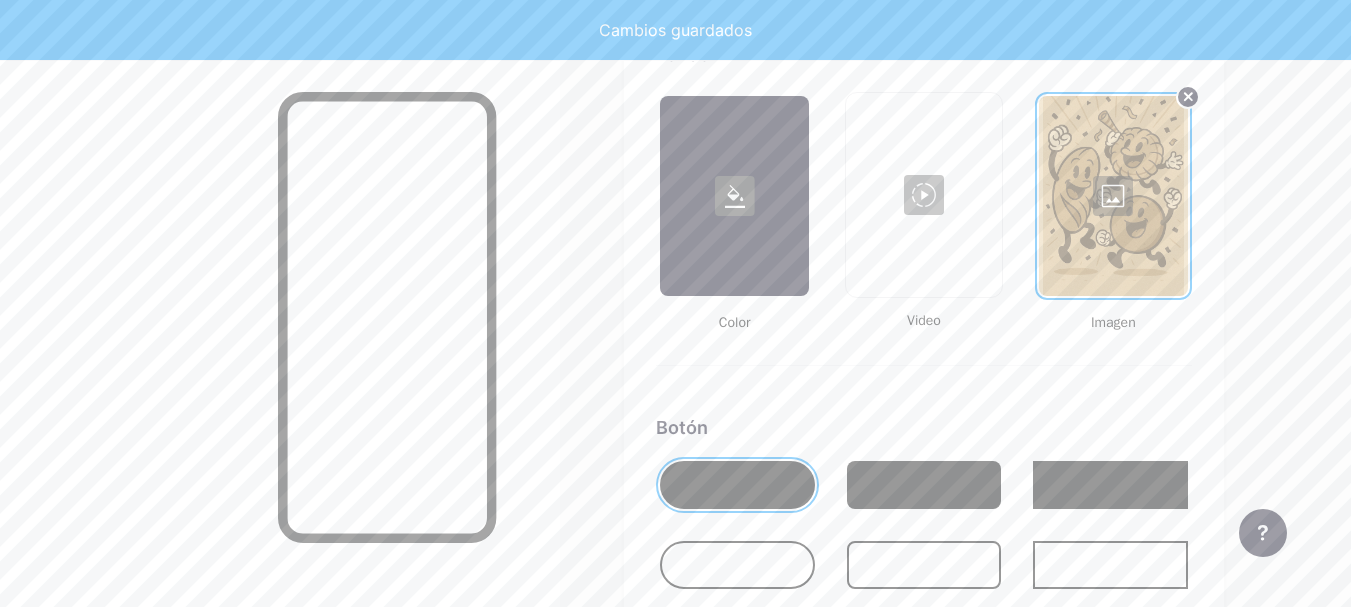 scroll, scrollTop: 2743, scrollLeft: 0, axis: vertical 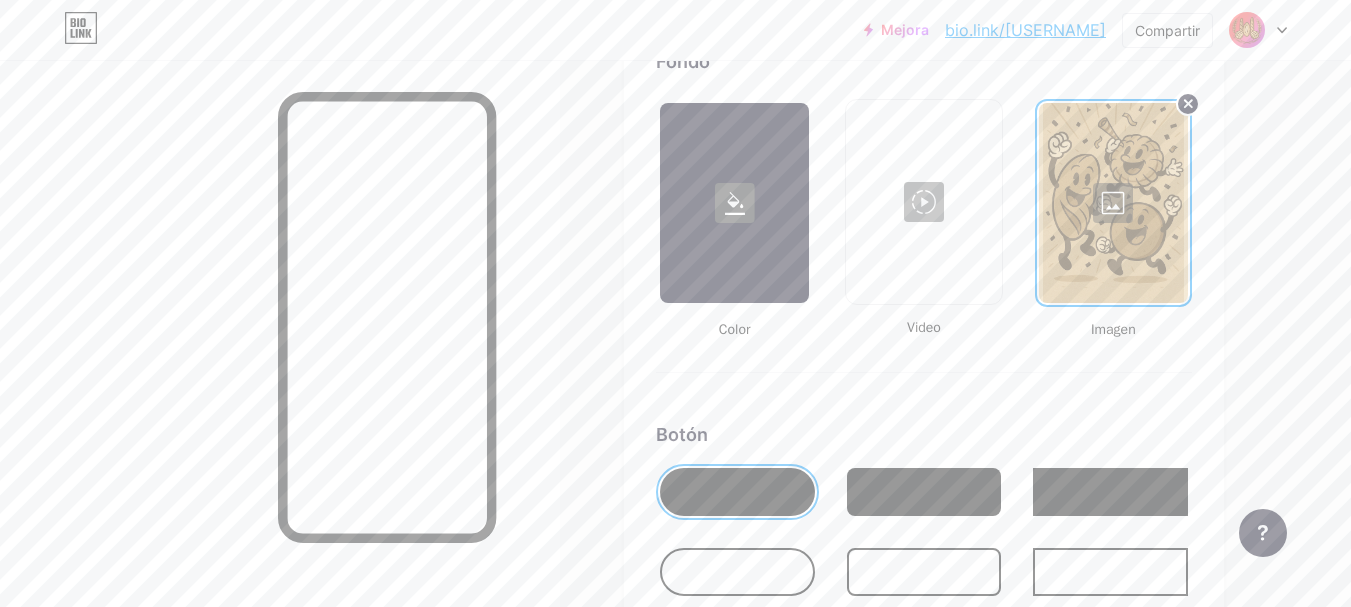 click at bounding box center [1113, 203] 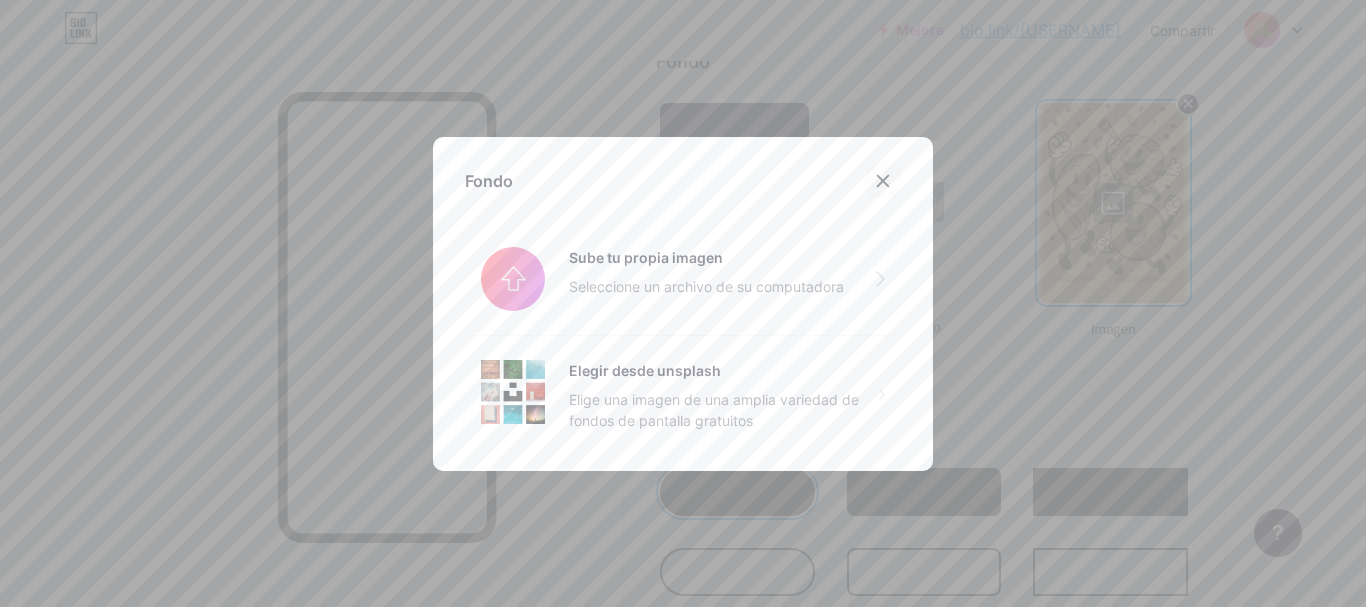 click 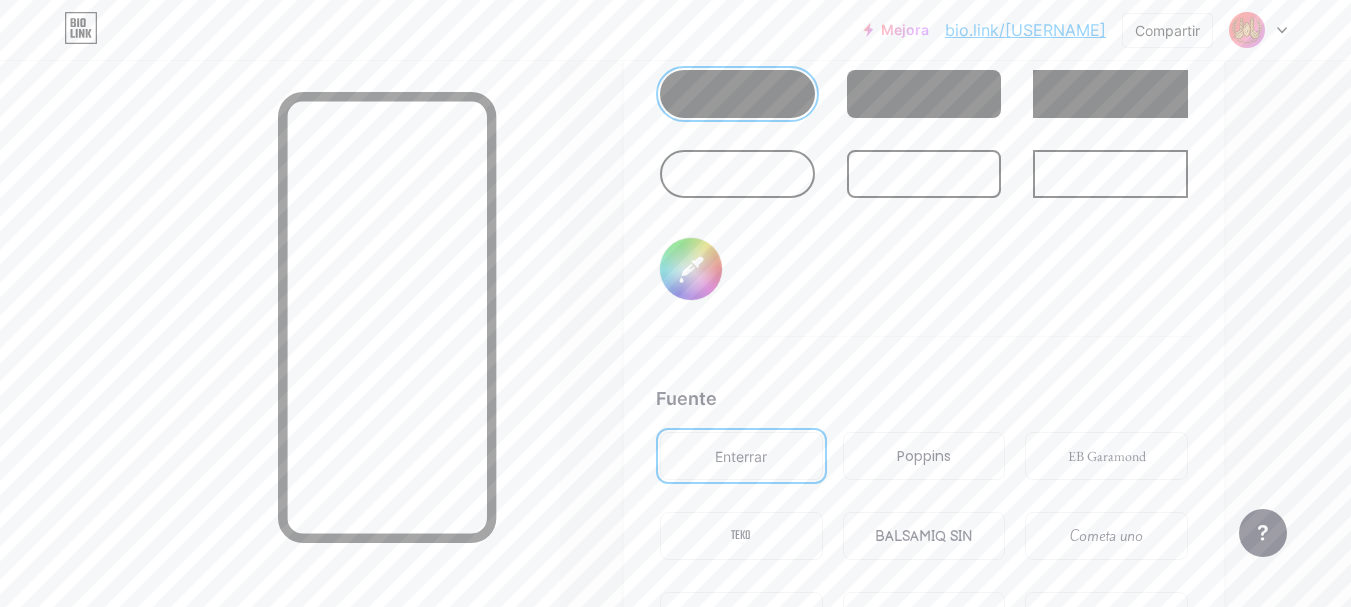 scroll, scrollTop: 3145, scrollLeft: 0, axis: vertical 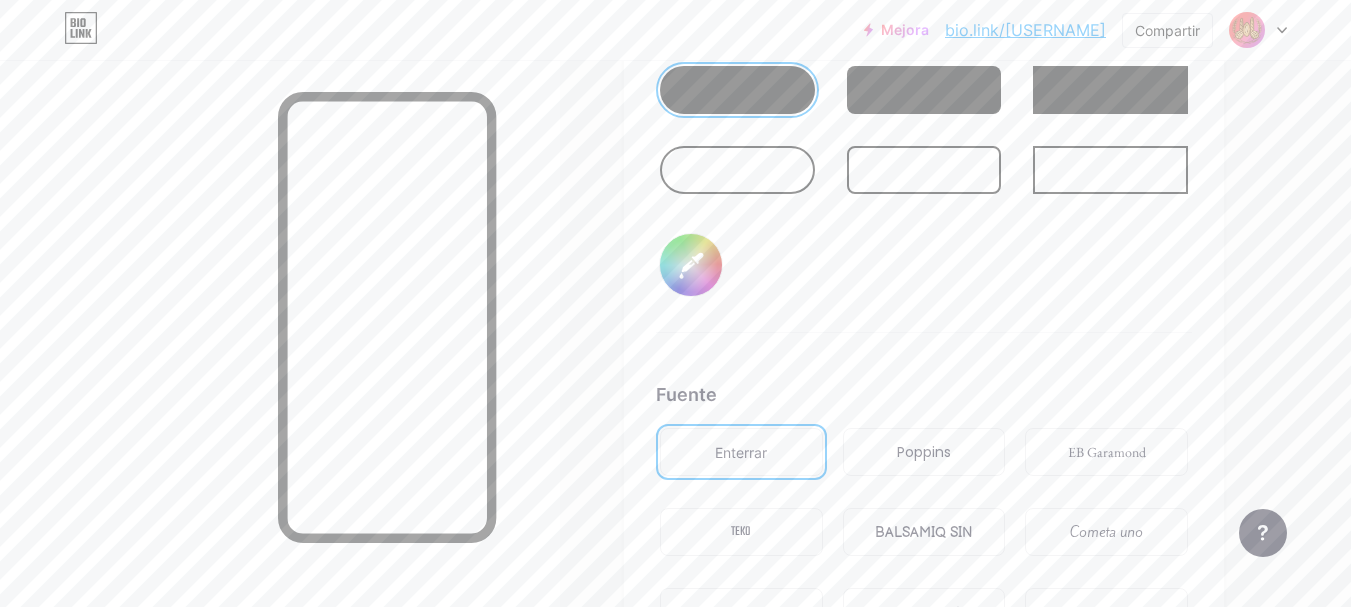 click on "#000000" at bounding box center (691, 265) 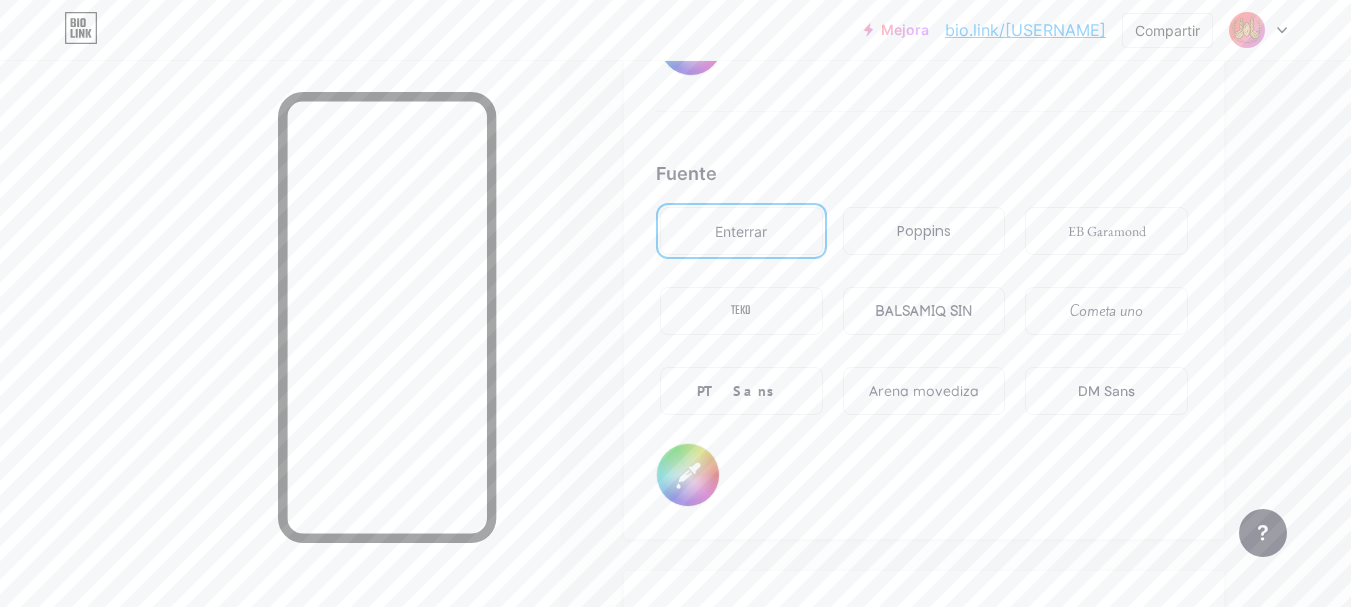 scroll, scrollTop: 3440, scrollLeft: 0, axis: vertical 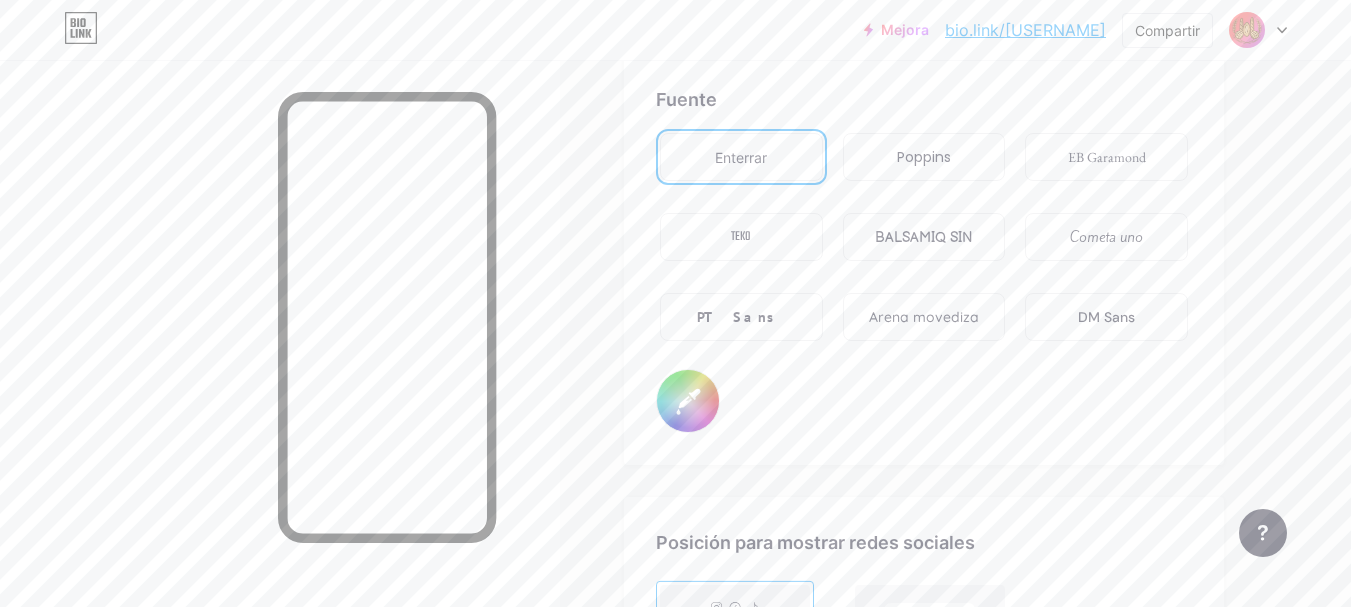 click on "PT Sans" at bounding box center (741, 317) 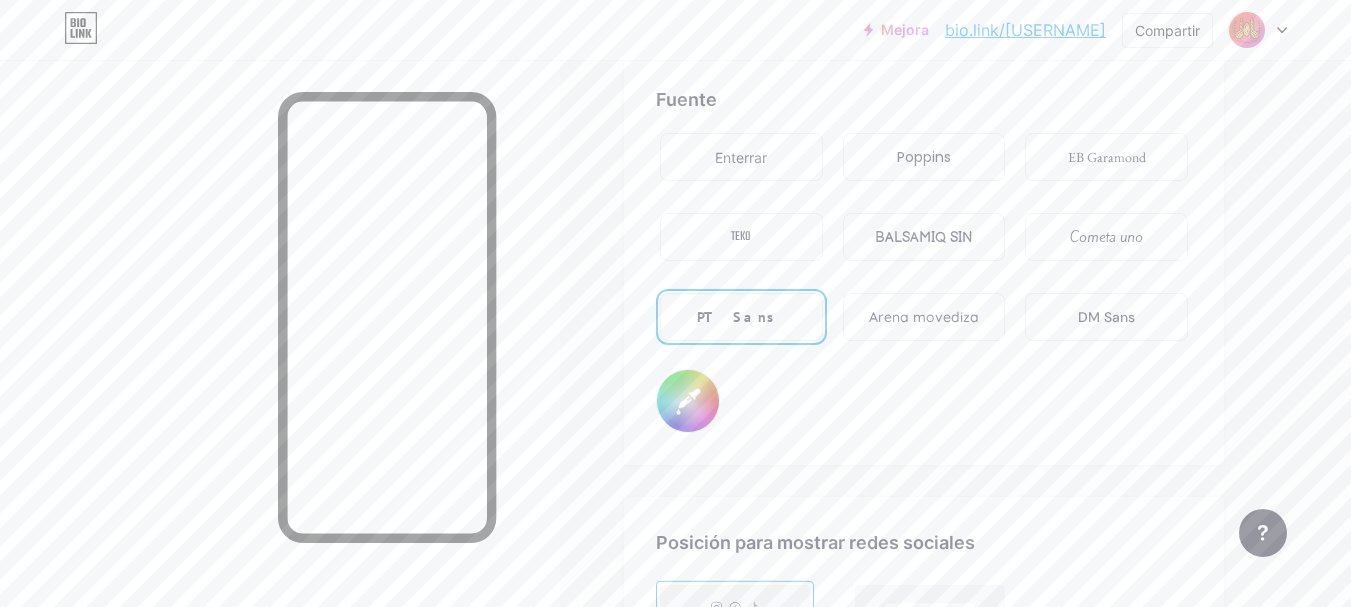 click on "TEKO" at bounding box center [741, 237] 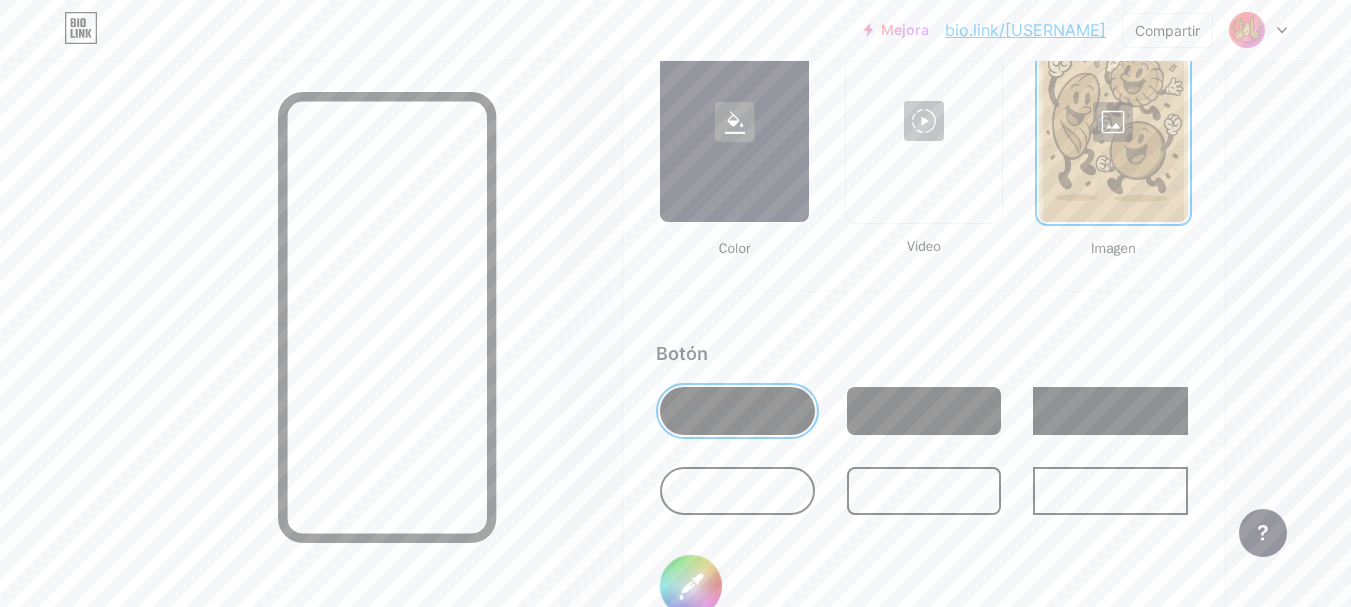scroll, scrollTop: 2812, scrollLeft: 0, axis: vertical 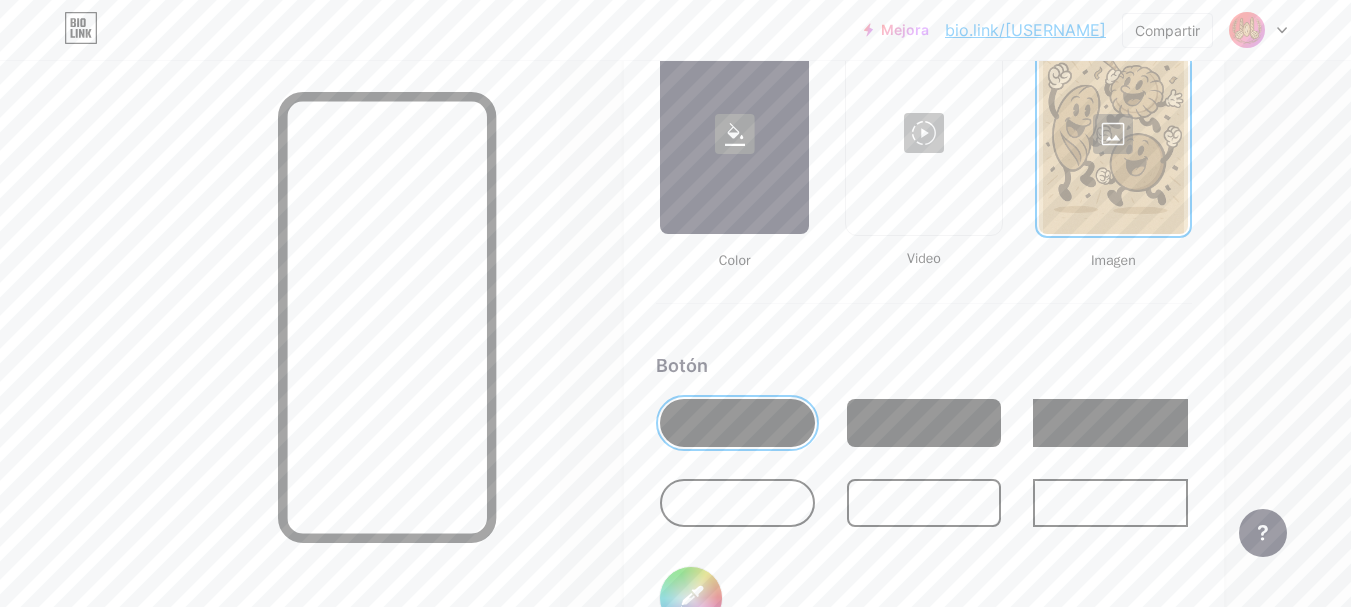 click at bounding box center (734, 134) 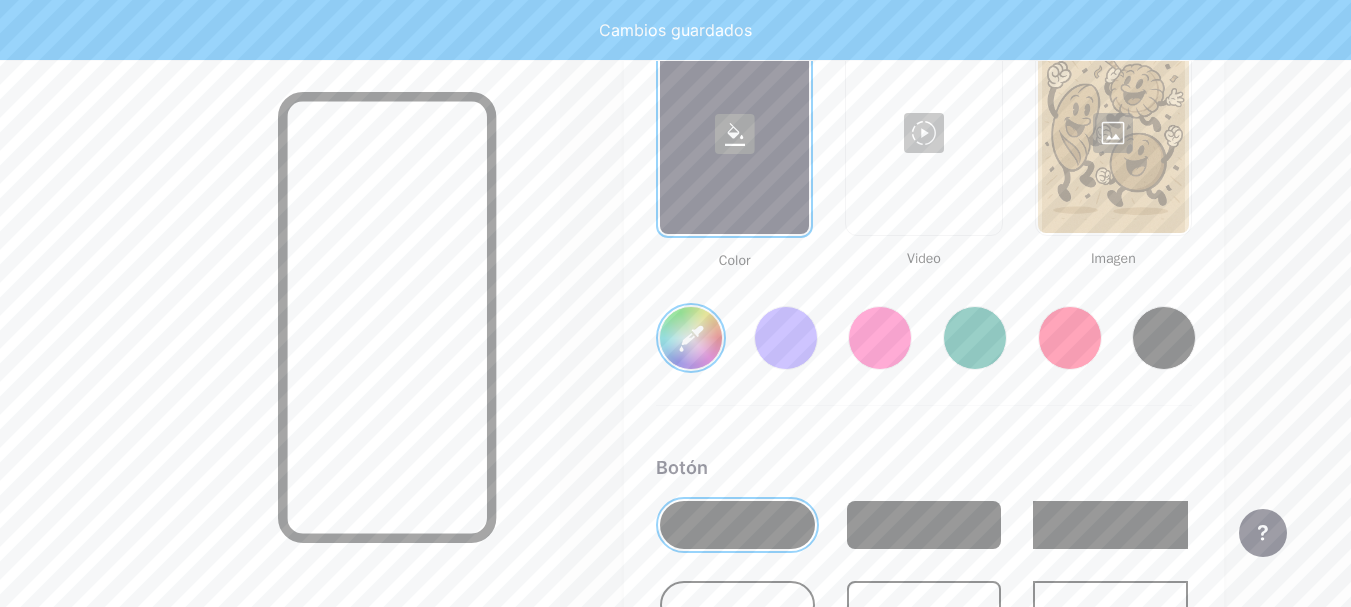 type on "#dac977" 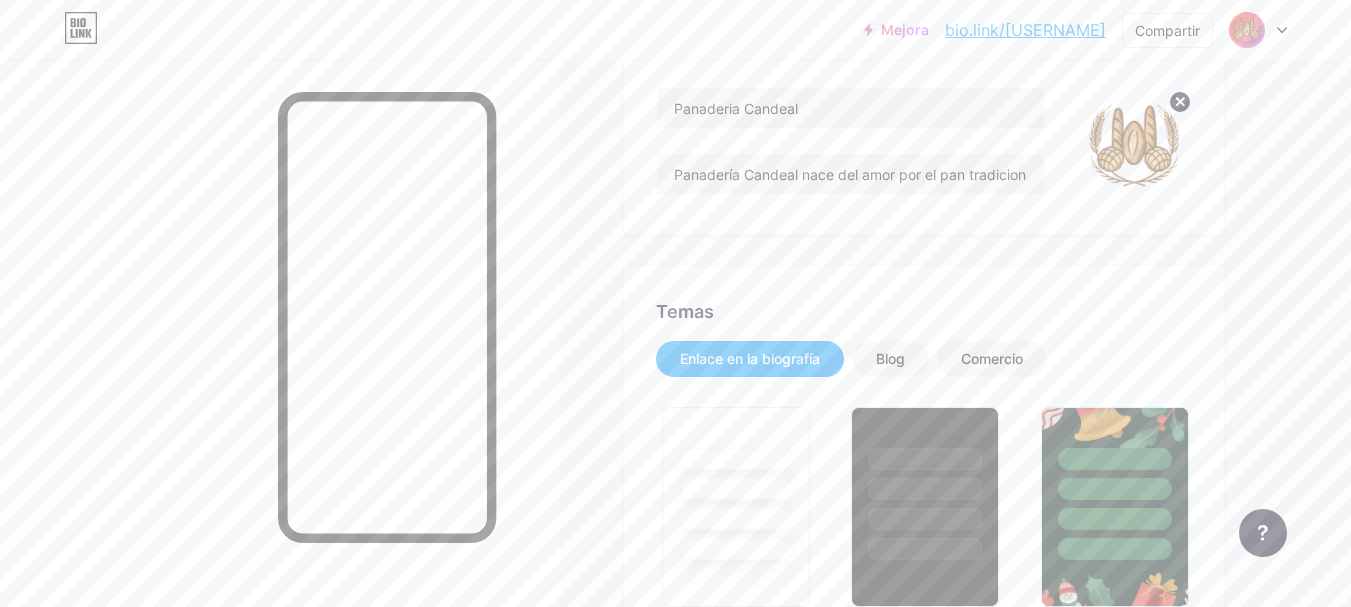 scroll, scrollTop: 0, scrollLeft: 0, axis: both 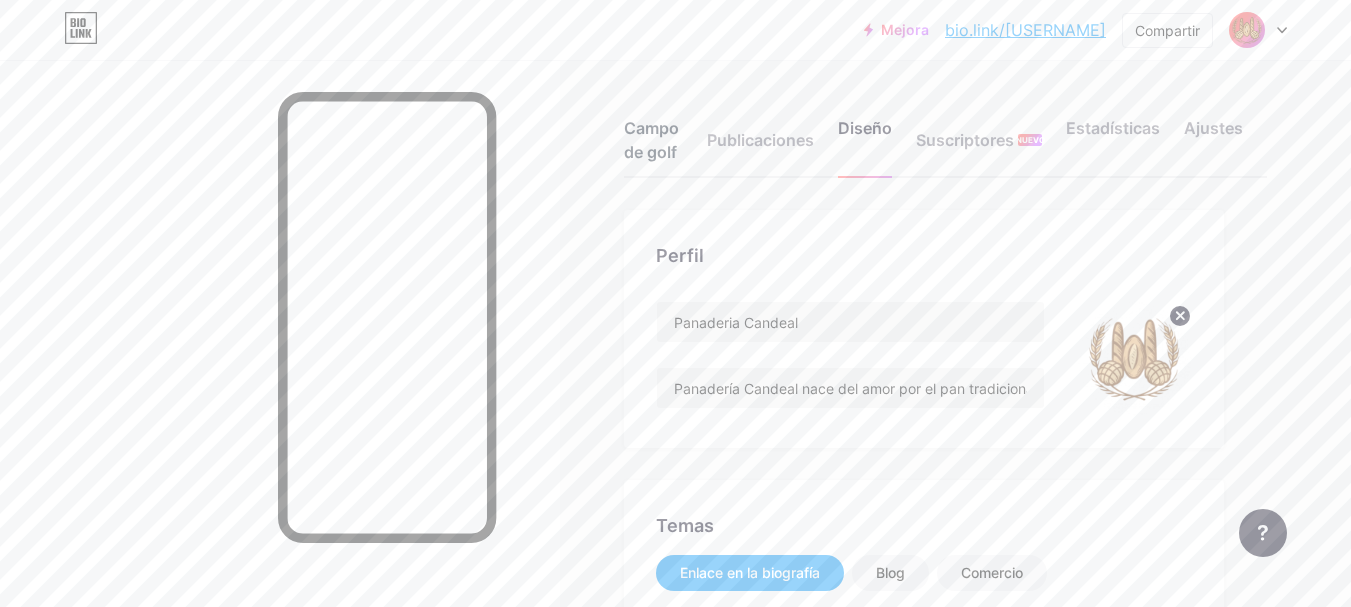 click on "Campo de golf" at bounding box center [651, 140] 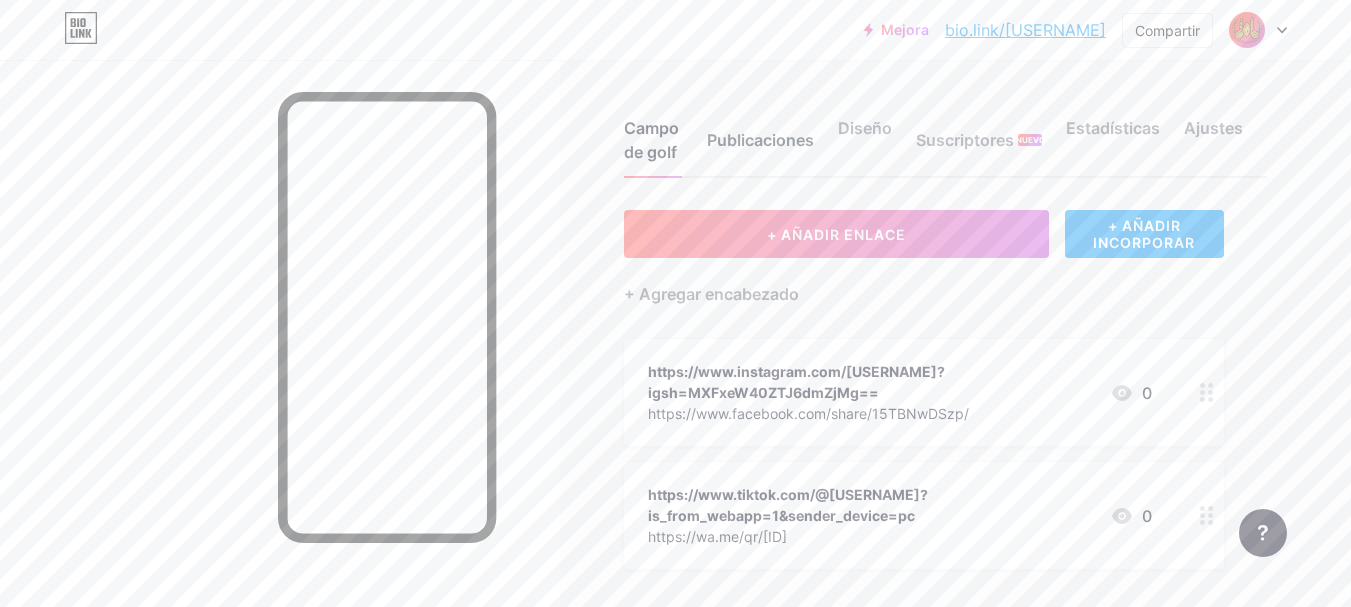 click on "Publicaciones" at bounding box center (760, 140) 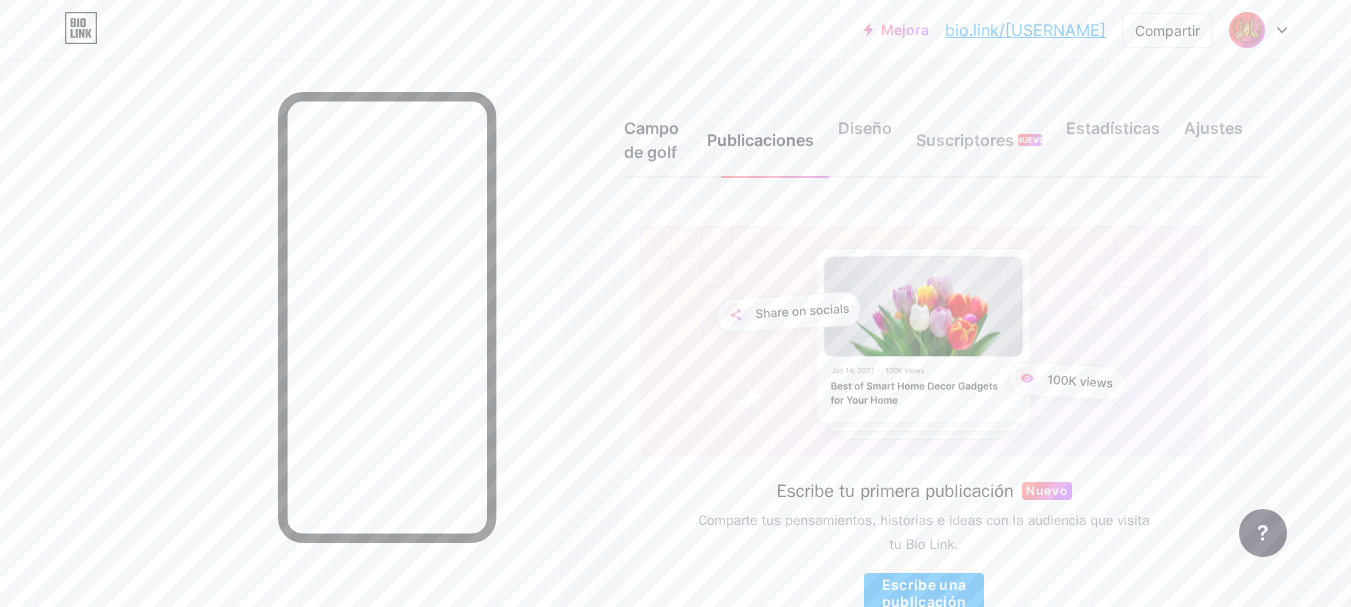 click on "Campo de golf" at bounding box center [651, 140] 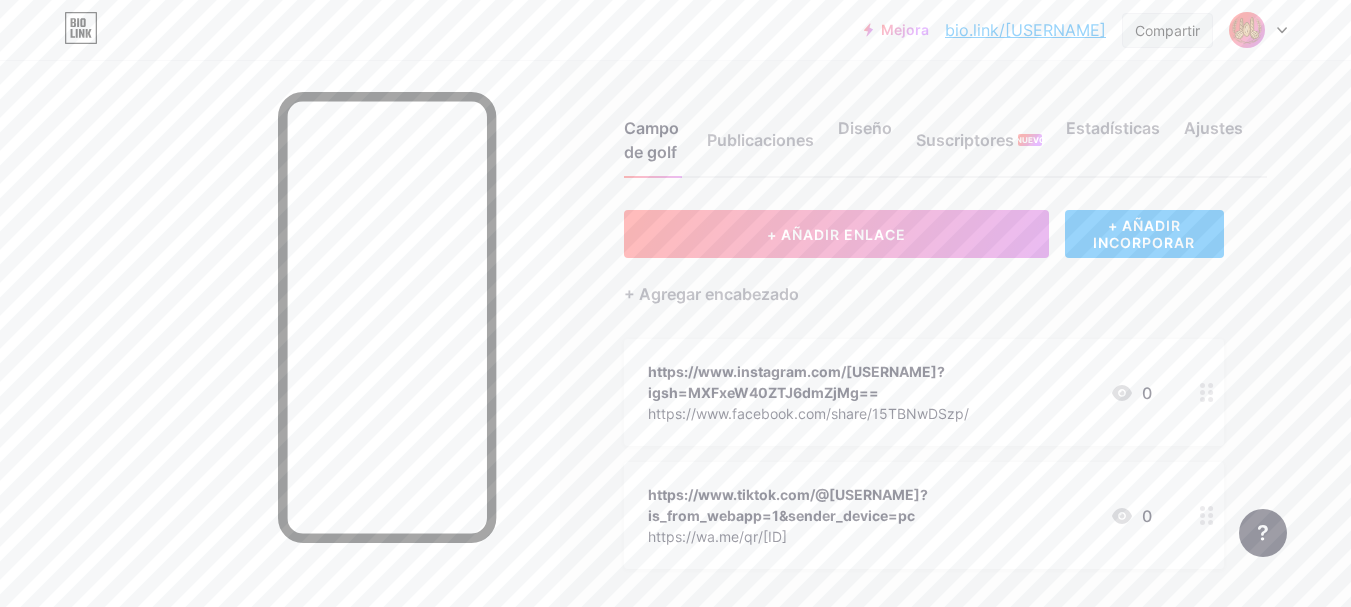 click on "Compartir" at bounding box center (1167, 30) 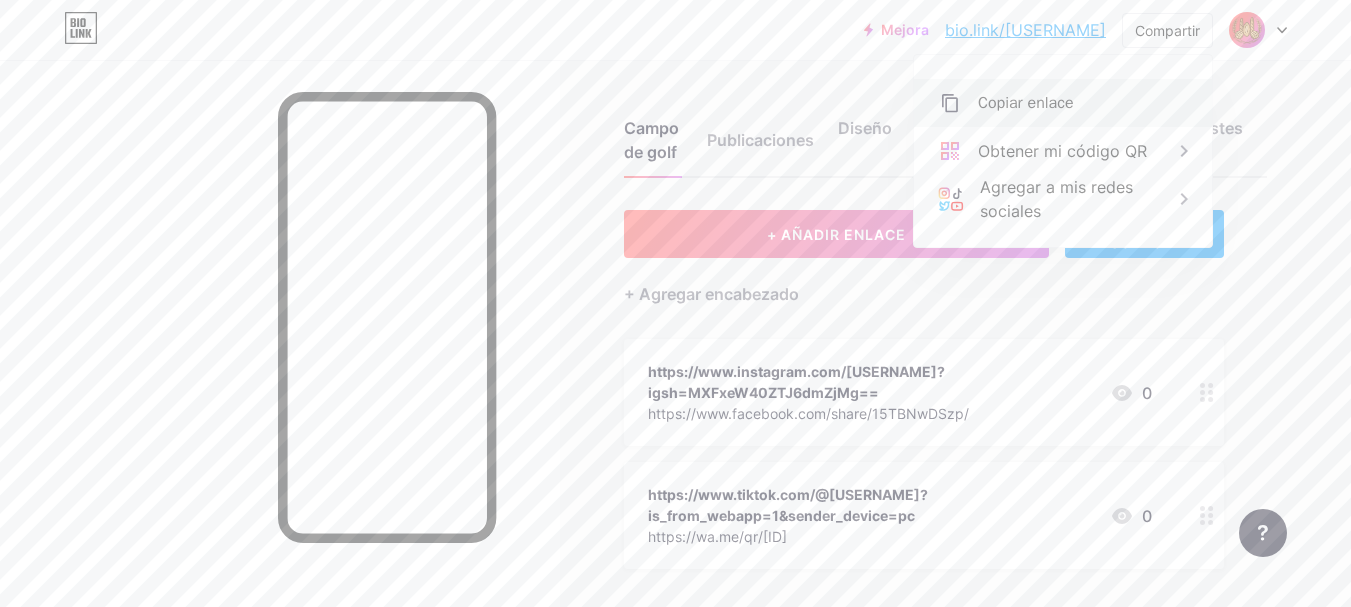 click on "Copiar enlace" at bounding box center [1026, 103] 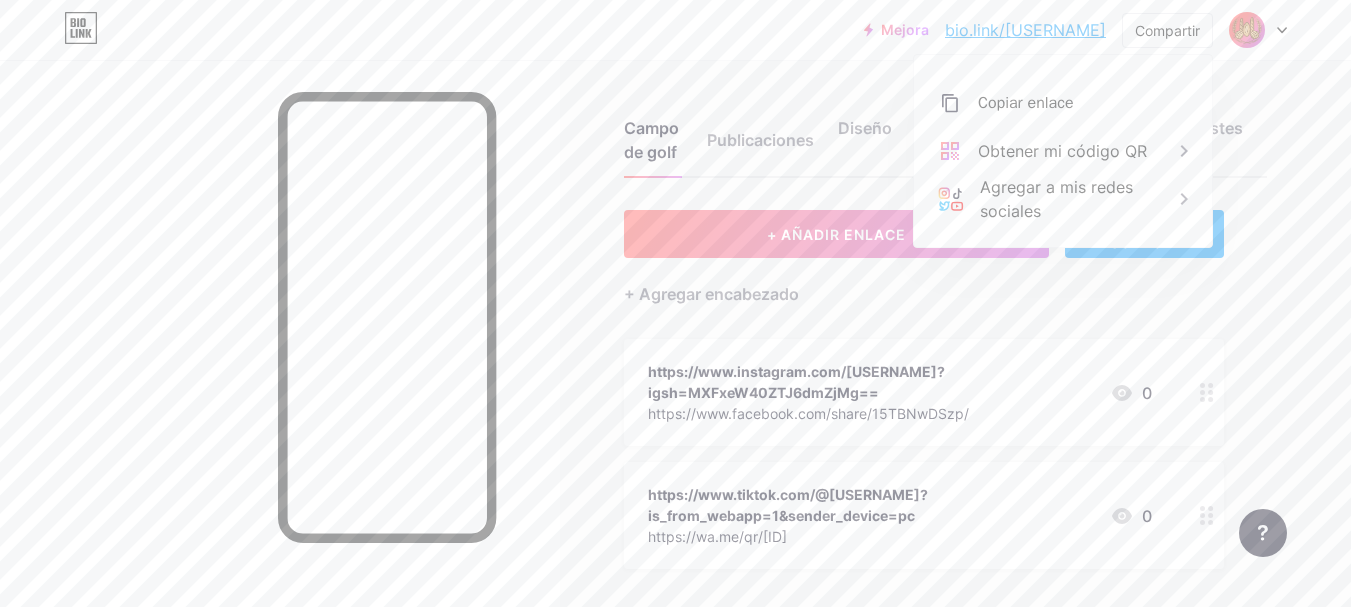 click on "Campo de golf
Publicaciones
Diseño
Suscriptores
NUEVO
Estadísticas
Ajustes       + AÑADIR ENLACE     + AÑADIR INCORPORAR
+ Agregar encabezado
https://www.instagram.com/[USERNAME]?igsh=MXFxeW40ZTJ6dmZjMg==
https://www.facebook.com/share/15TBNwDSzp/
0
https://www.tiktok.com/@[USERNAME]?is_from_webapp=1&sender_device=pc
https://wa.me/qr/[ID]
0
SOCIALES     + Agregar redes sociales                       Solicitudes de funciones             Centro de ayuda         Contactar con soporte técnico" at bounding box center (675, 431) 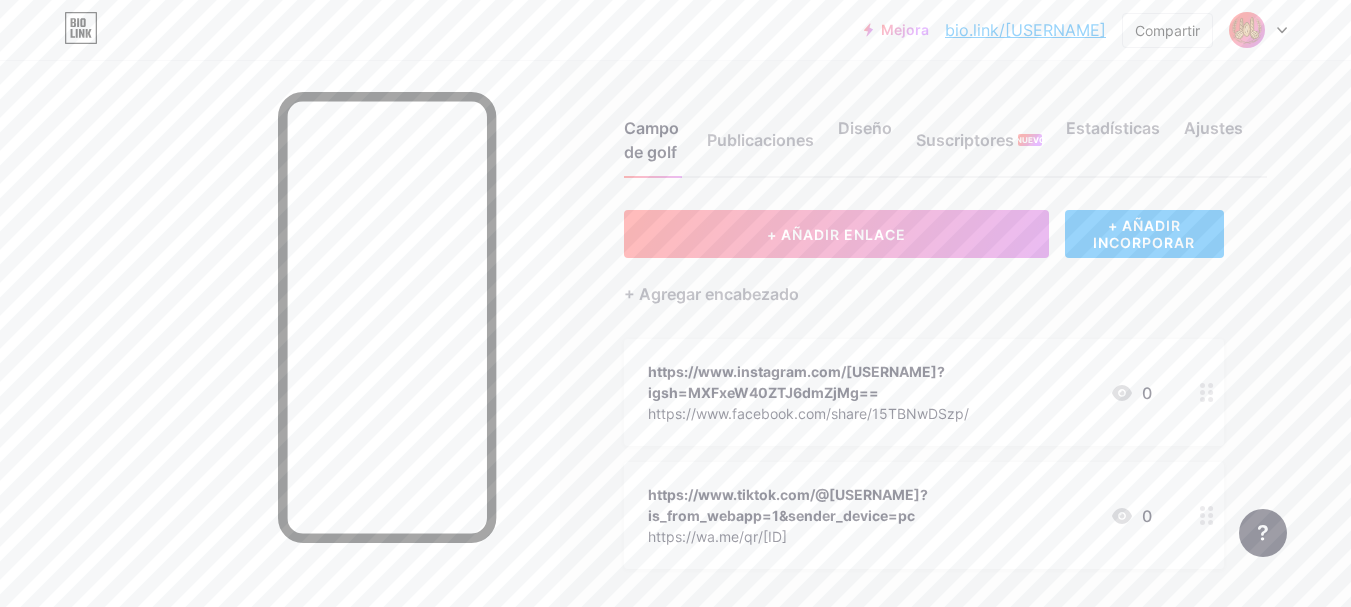 click on "Campo de golf
Publicaciones
Diseño
Suscriptores
NUEVO
Estadísticas
Ajustes       + AÑADIR ENLACE     + AÑADIR INCORPORAR
+ Agregar encabezado
https://www.instagram.com/[USERNAME]?igsh=MXFxeW40ZTJ6dmZjMg==
https://www.facebook.com/share/15TBNwDSzp/
0
https://www.tiktok.com/@[USERNAME]?is_from_webapp=1&sender_device=pc
https://wa.me/qr/[ID]
0
SOCIALES     + Agregar redes sociales                       Solicitudes de funciones             Centro de ayuda         Contactar con soporte técnico" at bounding box center (675, 431) 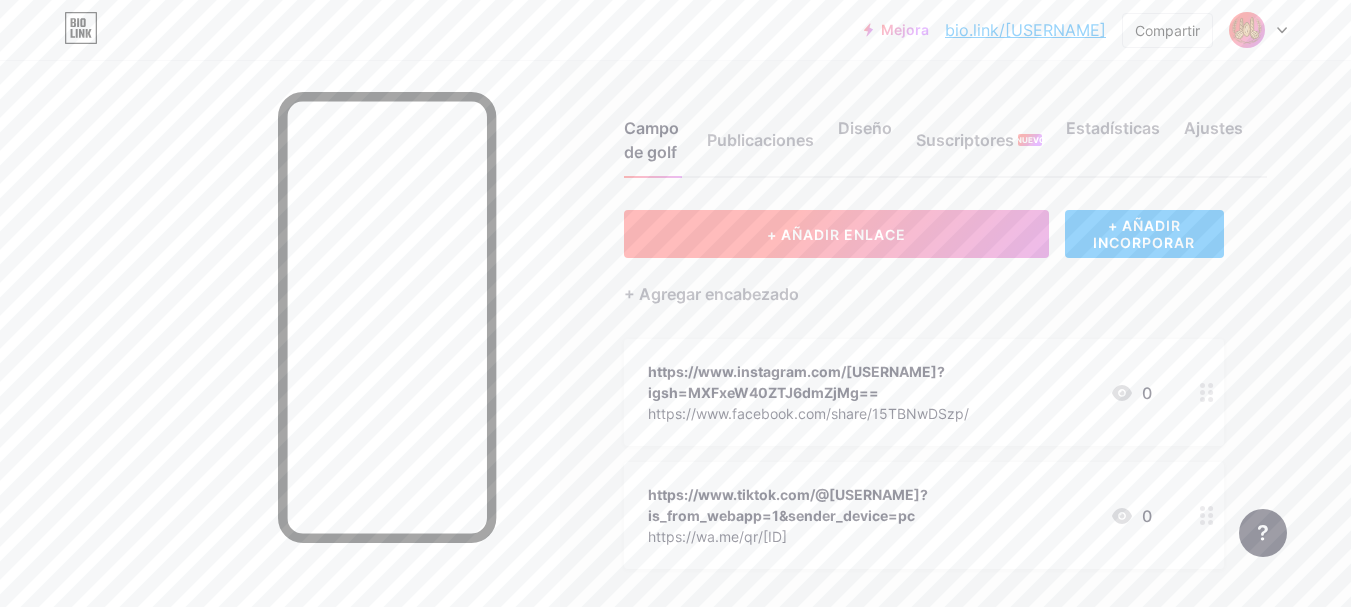 click on "+ AÑADIR ENLACE" at bounding box center [836, 234] 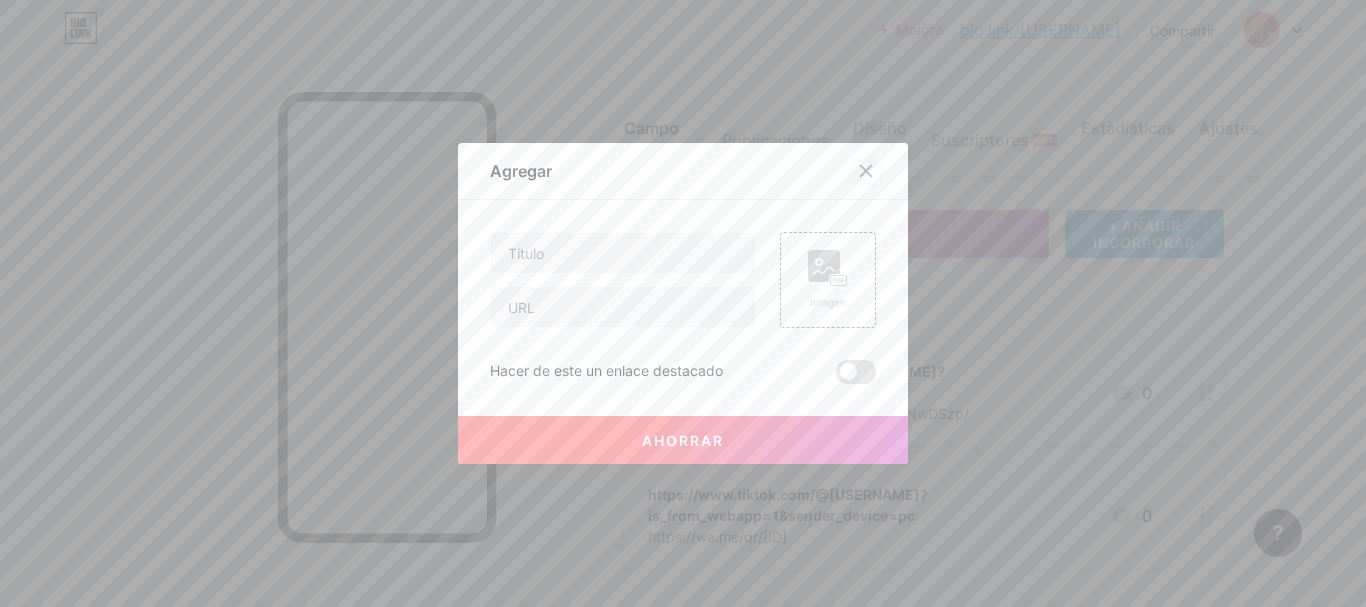 click 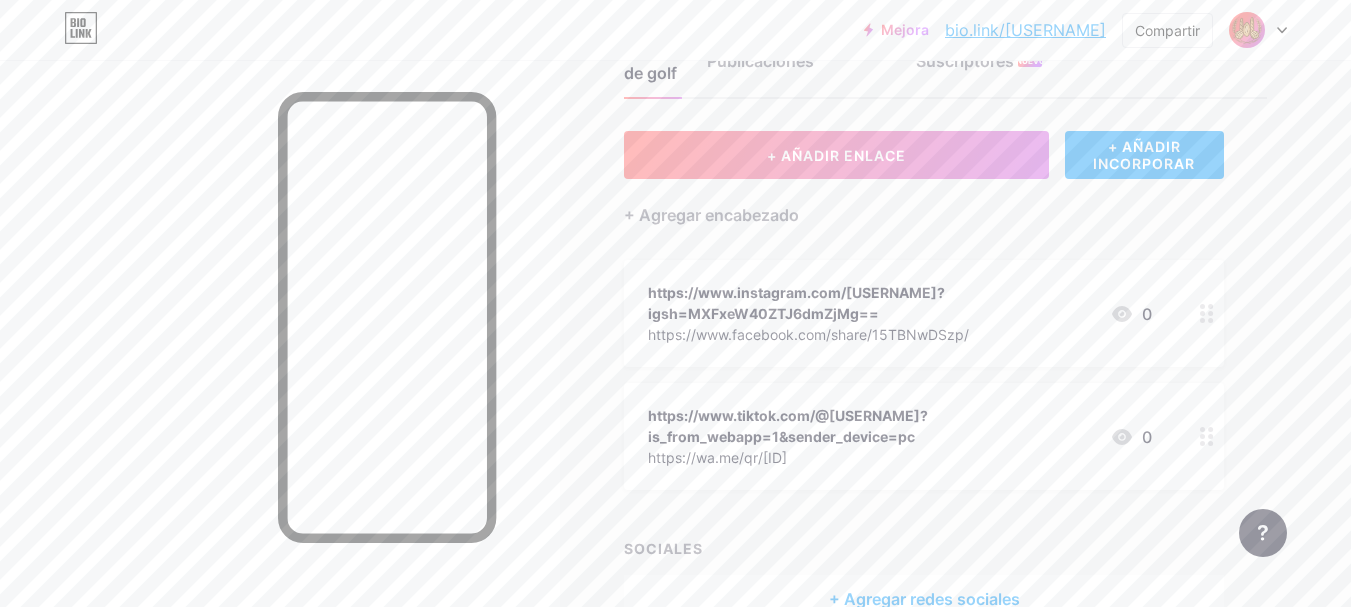 scroll, scrollTop: 0, scrollLeft: 0, axis: both 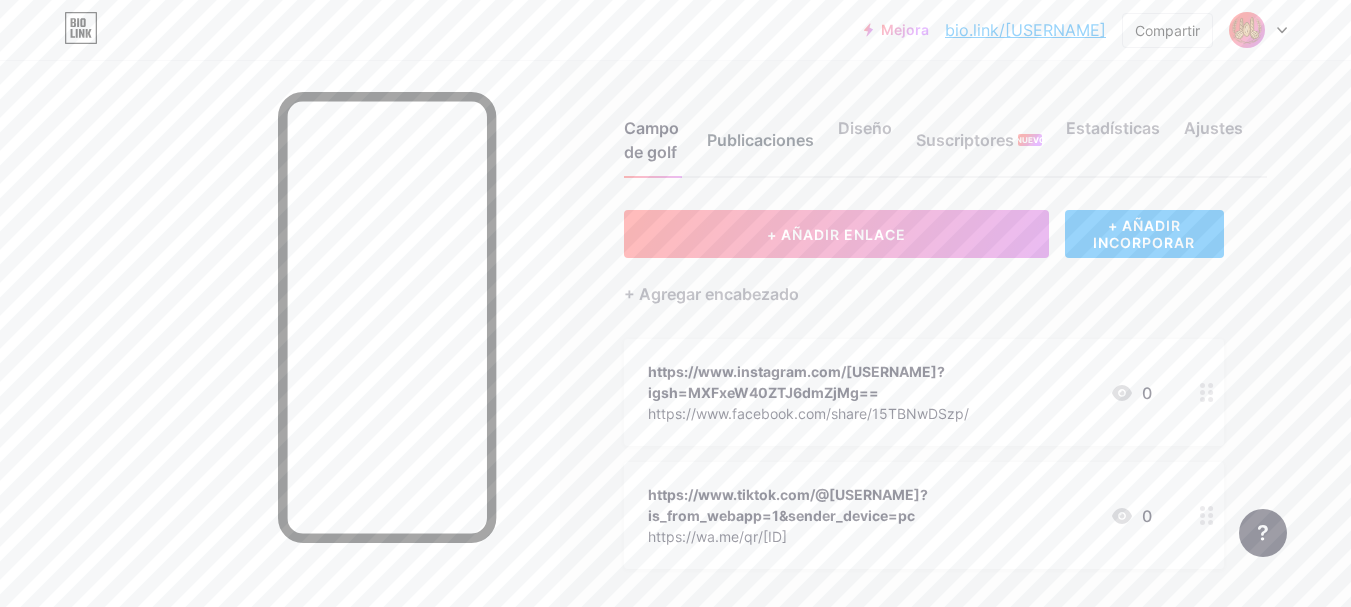 click on "Publicaciones" at bounding box center [760, 140] 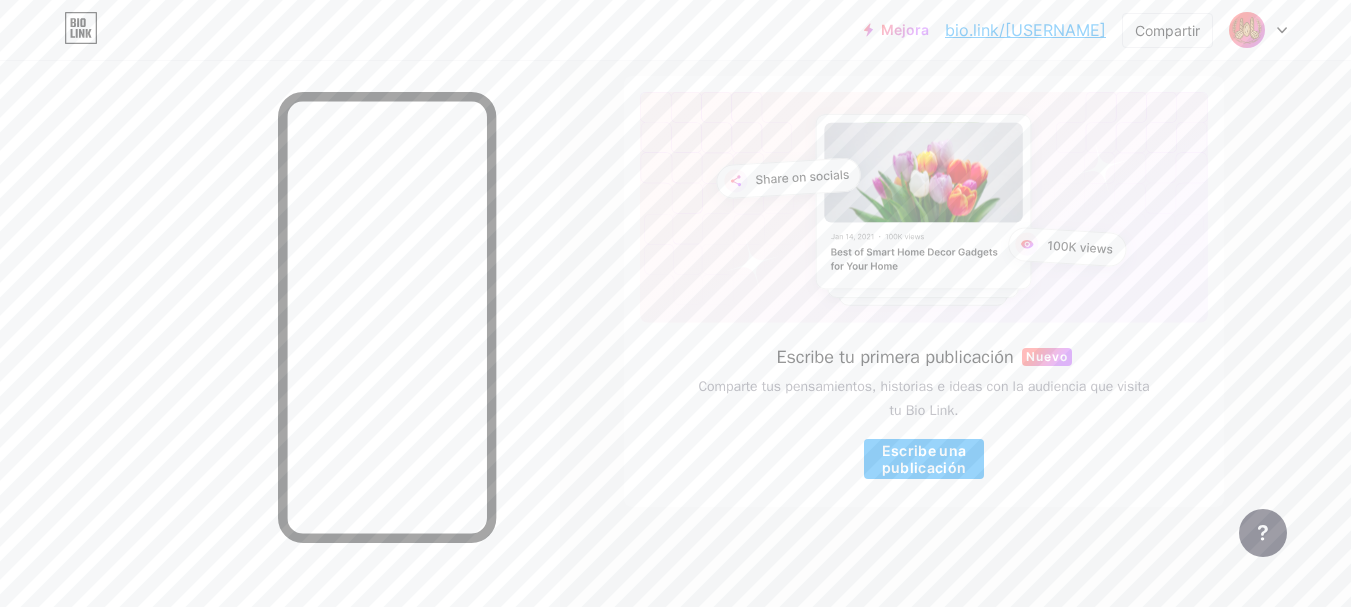 scroll, scrollTop: 0, scrollLeft: 0, axis: both 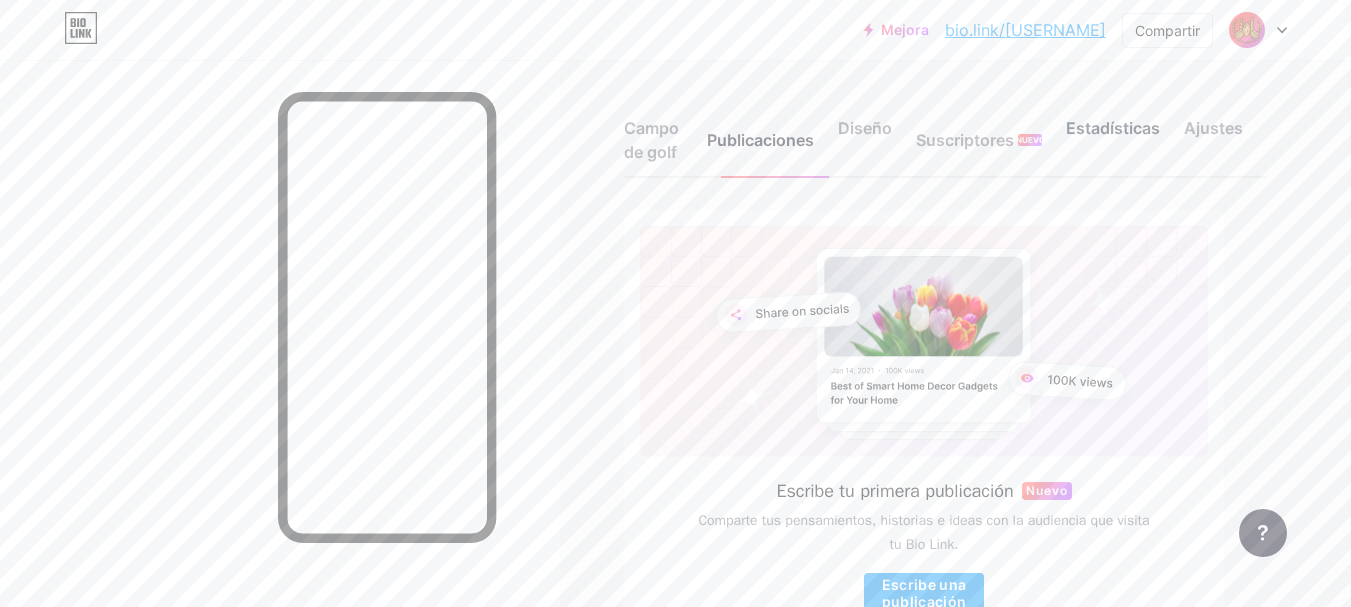 click on "Estadísticas" at bounding box center [1113, 128] 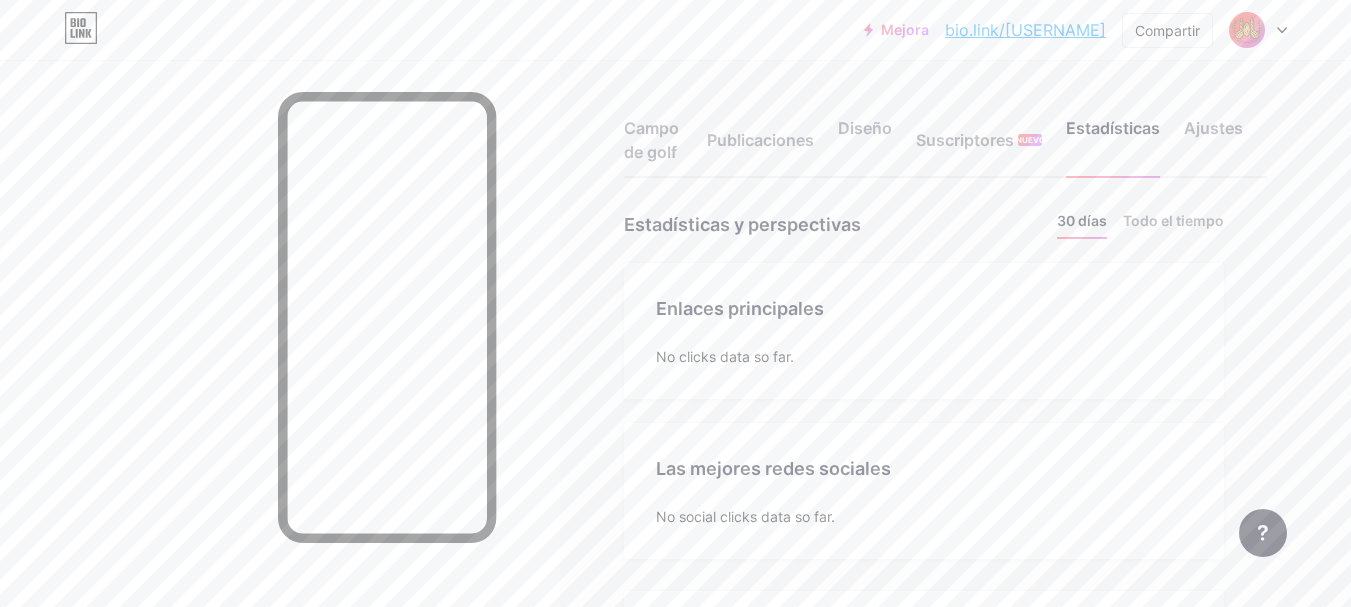 scroll, scrollTop: 999393, scrollLeft: 998649, axis: both 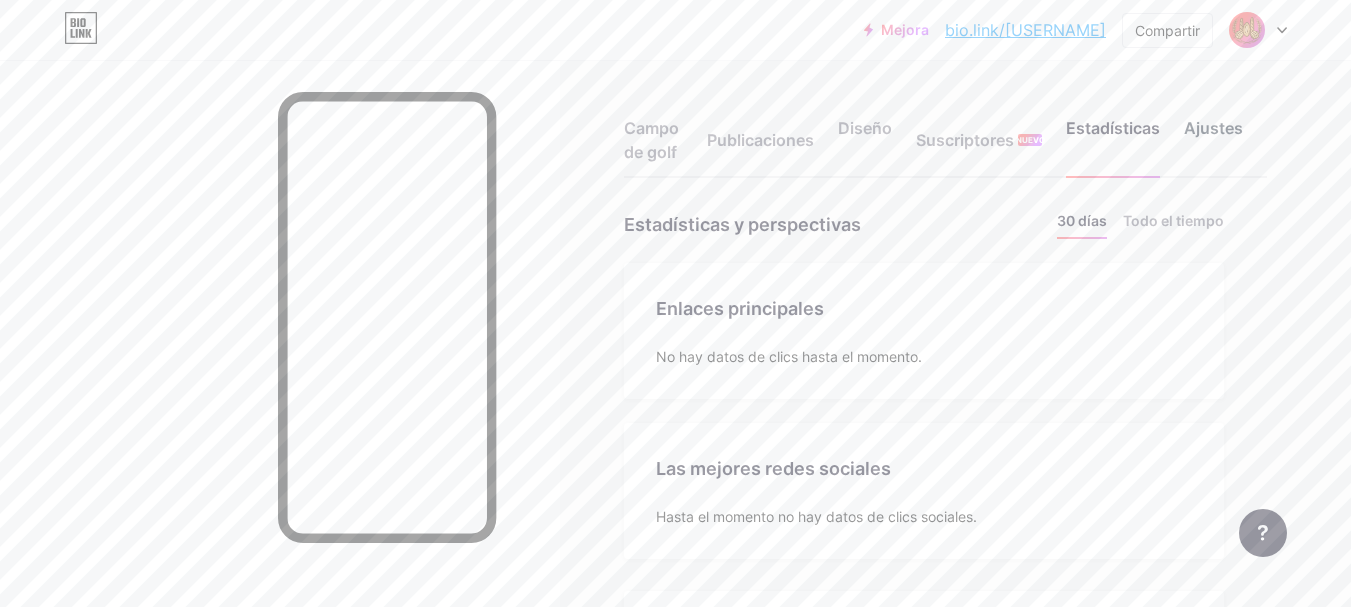 click on "Ajustes" at bounding box center [1213, 128] 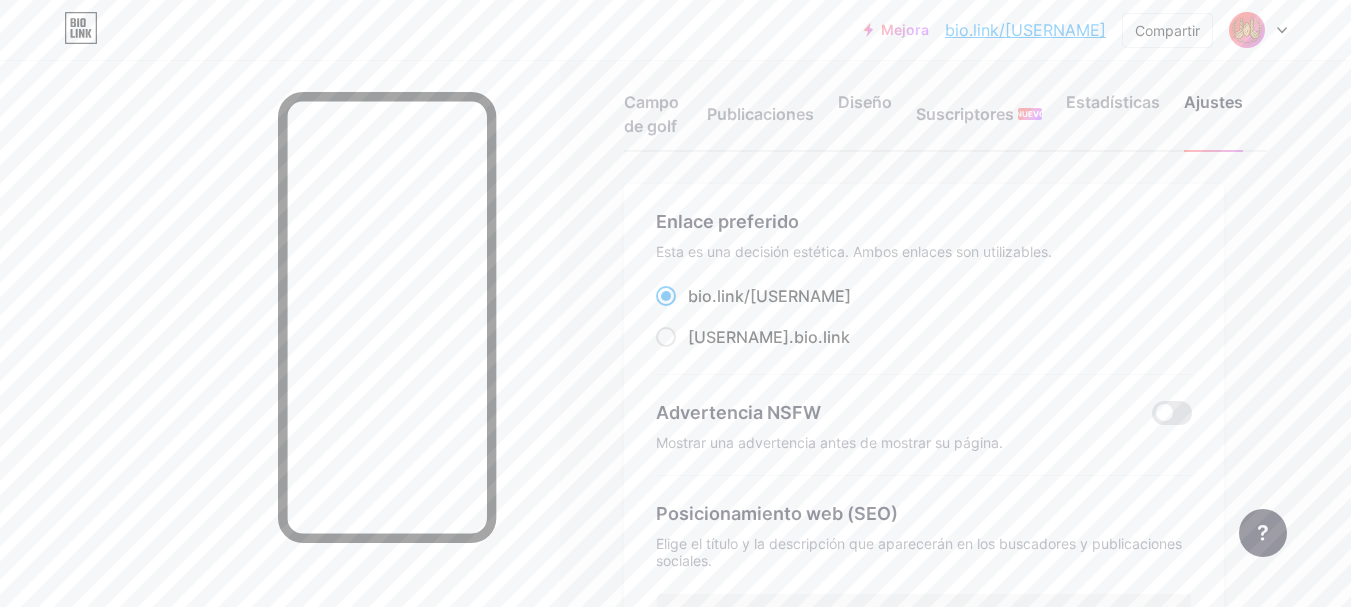 scroll, scrollTop: 0, scrollLeft: 0, axis: both 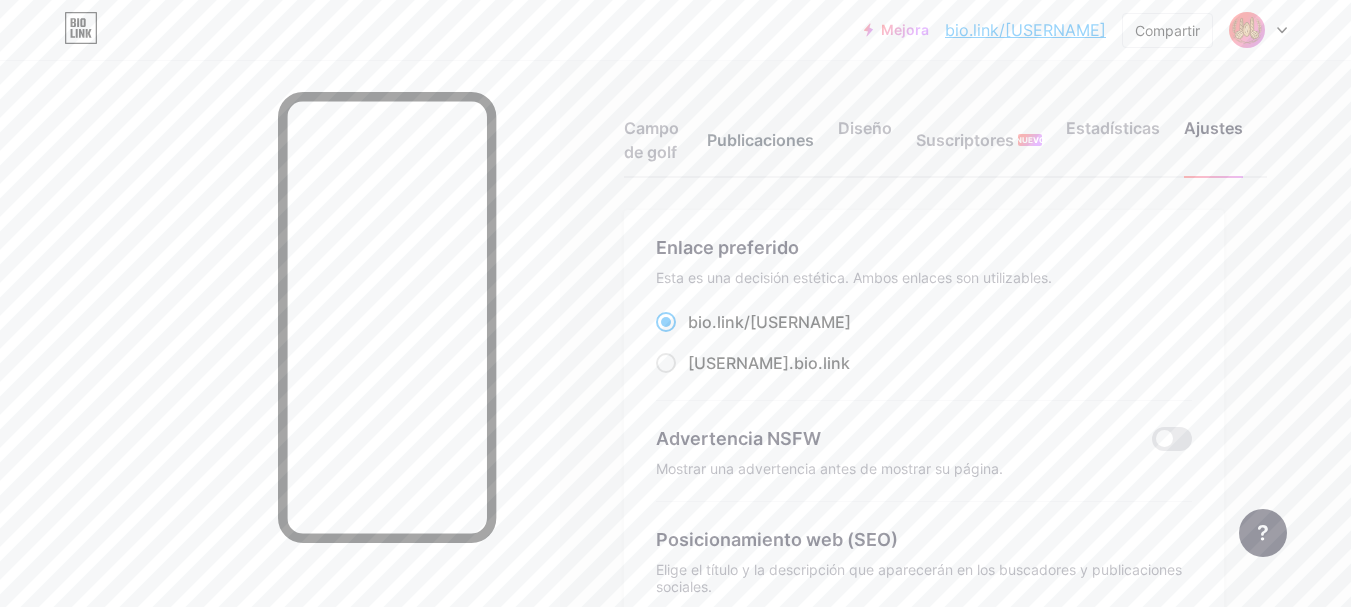 click on "Publicaciones" at bounding box center [760, 146] 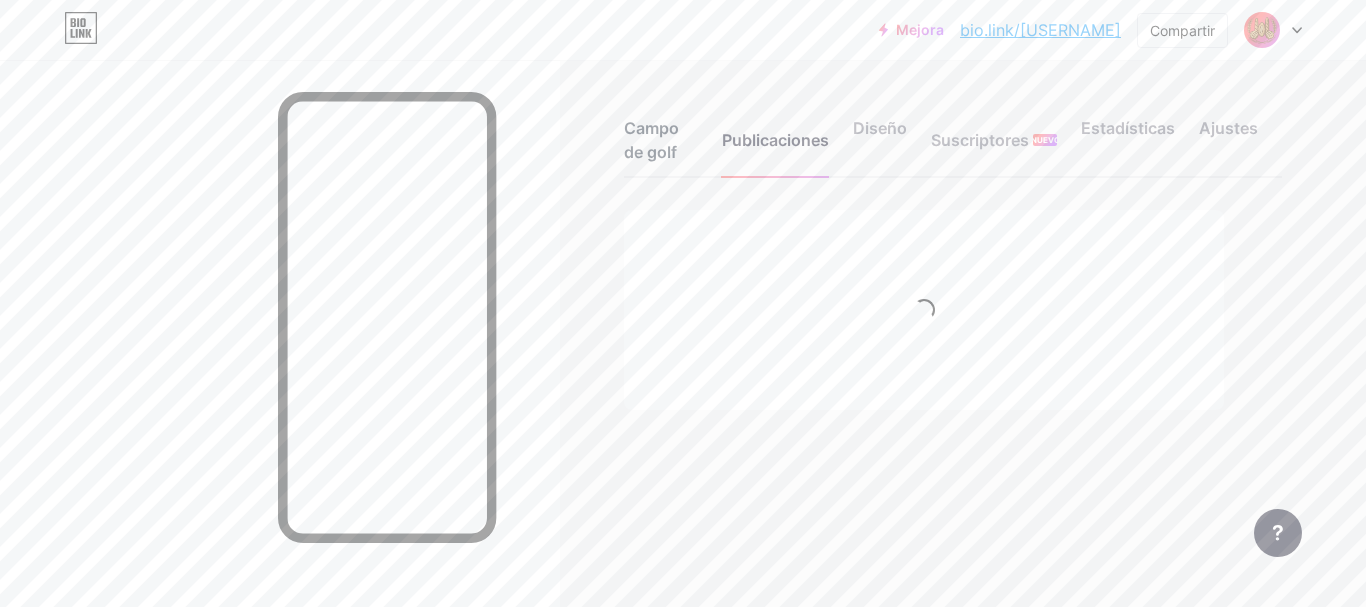 click on "Campo de golf" at bounding box center (661, 146) 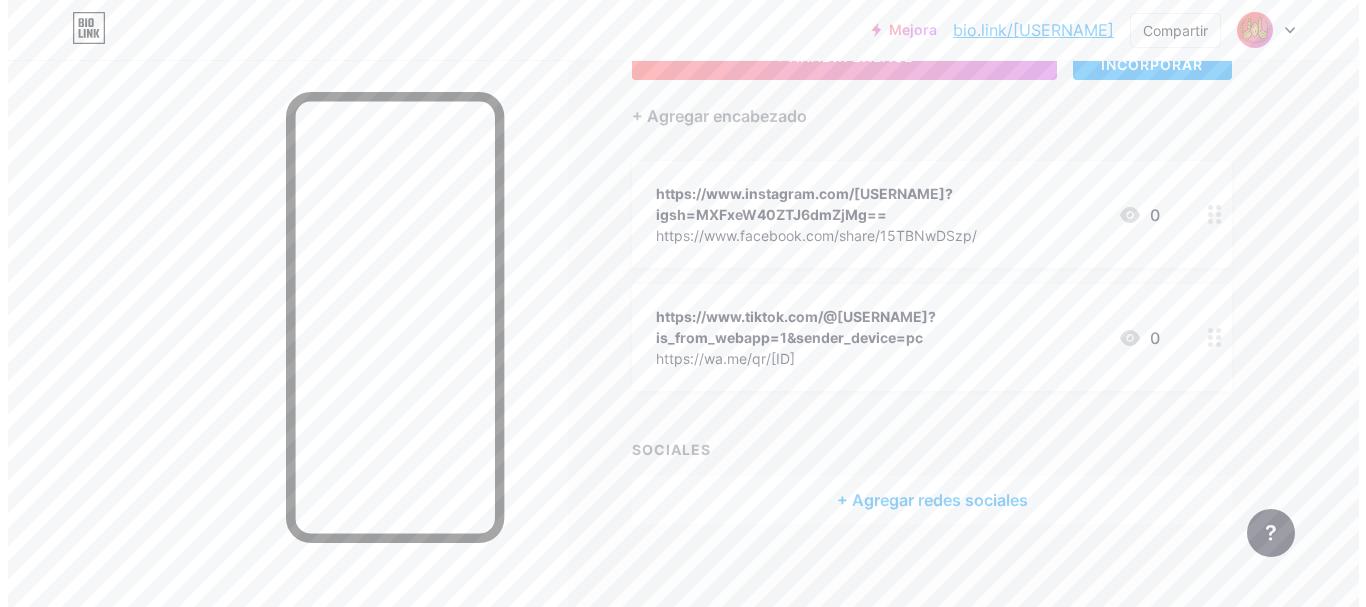 scroll, scrollTop: 194, scrollLeft: 0, axis: vertical 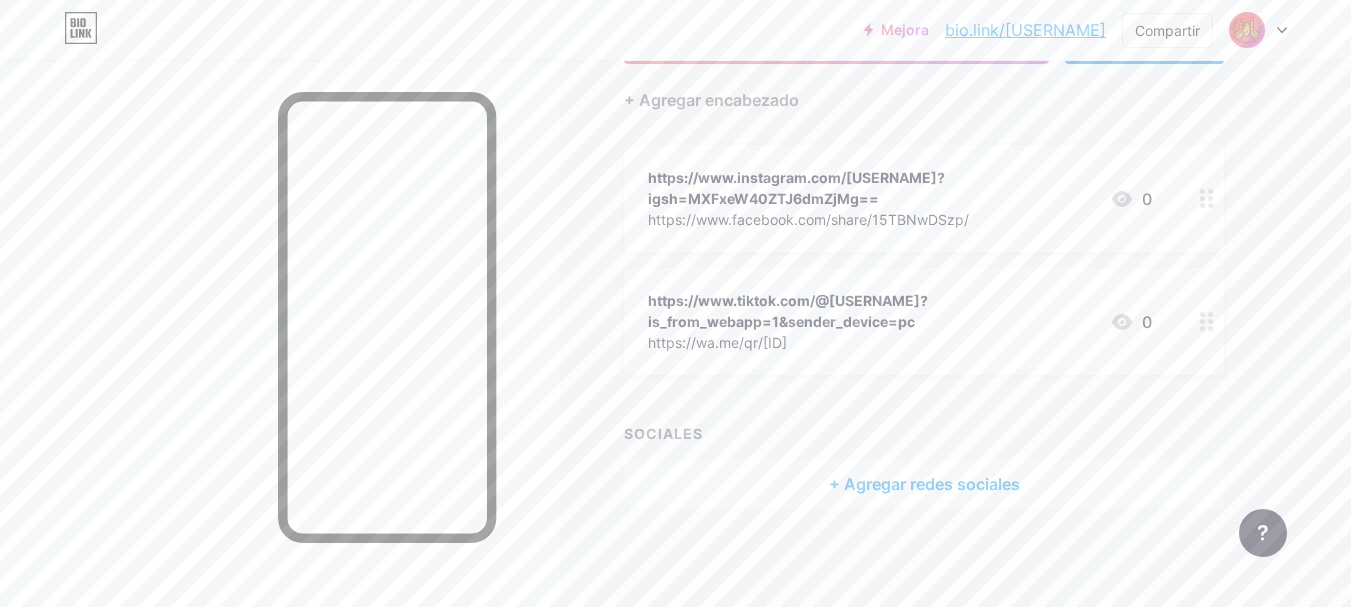 click on "+ Agregar redes sociales" at bounding box center (924, 484) 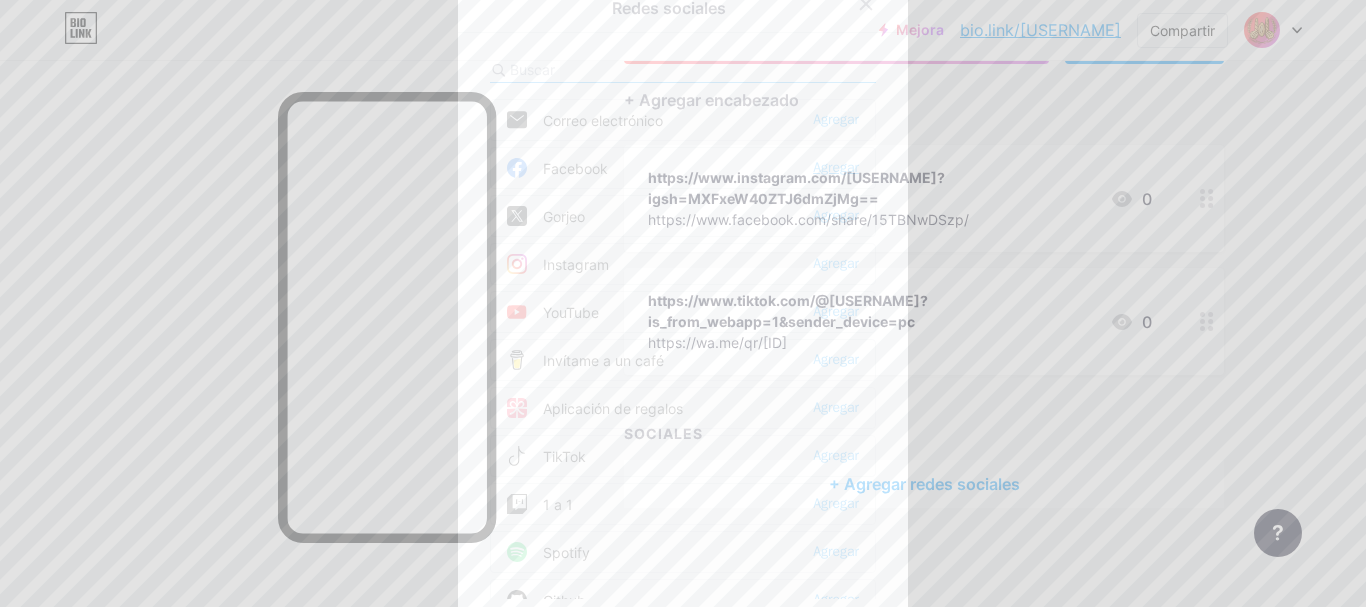 click on "Agregar" at bounding box center [836, 167] 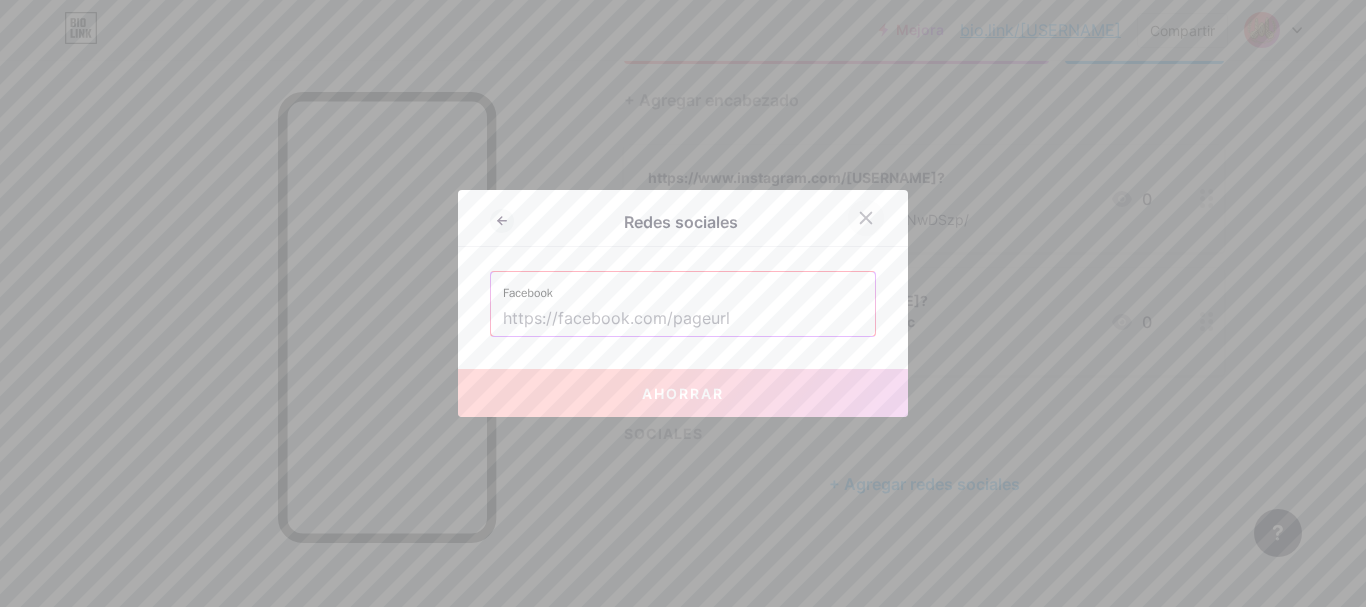 click 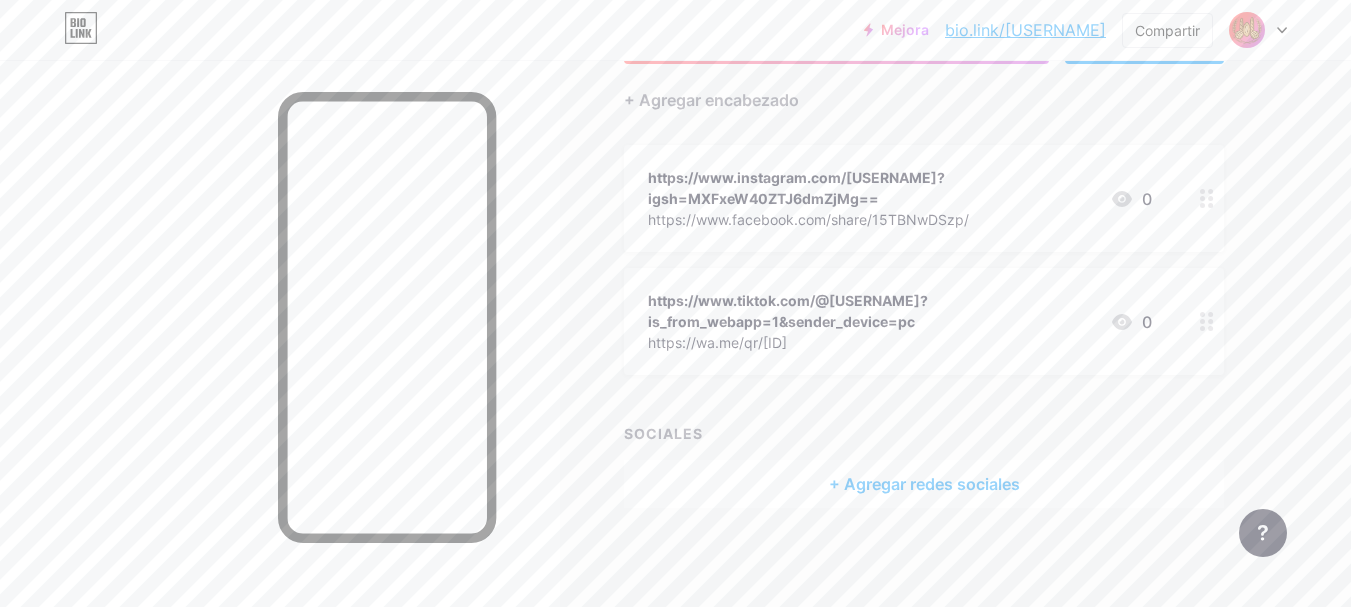 click on "+ Agregar redes sociales" at bounding box center [924, 484] 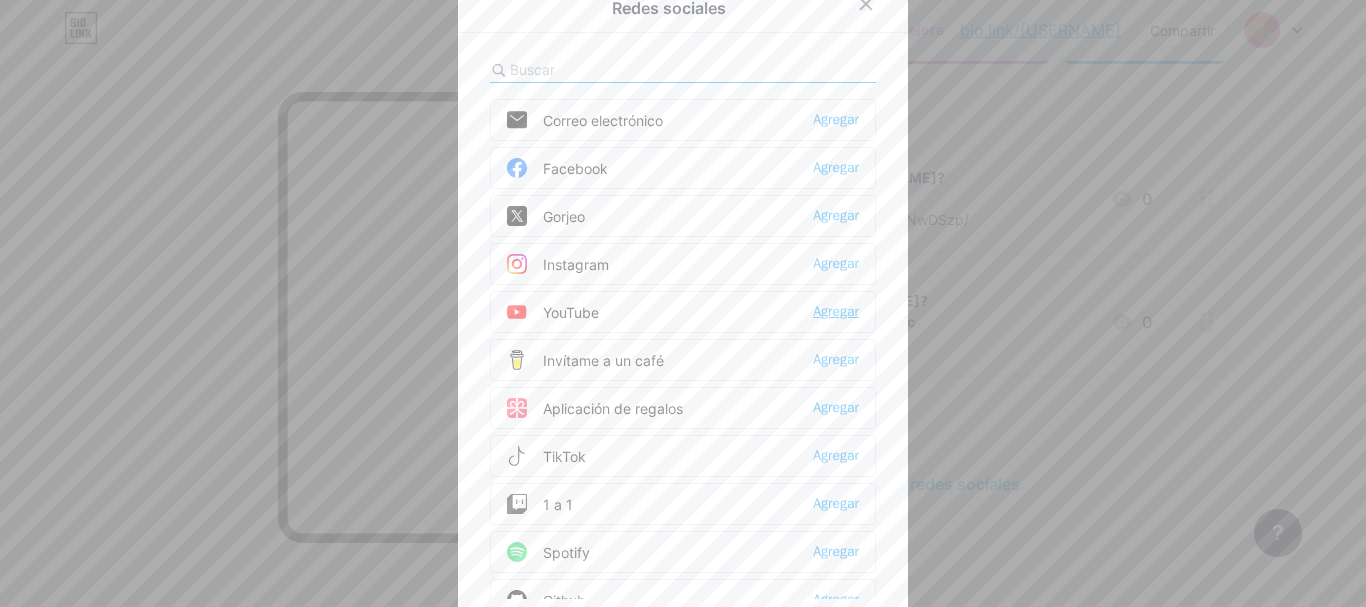 click on "Agregar" at bounding box center (836, 311) 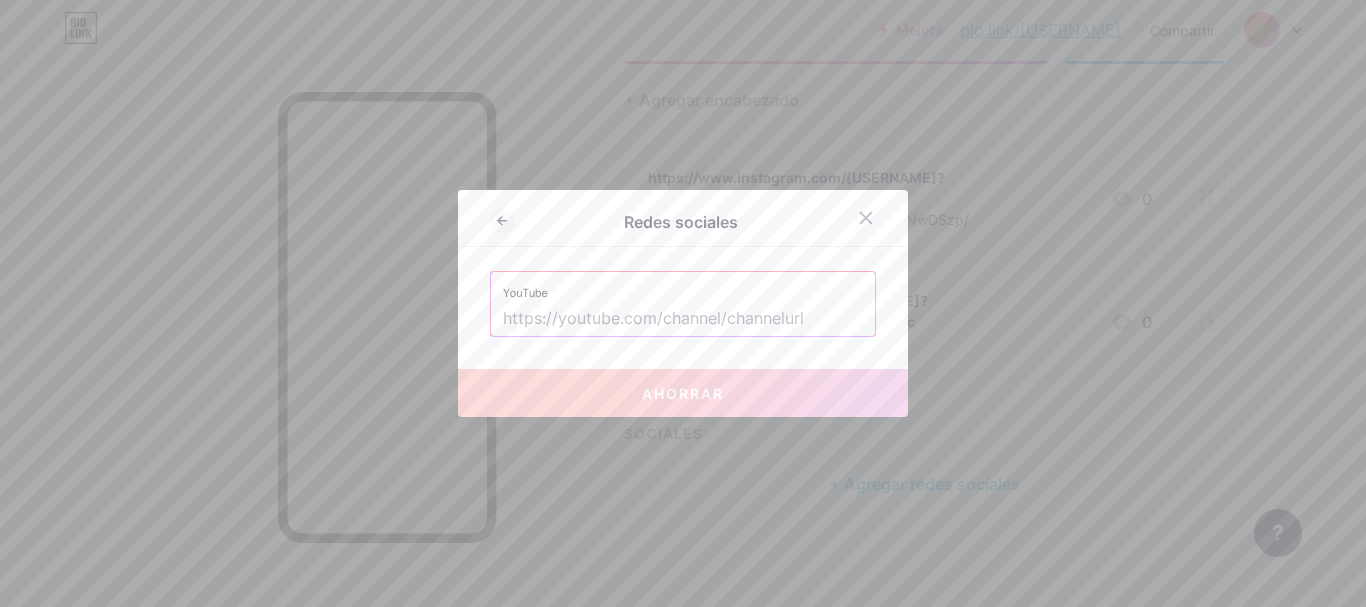 click at bounding box center [683, 319] 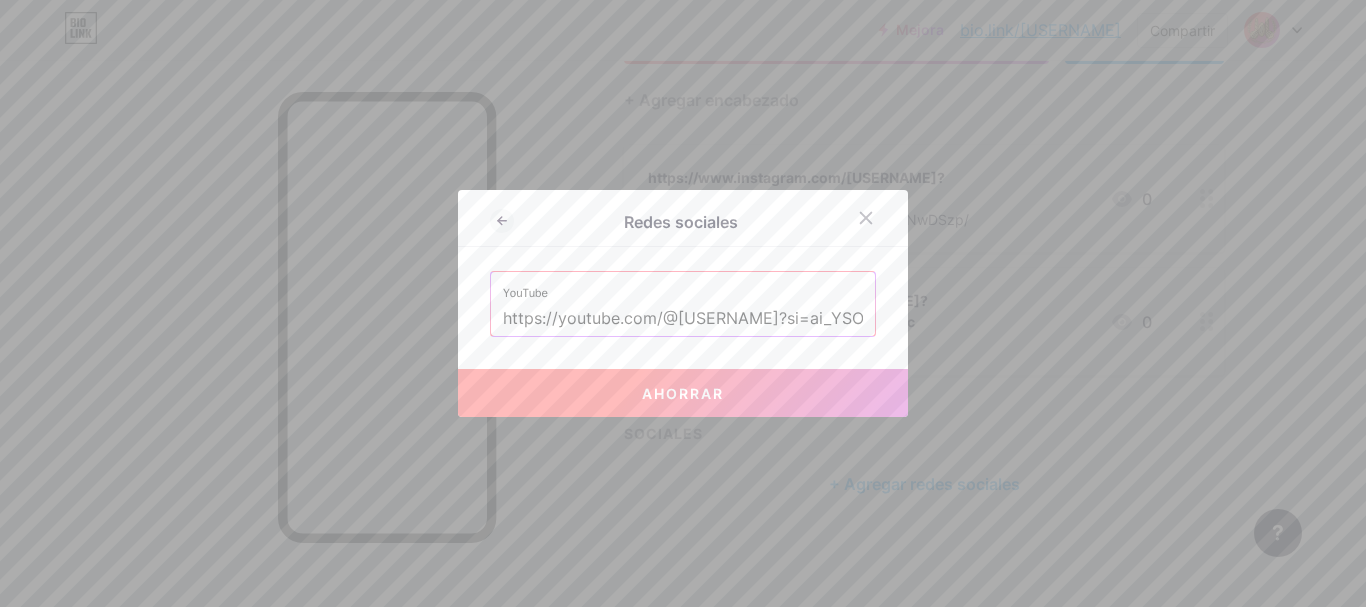 scroll, scrollTop: 0, scrollLeft: 130, axis: horizontal 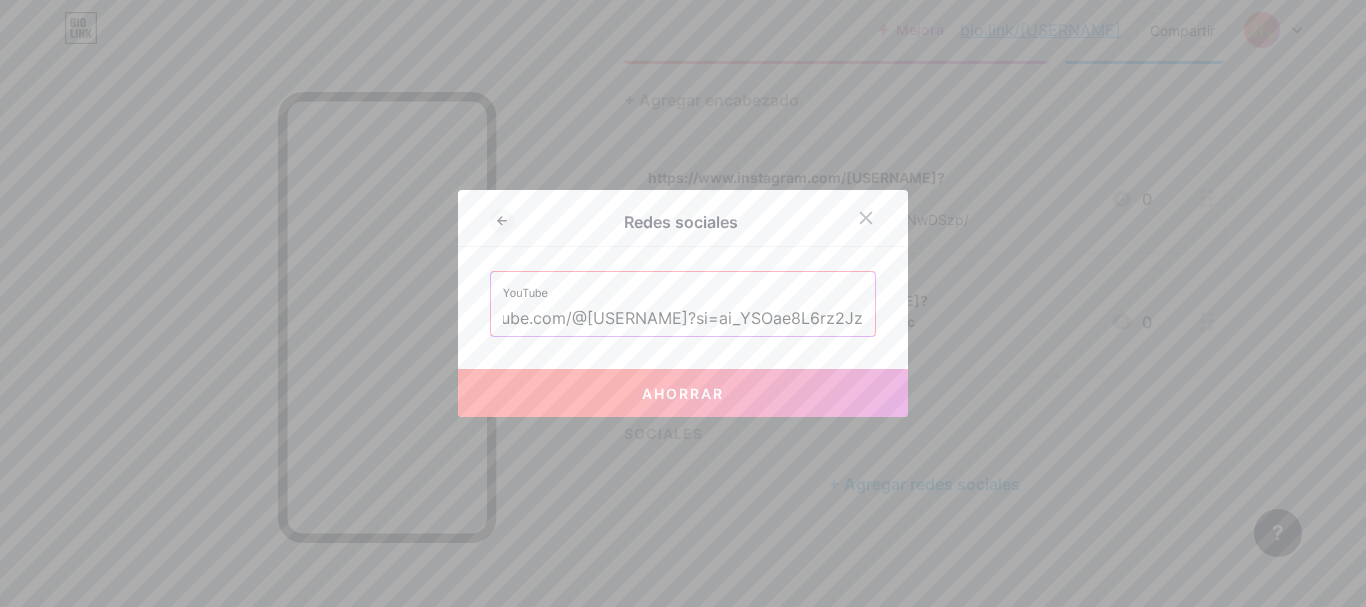 type on "https://youtube.com/@[USERNAME]?si=ai_YSOae8L6rz2Jz" 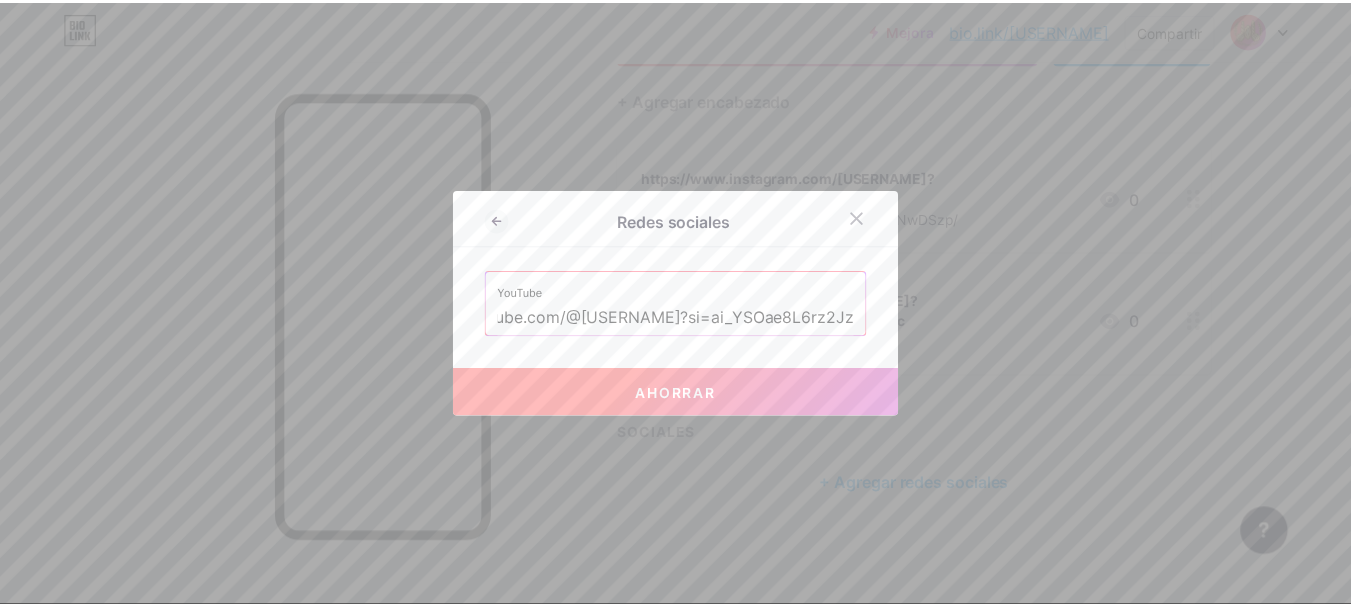 scroll, scrollTop: 0, scrollLeft: 0, axis: both 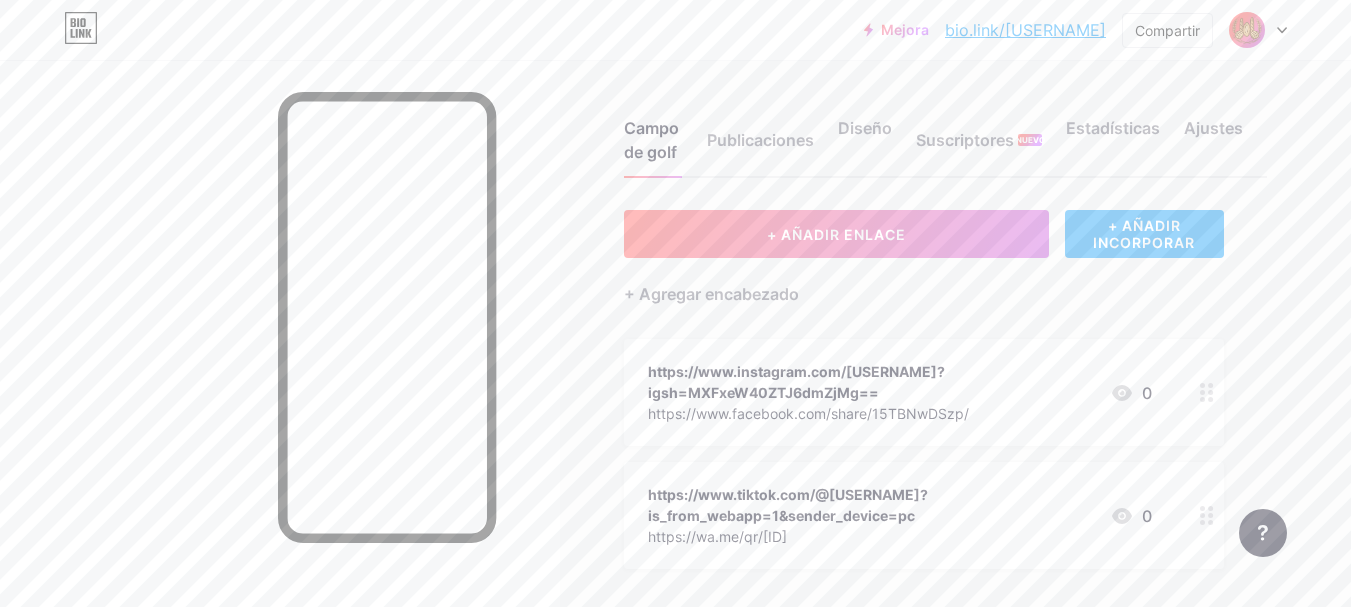 click on "+ AÑADIR INCORPORAR" at bounding box center [1144, 234] 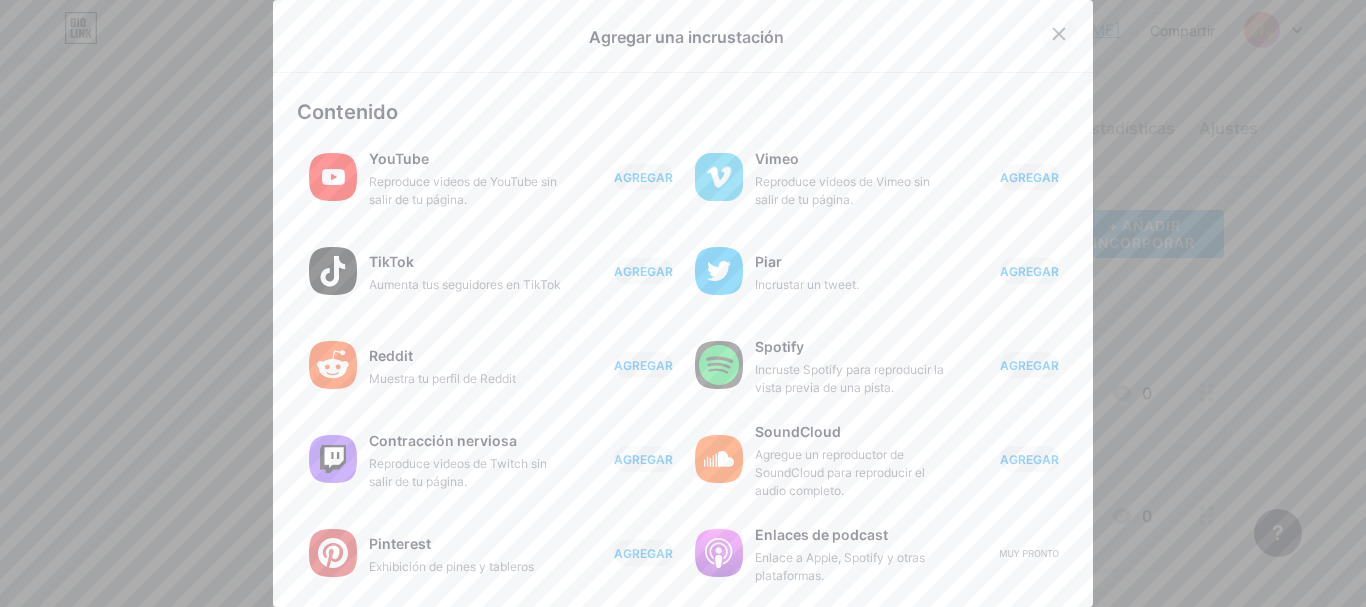click at bounding box center [1059, 34] 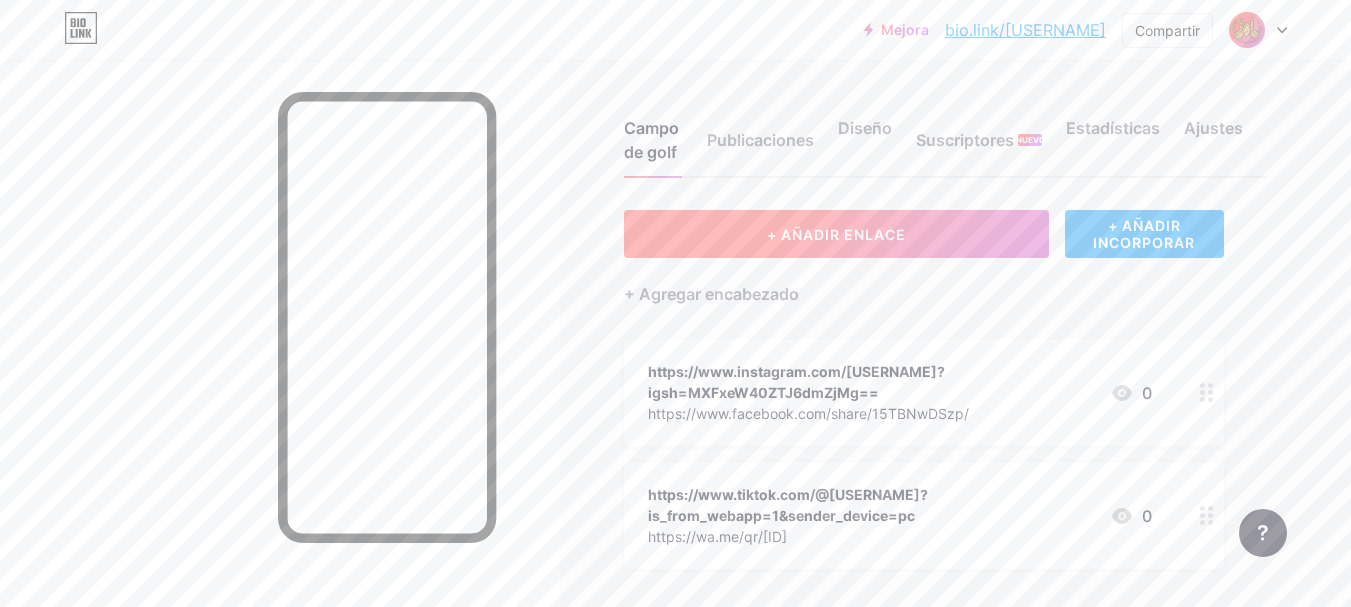 click on "+ AÑADIR ENLACE" at bounding box center [836, 234] 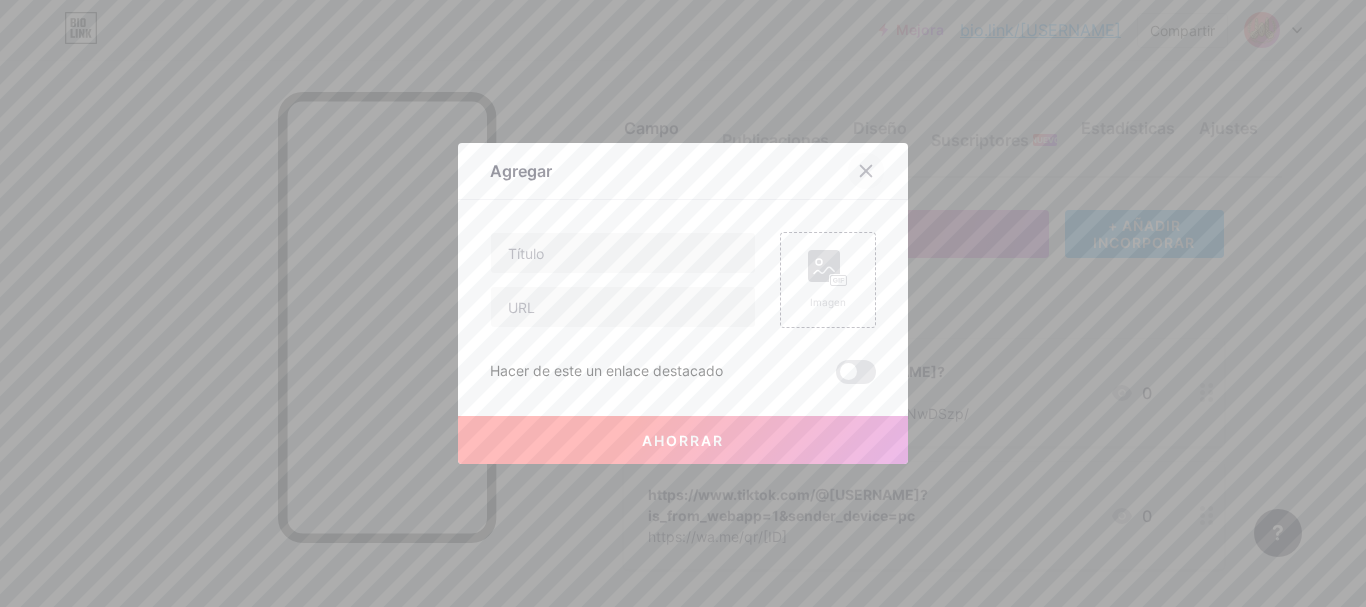 click at bounding box center [866, 171] 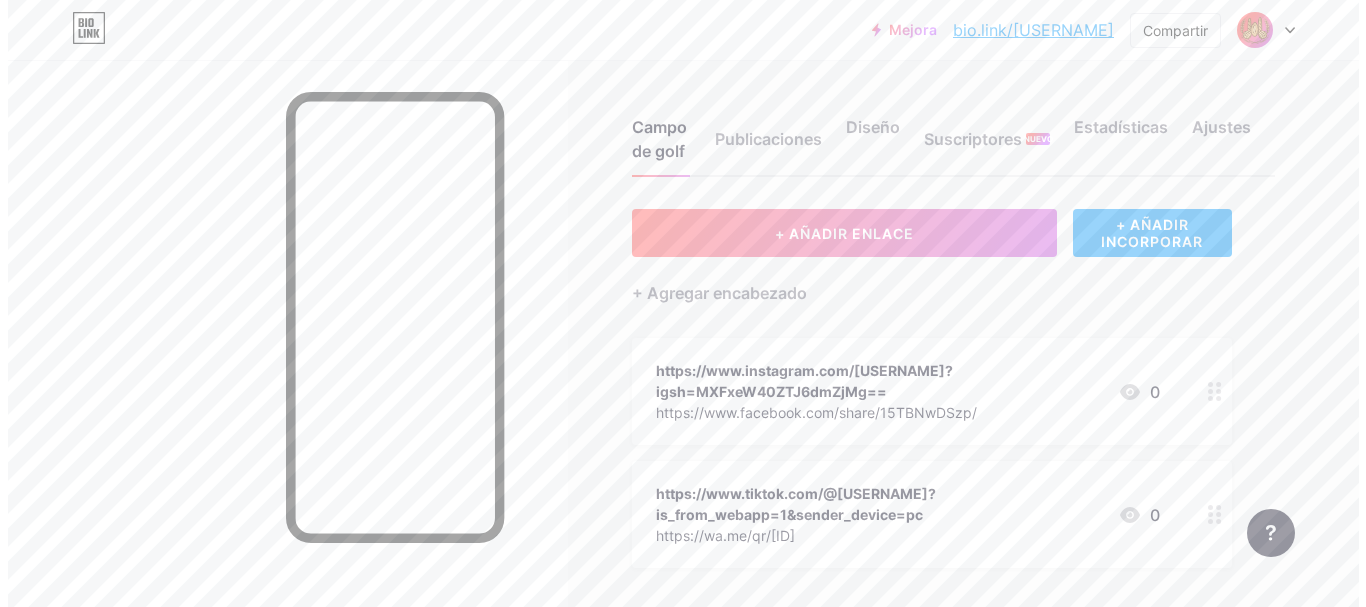 scroll, scrollTop: 0, scrollLeft: 0, axis: both 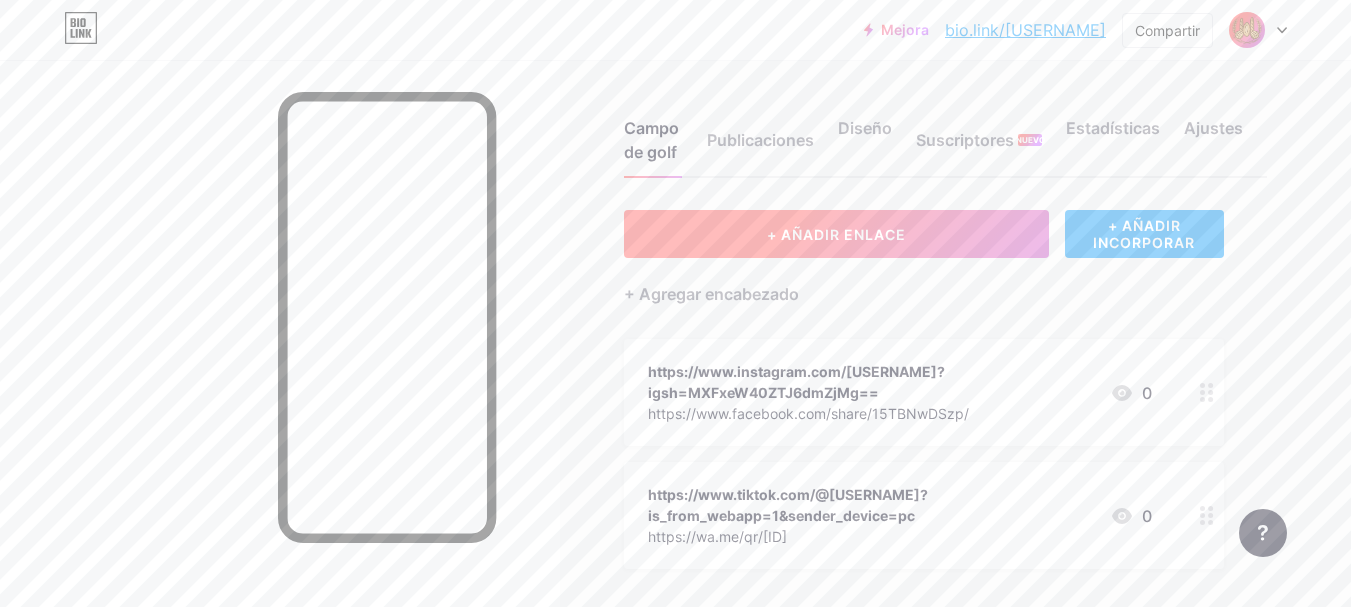 click on "+ AÑADIR ENLACE" at bounding box center (836, 234) 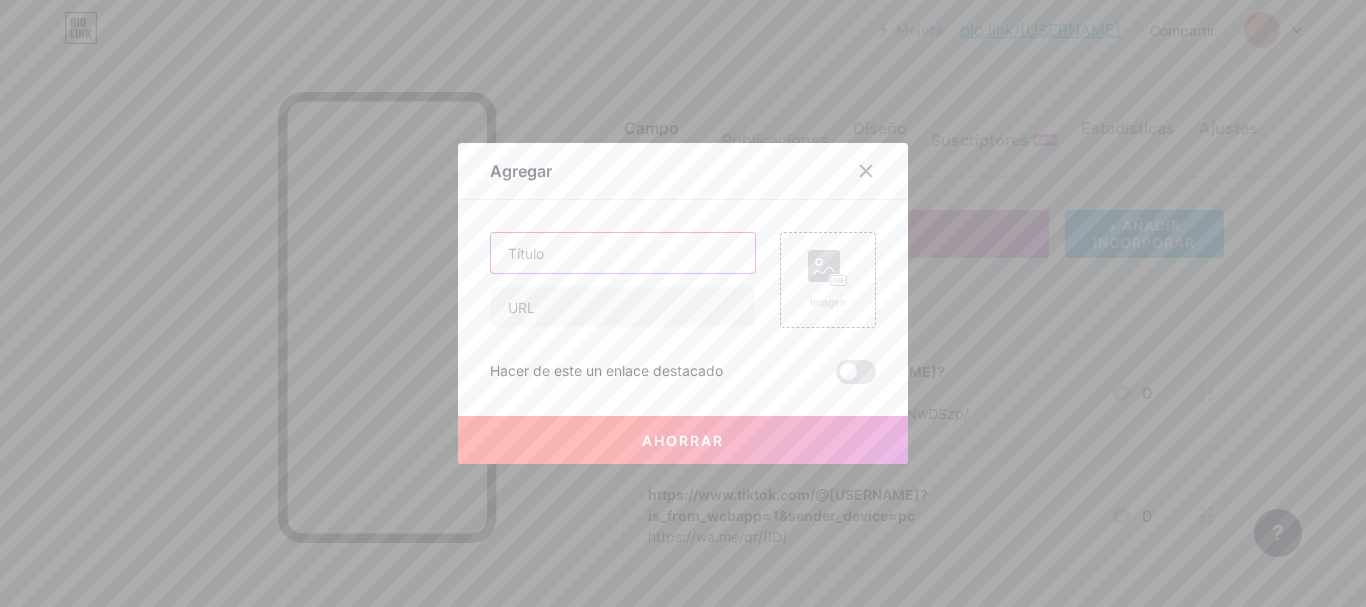 click at bounding box center (623, 253) 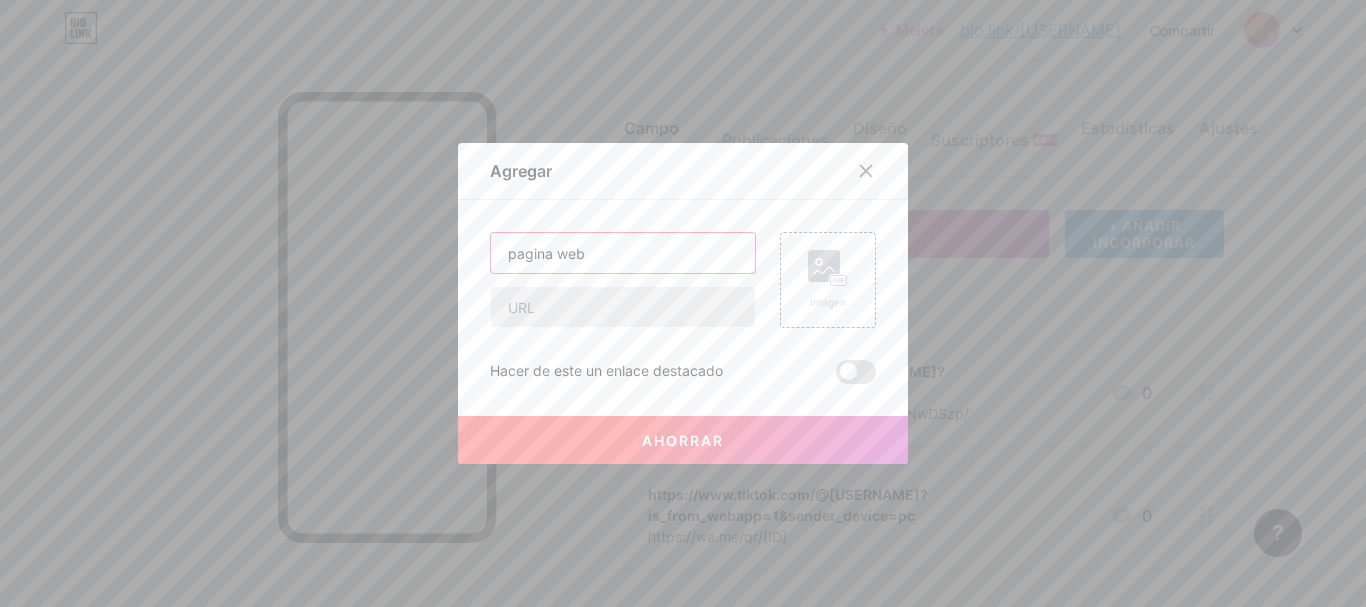 type on "pagina web" 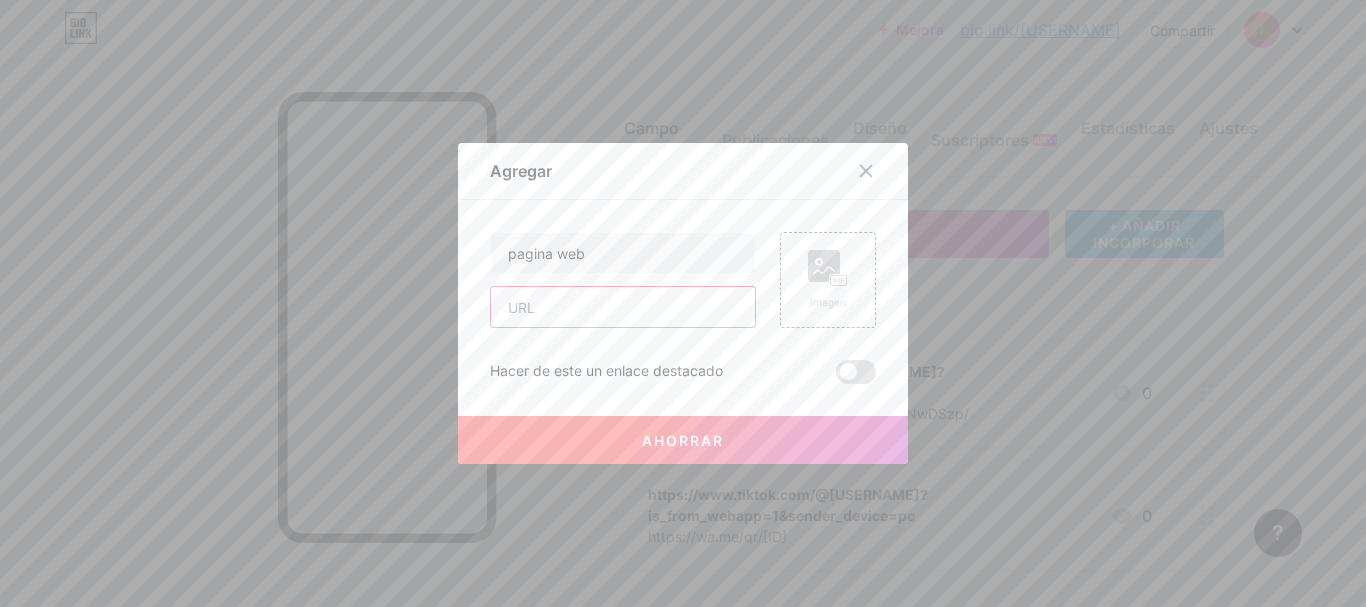 click at bounding box center (623, 307) 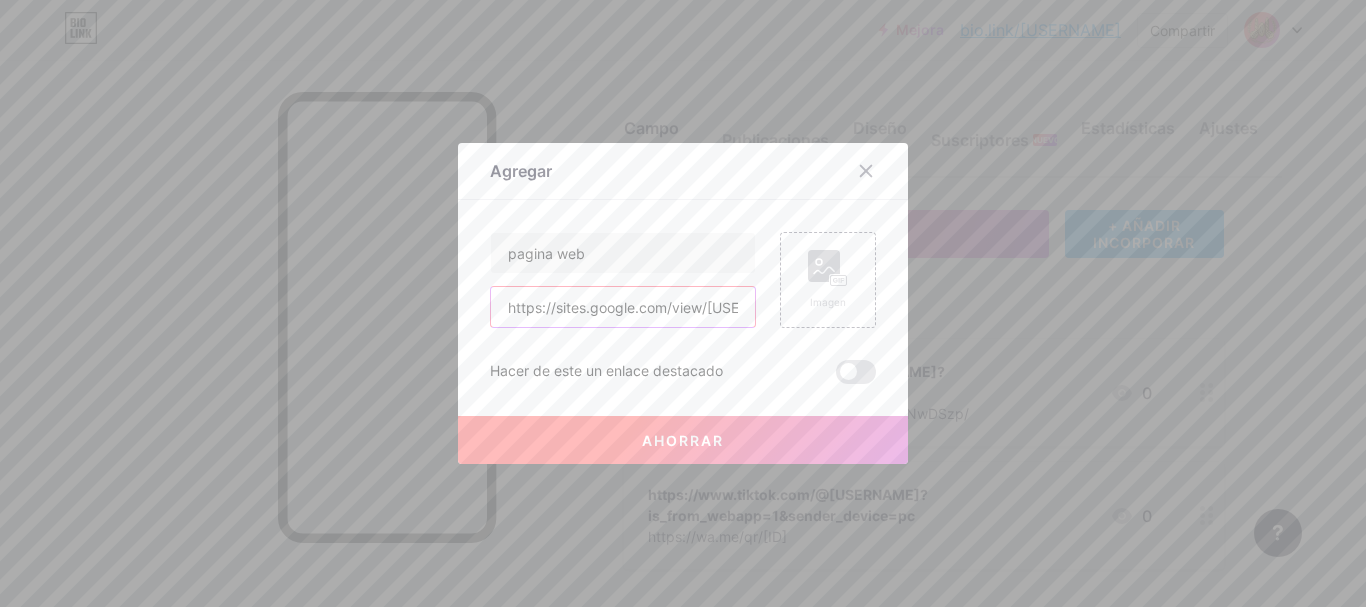 scroll, scrollTop: 0, scrollLeft: 128, axis: horizontal 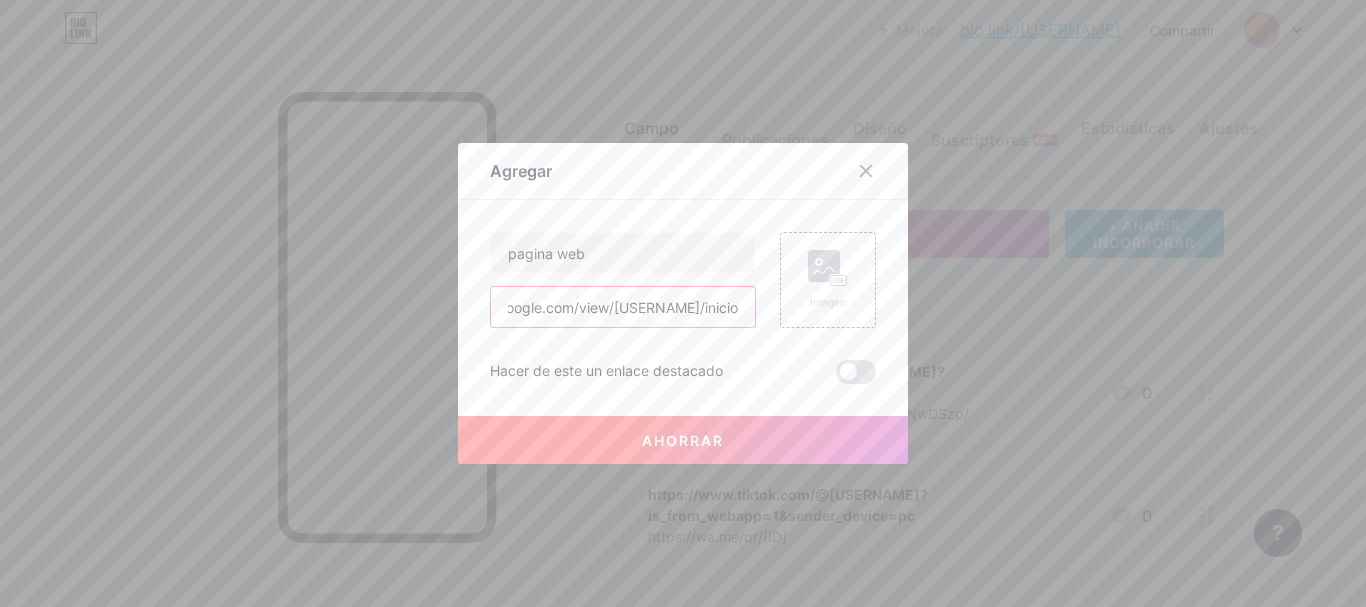 type on "https://sites.google.com/view/[USERNAME]/inicio" 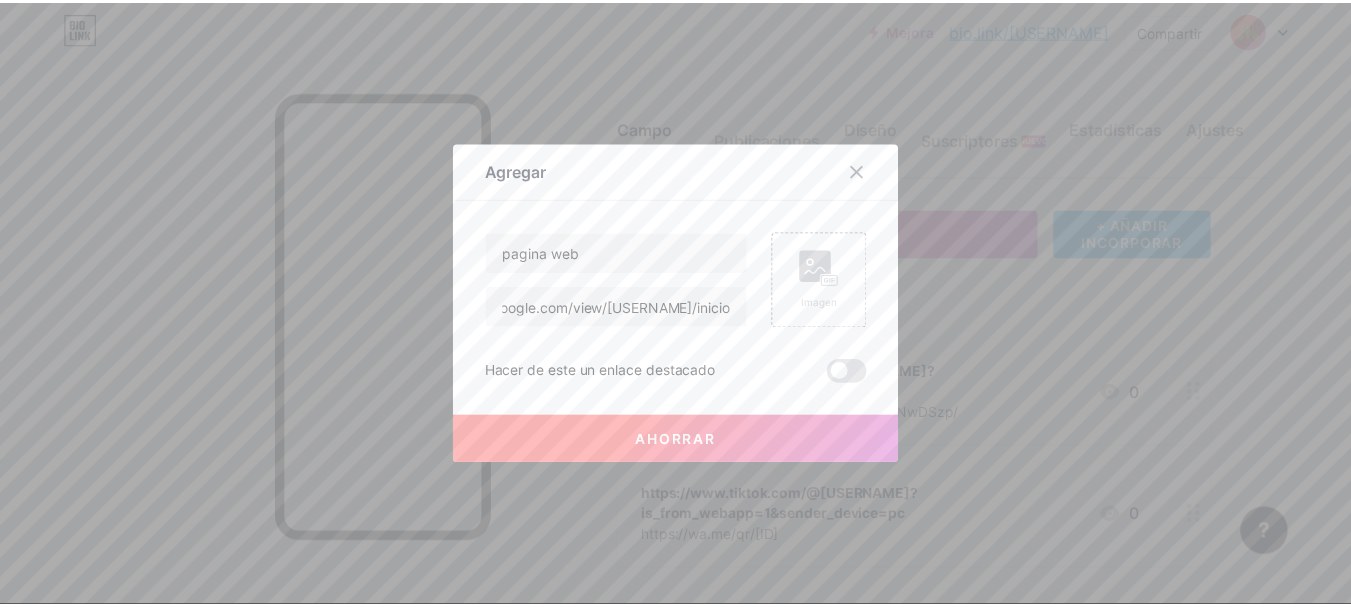 scroll, scrollTop: 0, scrollLeft: 0, axis: both 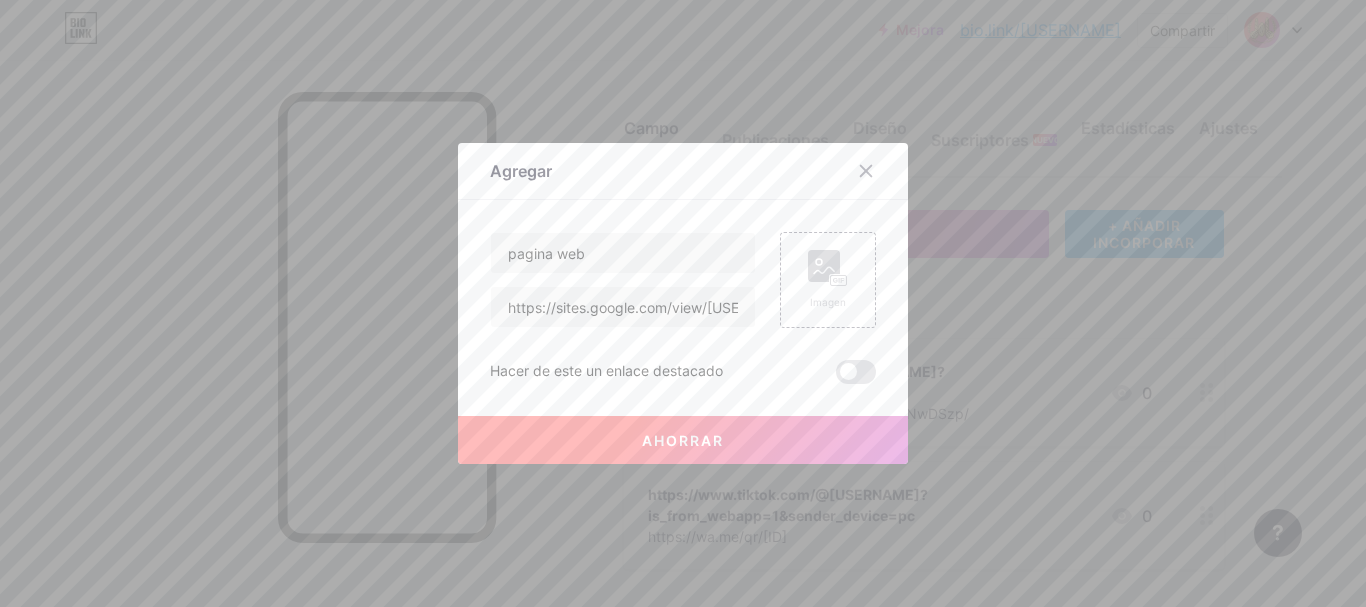 click on "Ahorrar" at bounding box center (683, 440) 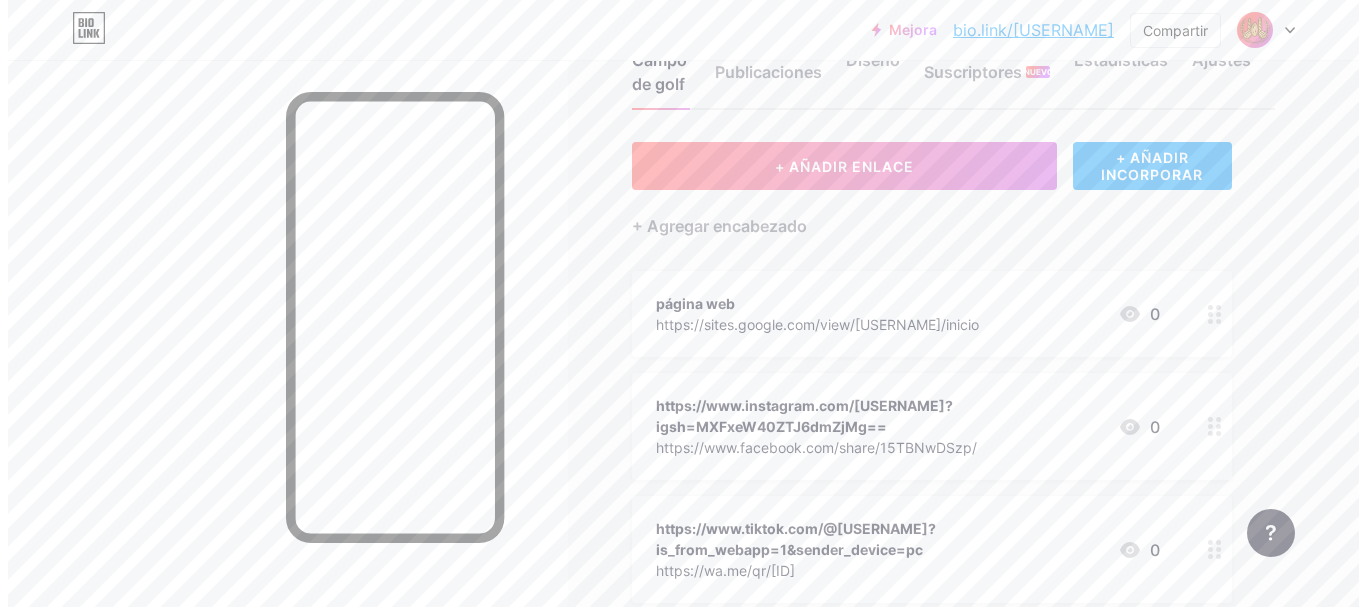 scroll, scrollTop: 112, scrollLeft: 0, axis: vertical 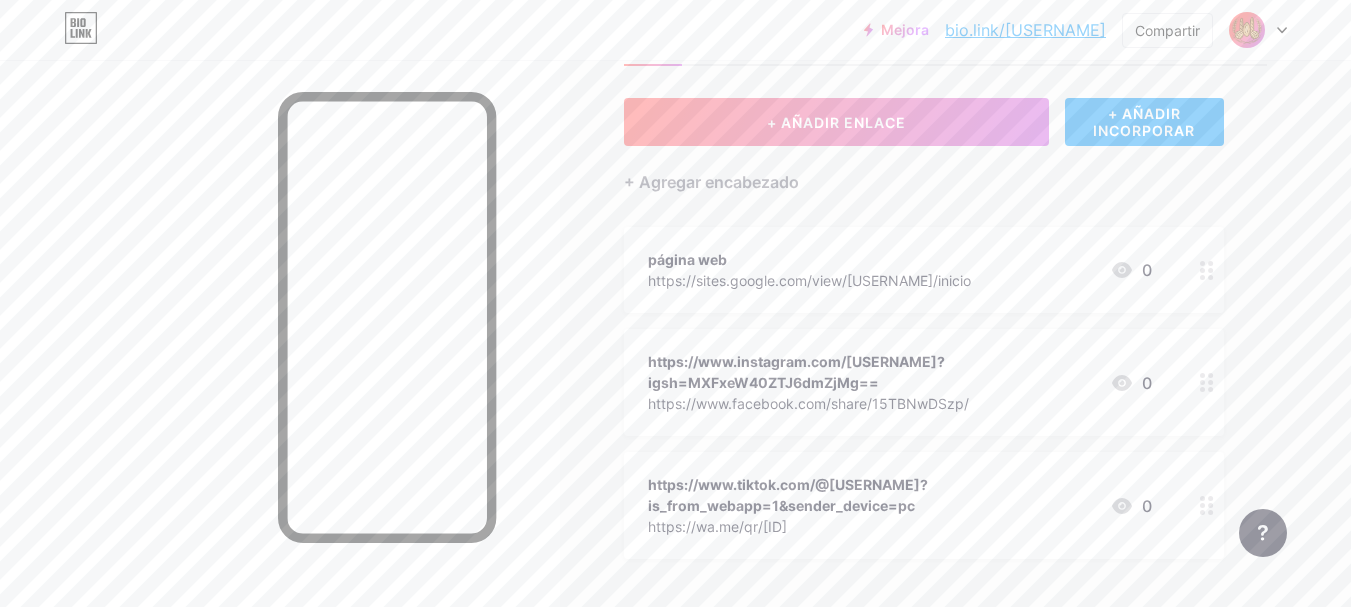 drag, startPoint x: 947, startPoint y: 384, endPoint x: 692, endPoint y: 333, distance: 260.05 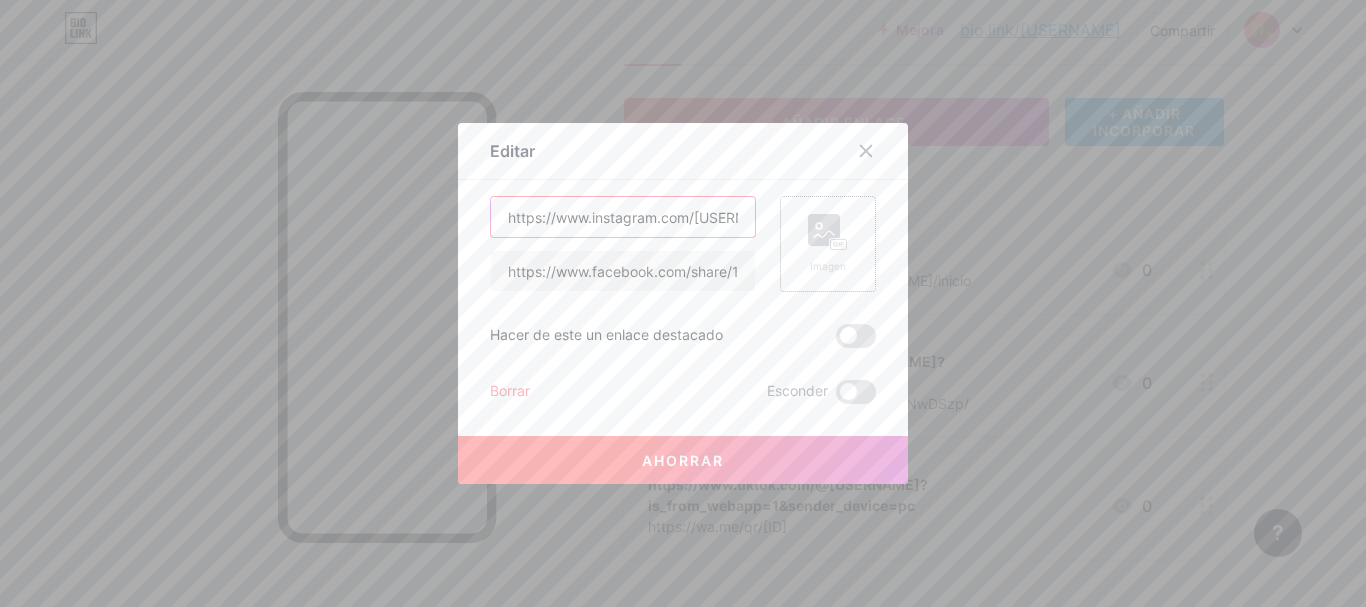 scroll, scrollTop: 0, scrollLeft: 303, axis: horizontal 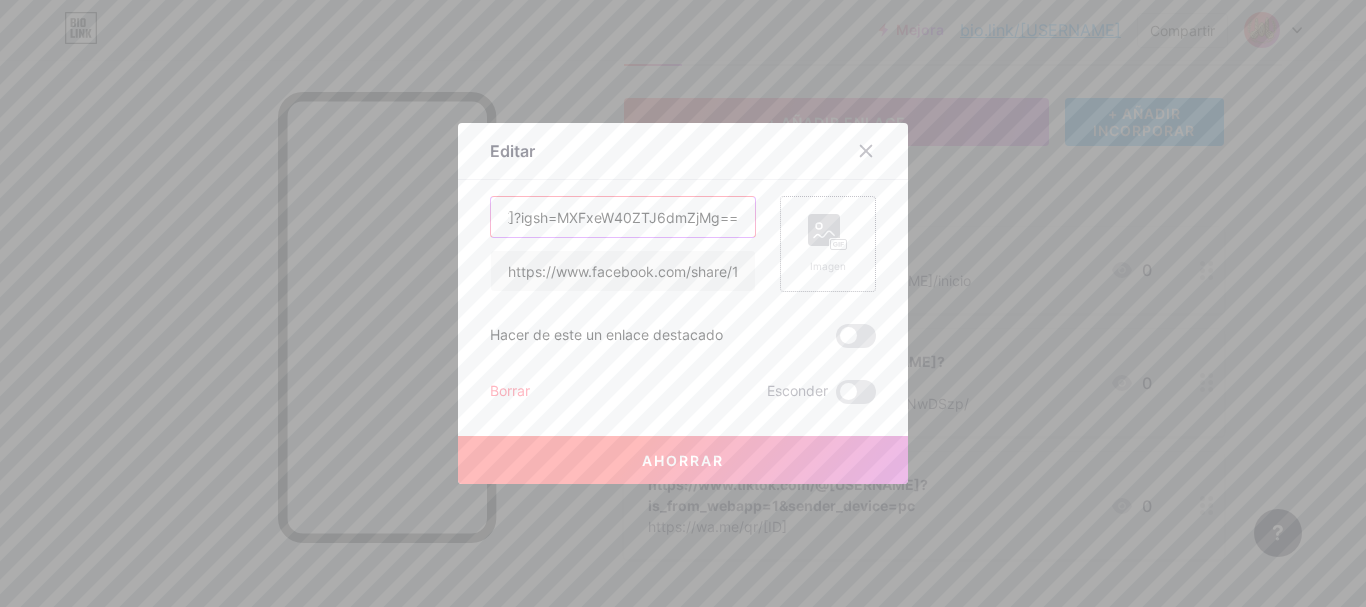 drag, startPoint x: 502, startPoint y: 223, endPoint x: 807, endPoint y: 241, distance: 305.5307 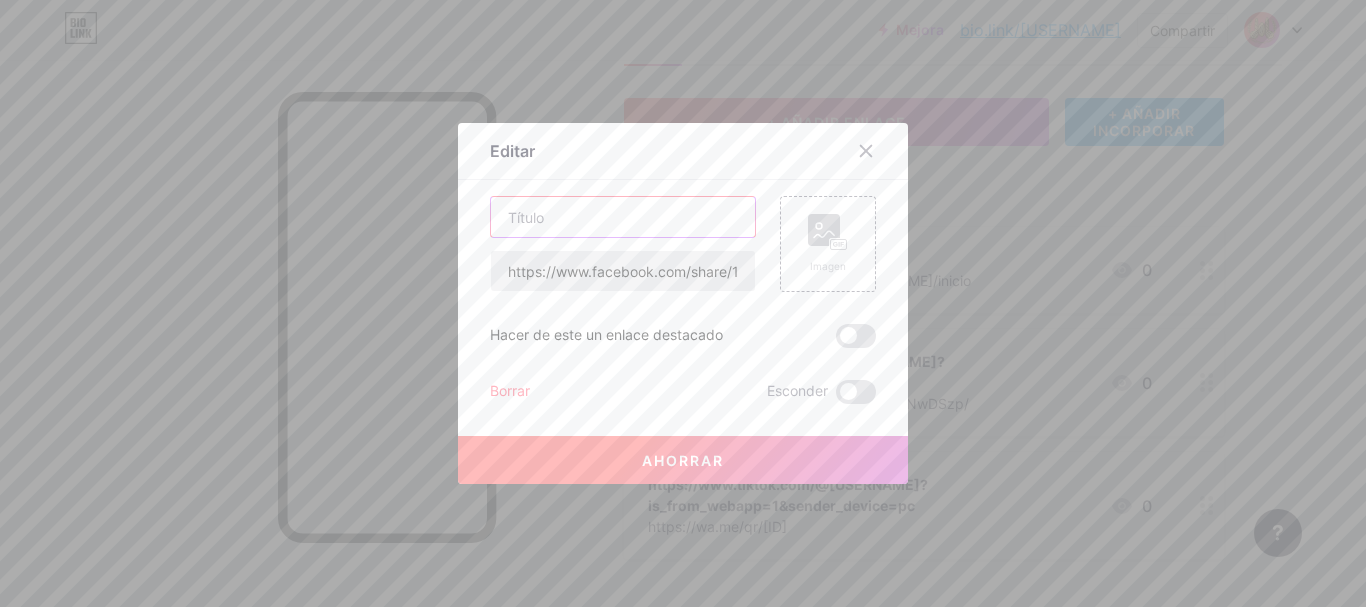 scroll, scrollTop: 0, scrollLeft: 0, axis: both 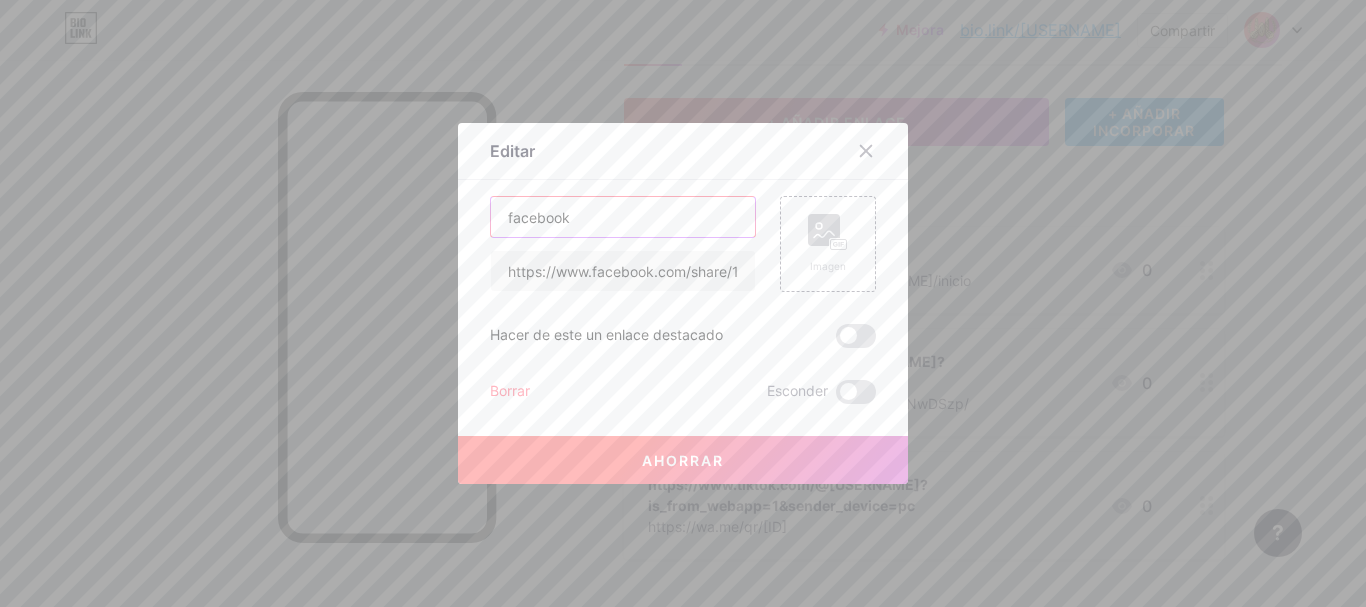 type on "facebook" 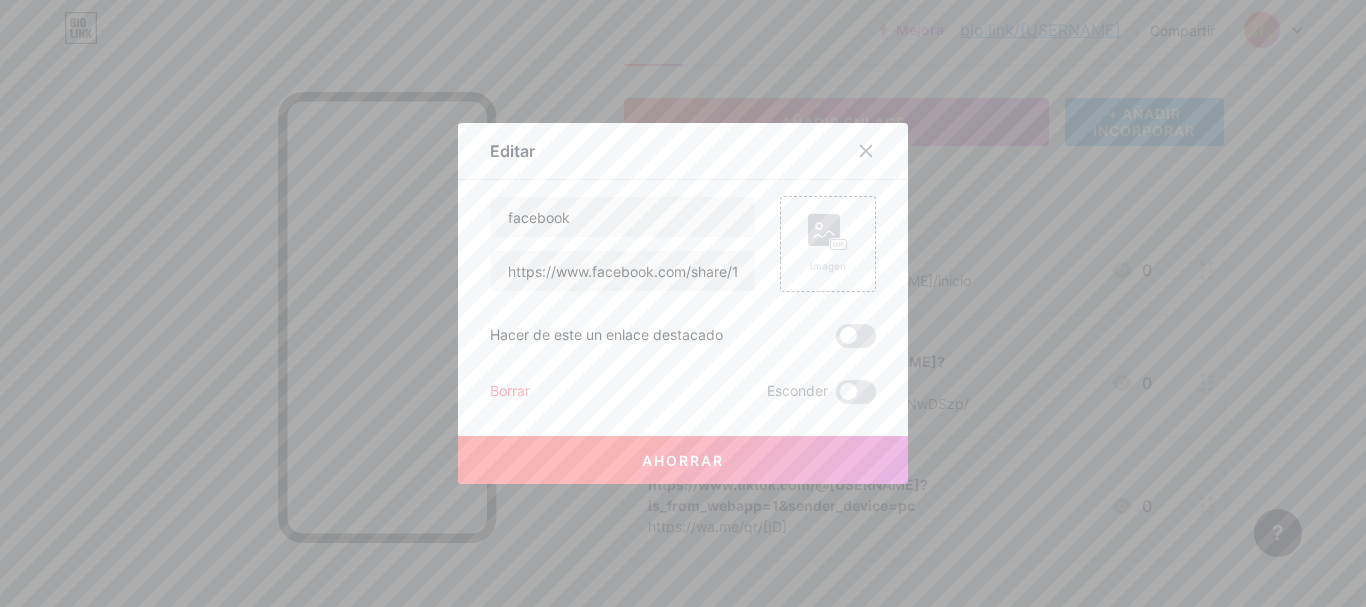 click on "Ahorrar" at bounding box center [683, 460] 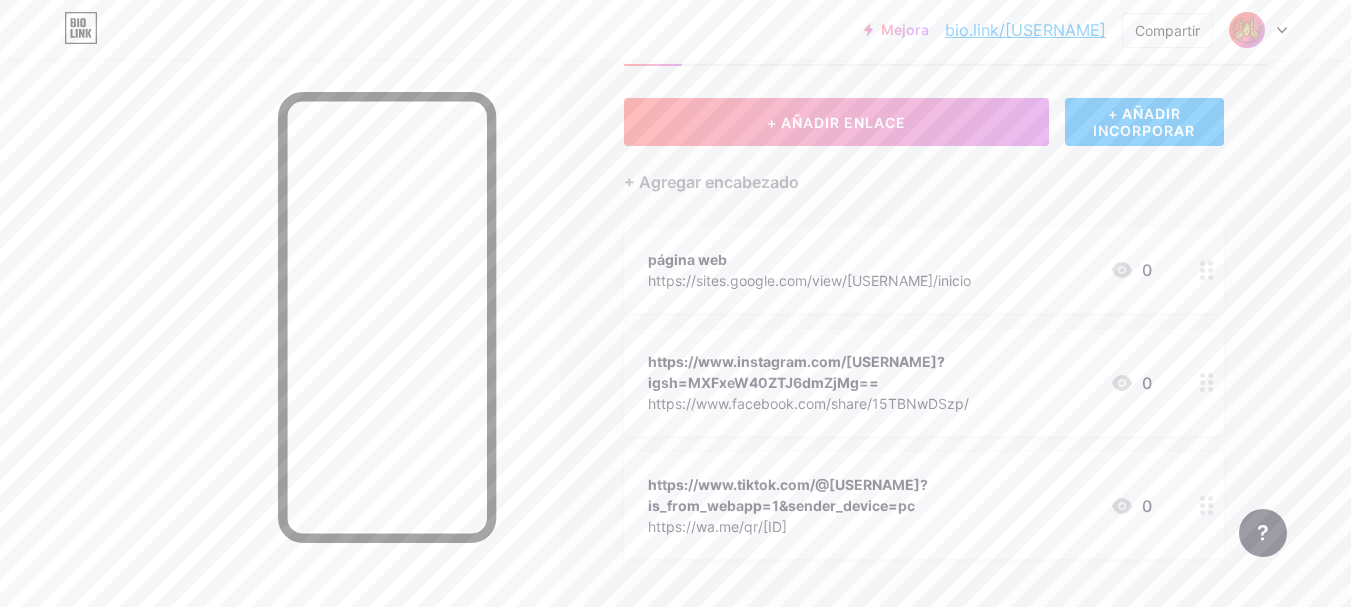 click on "https://www.tiktok.com/@[USERNAME]?is_from_webapp=1&sender_device=pc" at bounding box center (788, 495) 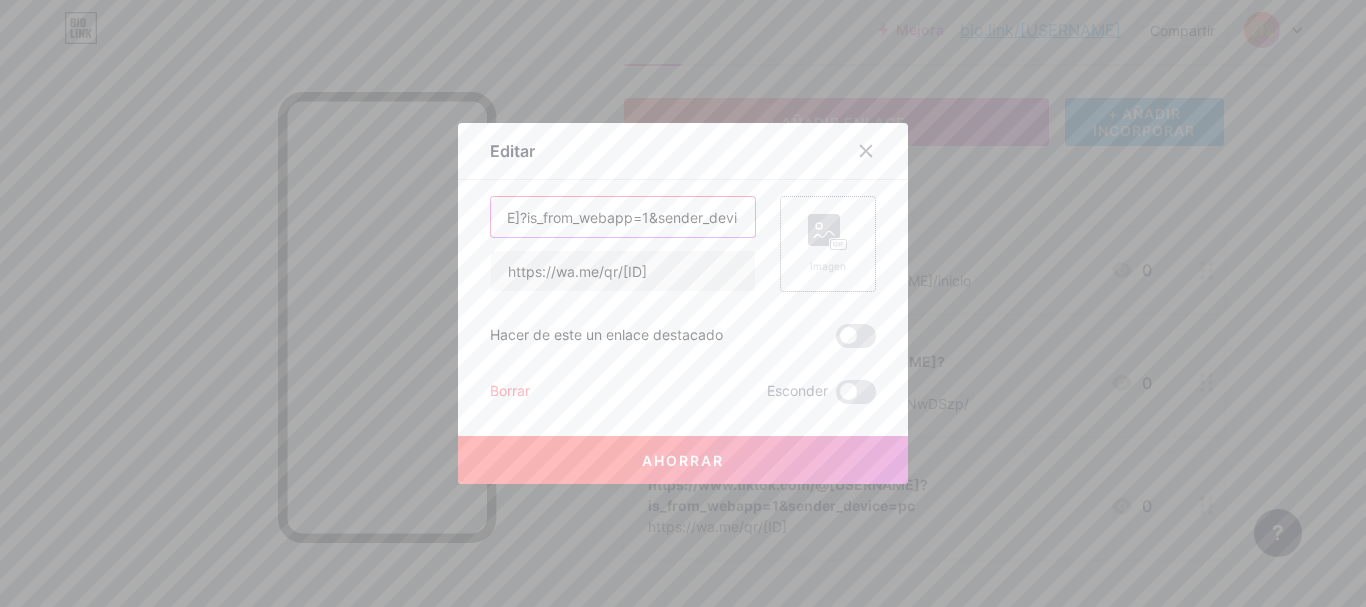 scroll, scrollTop: 0, scrollLeft: 326, axis: horizontal 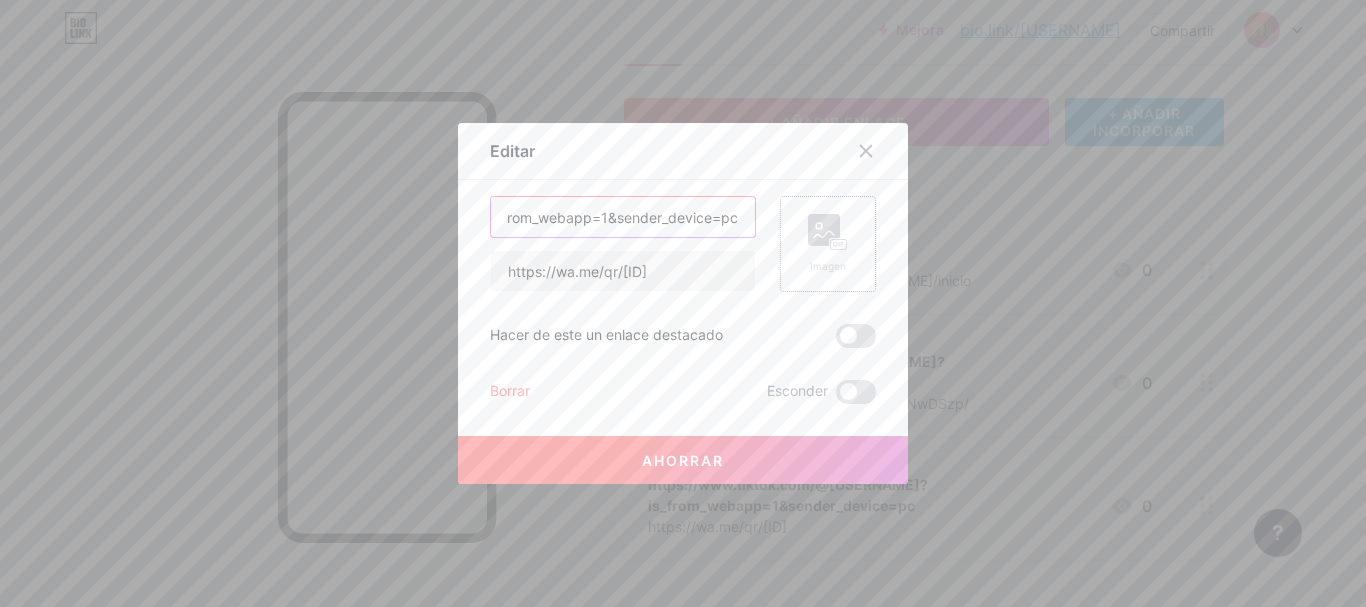 drag, startPoint x: 488, startPoint y: 218, endPoint x: 803, endPoint y: 224, distance: 315.05713 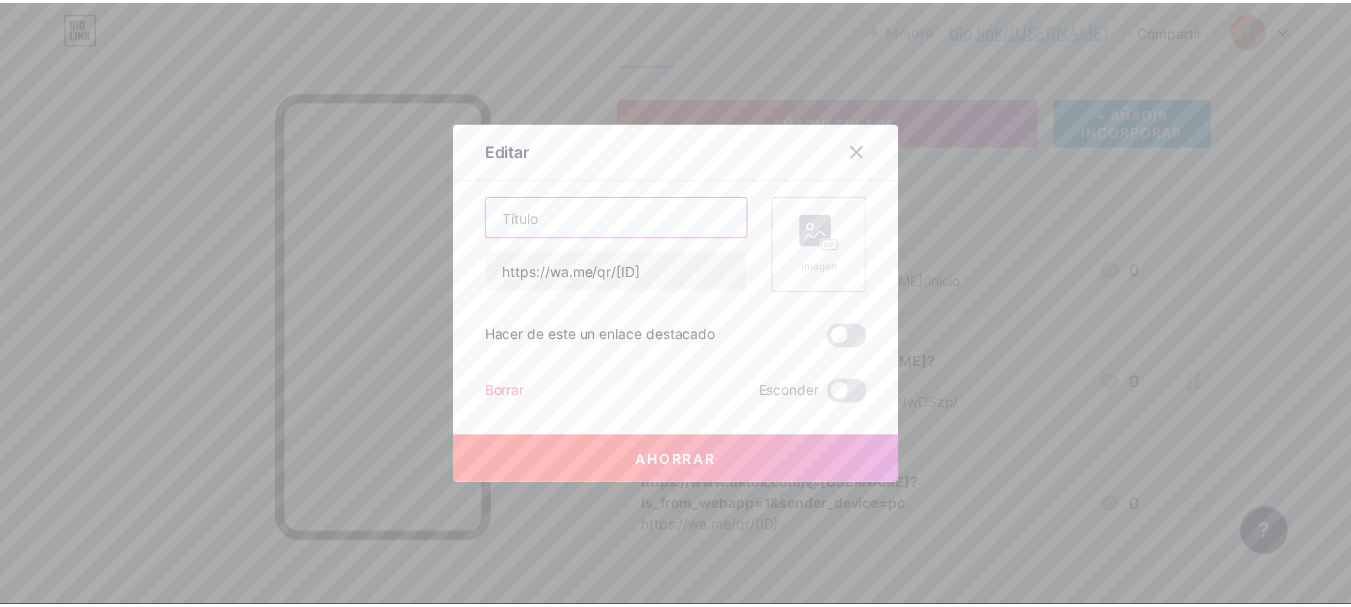 scroll, scrollTop: 0, scrollLeft: 0, axis: both 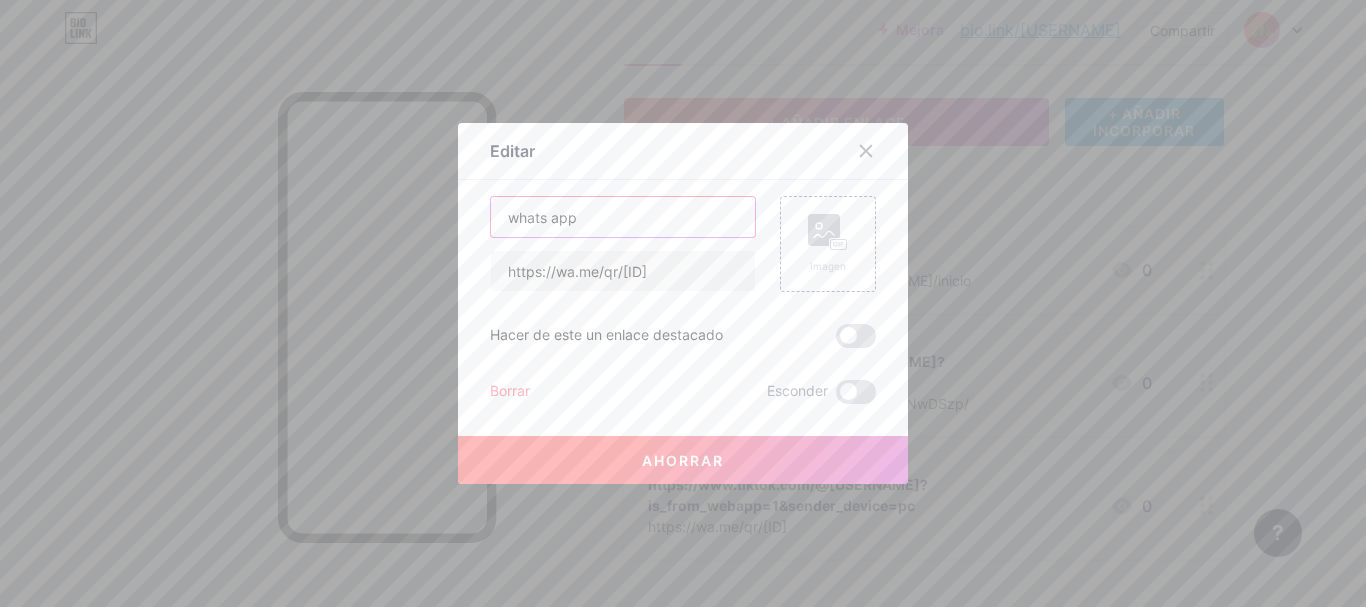 type on "whats app" 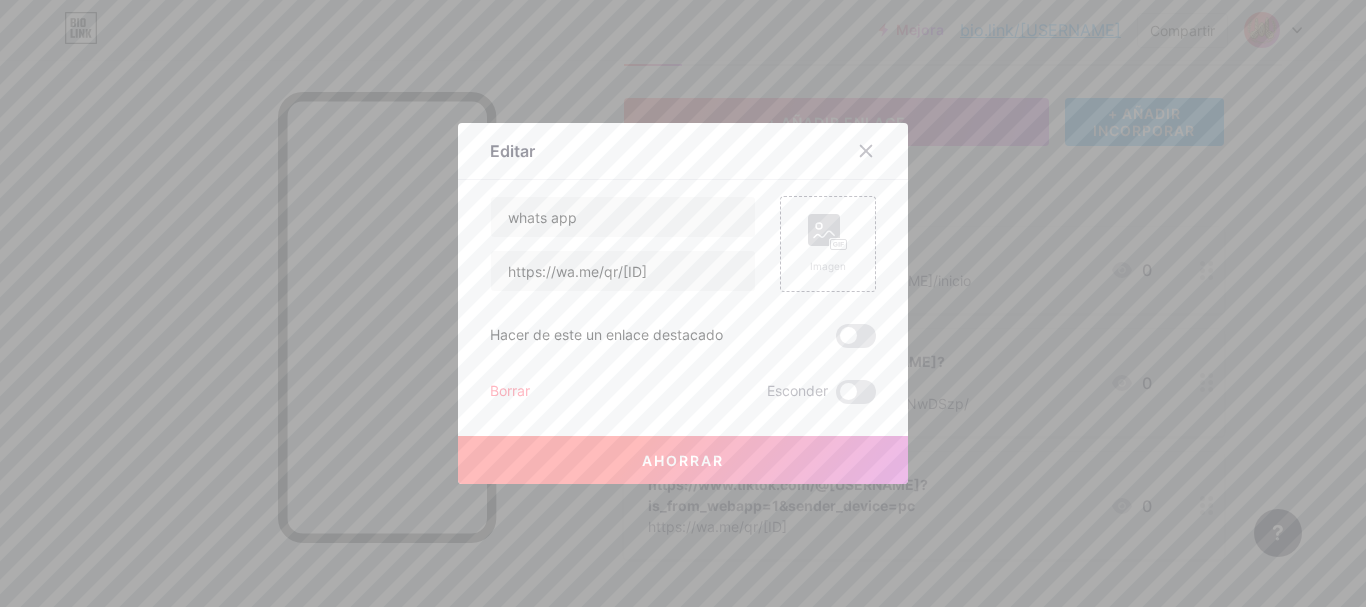 click on "Ahorrar" at bounding box center (683, 460) 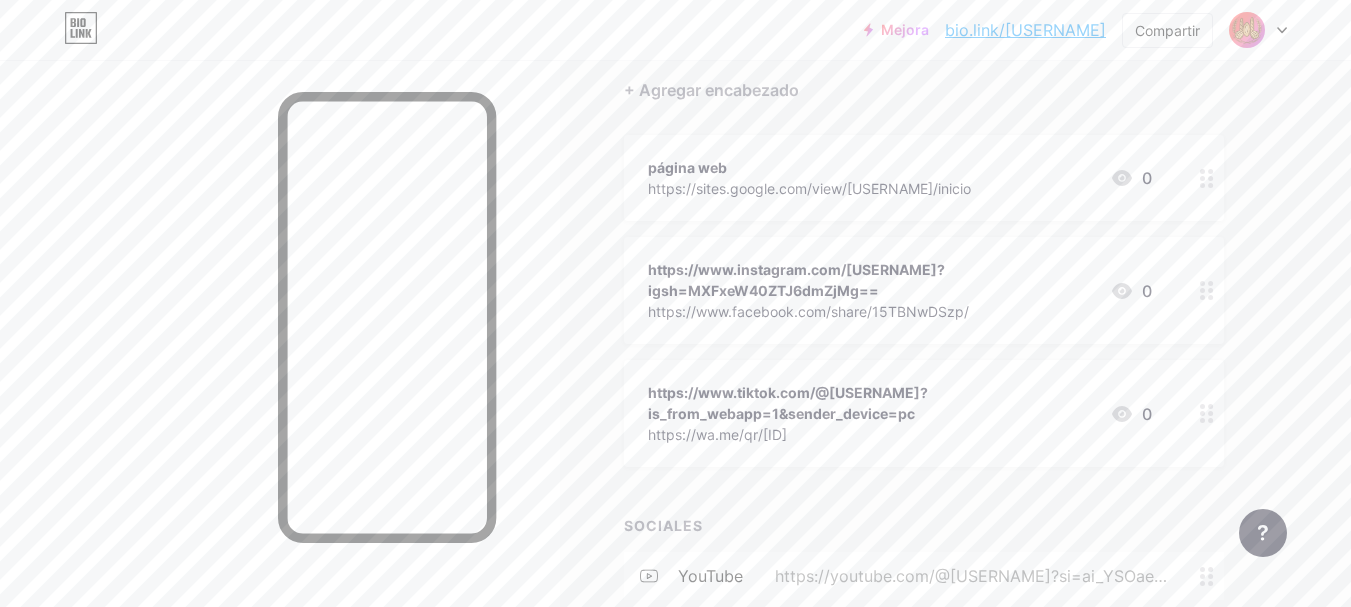 scroll, scrollTop: 163, scrollLeft: 0, axis: vertical 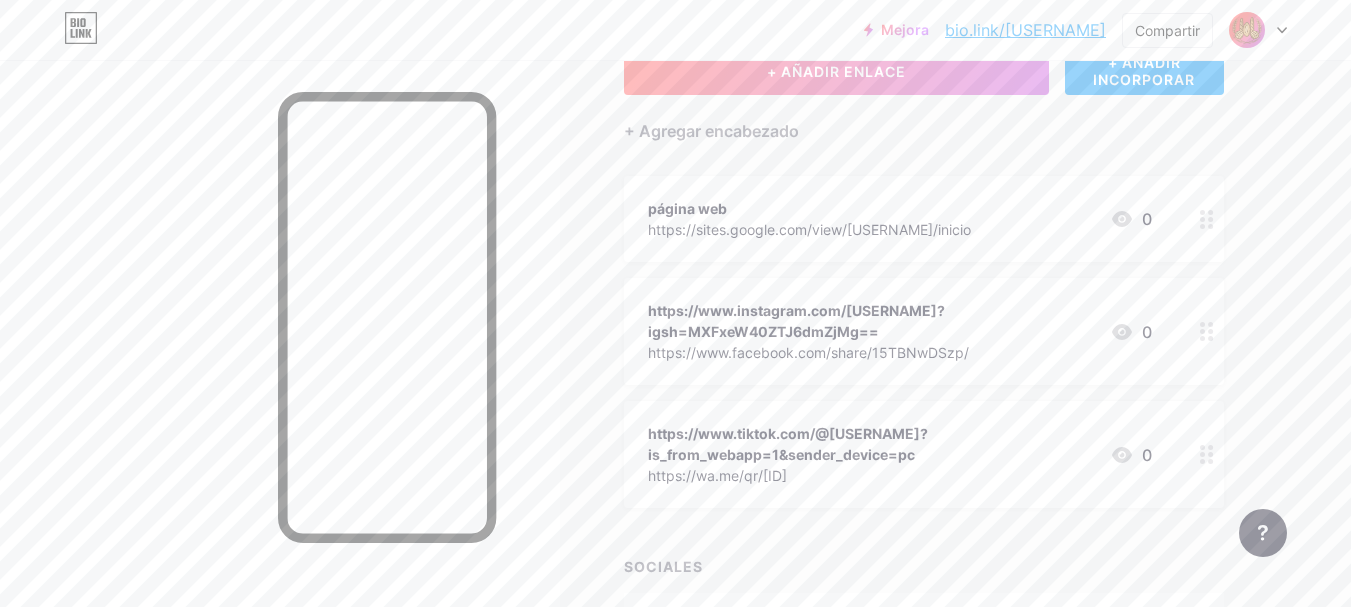 click on "https://www.tiktok.com/@[USERNAME]?is_from_webapp=1&sender_device=pc" at bounding box center (788, 444) 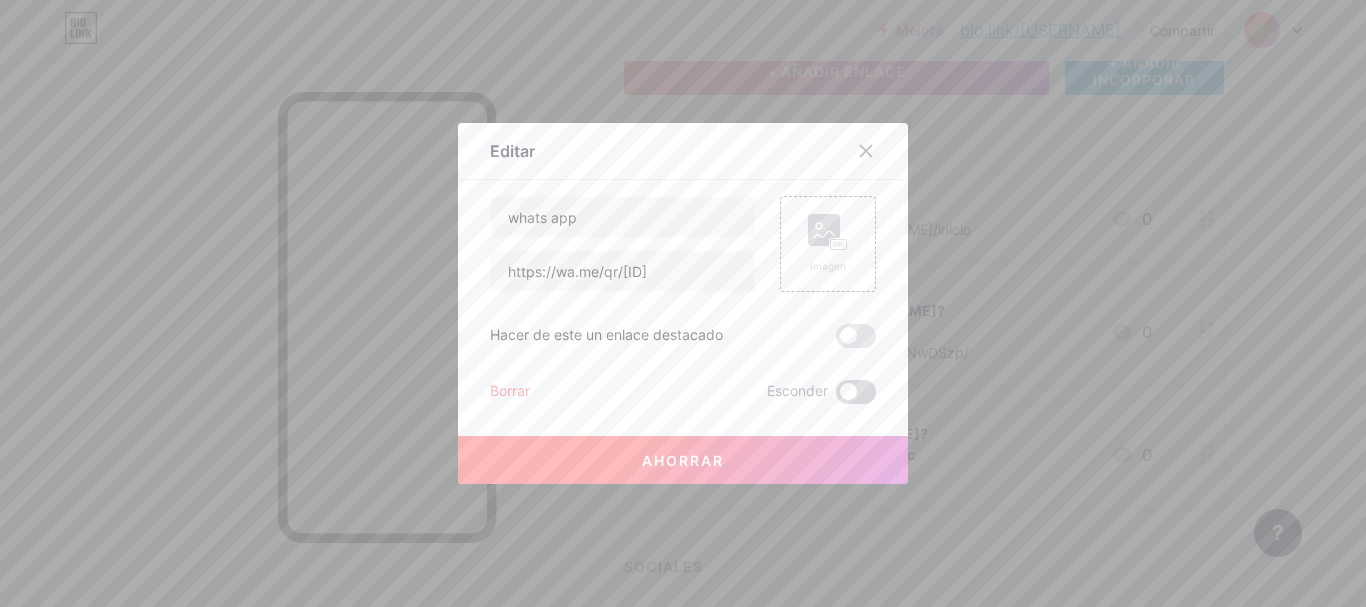 click at bounding box center (856, 392) 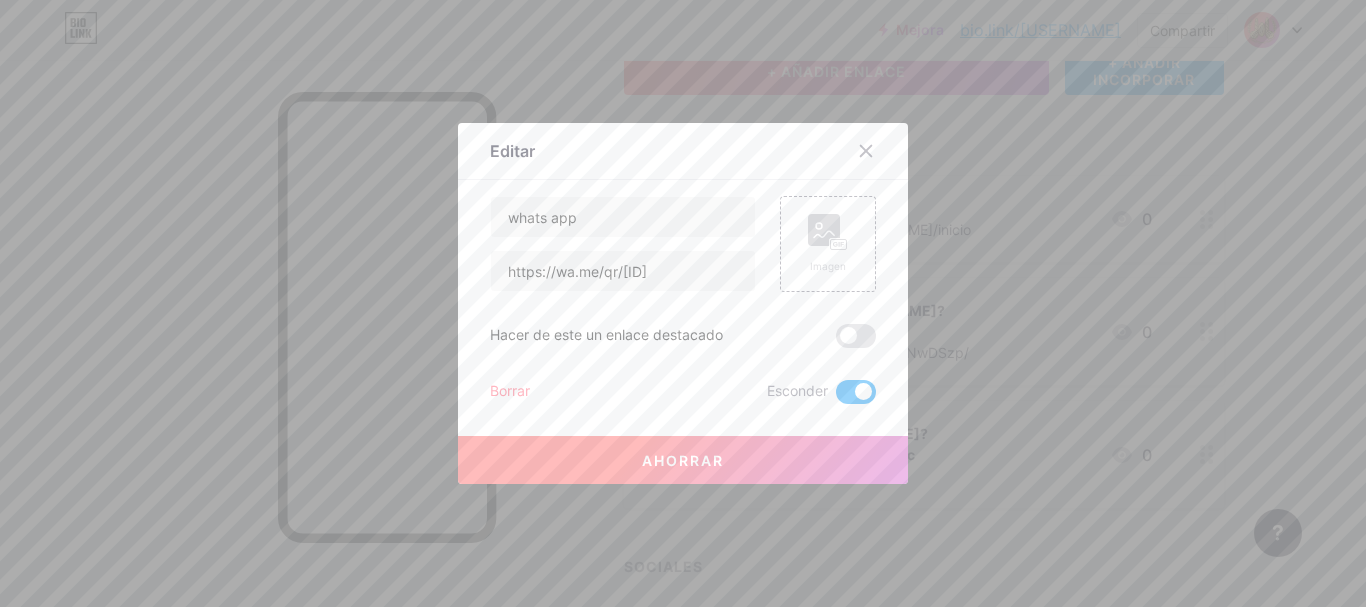 click at bounding box center (856, 392) 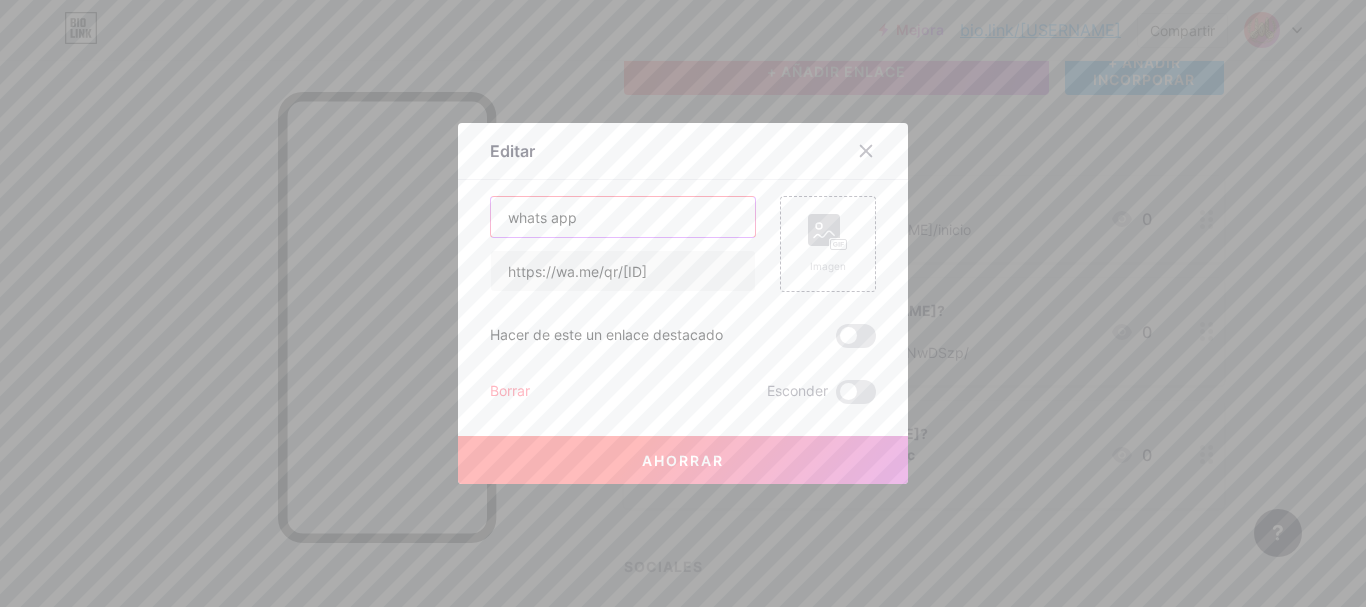 click on "whats app" at bounding box center (623, 217) 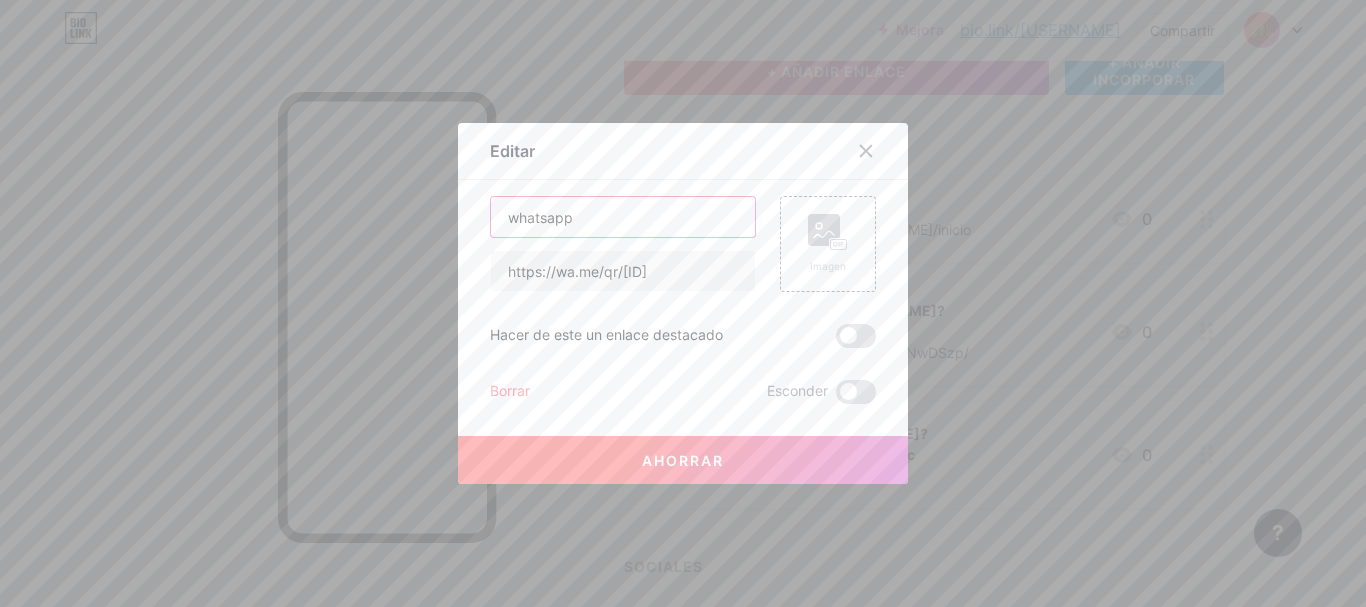 type on "whatsapp" 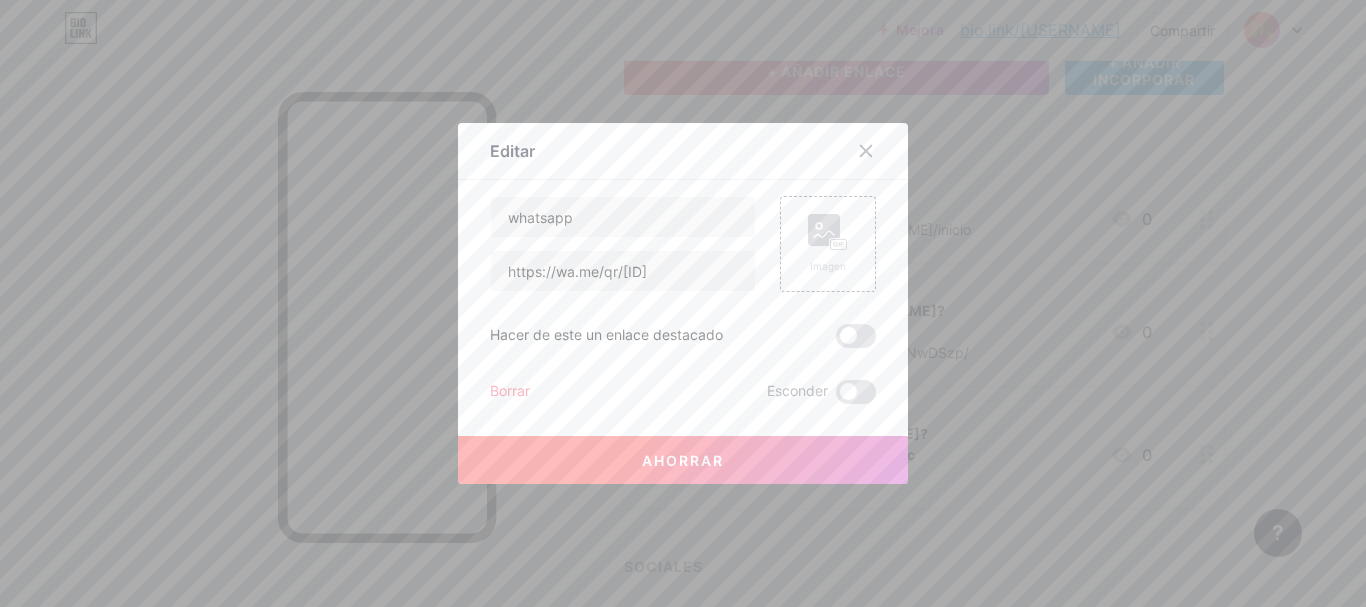 click on "Ahorrar" at bounding box center [683, 444] 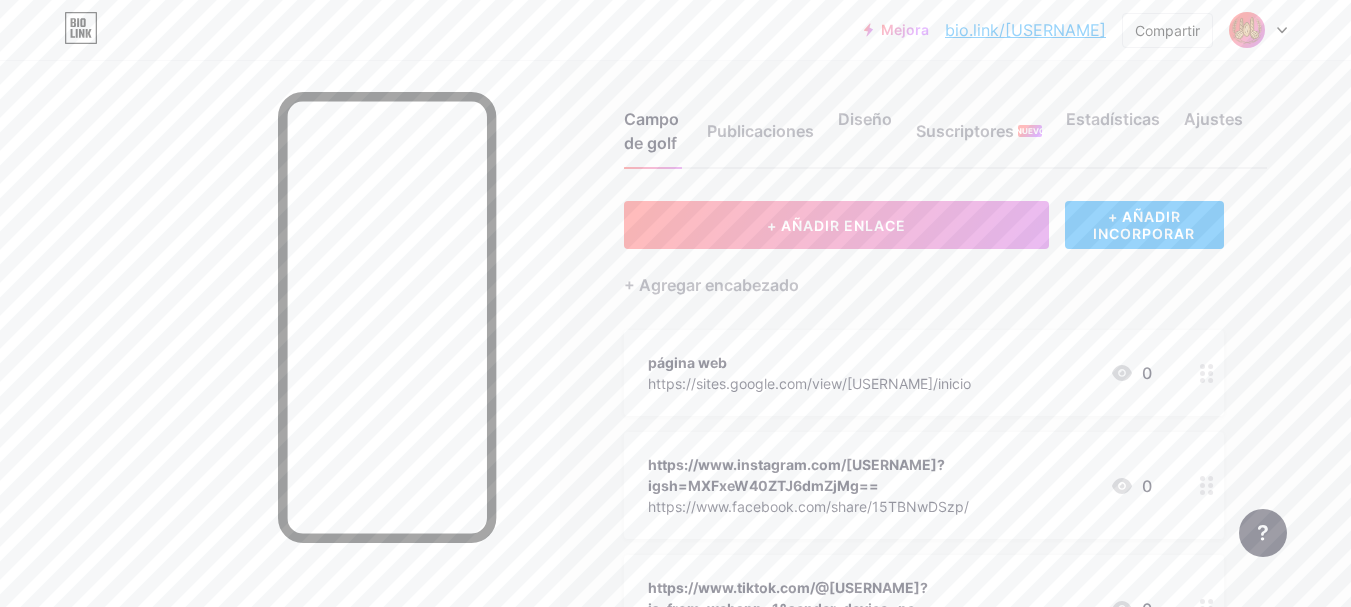 scroll, scrollTop: 0, scrollLeft: 0, axis: both 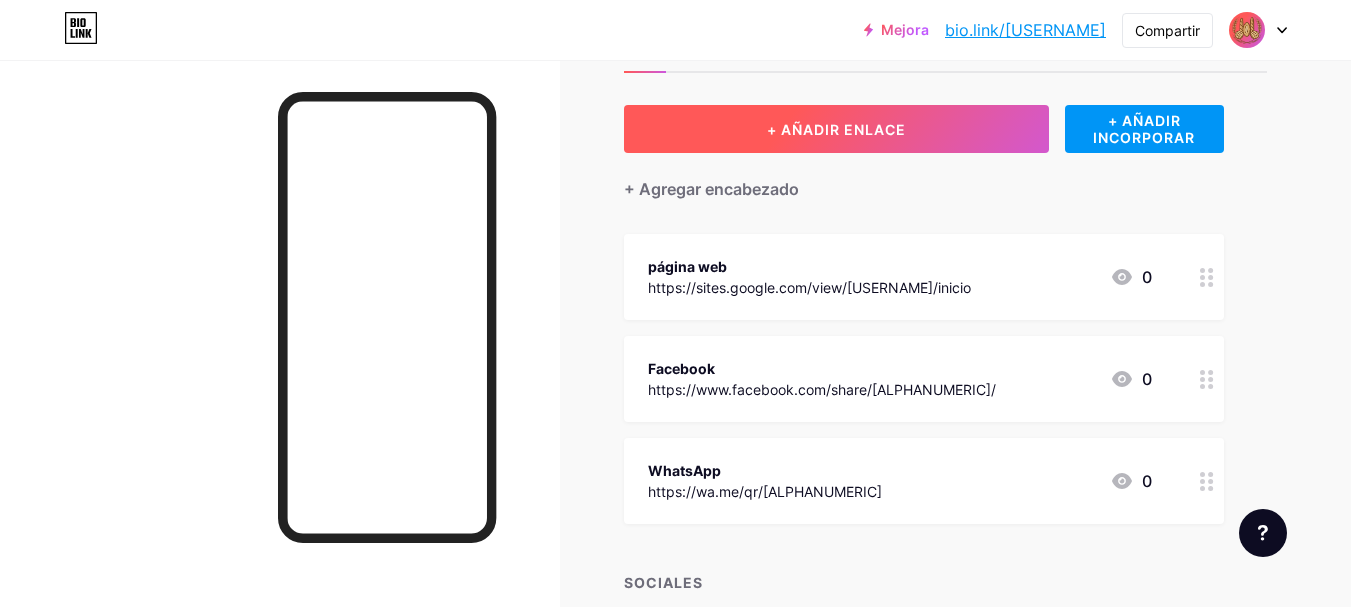 click on "+ AÑADIR ENLACE" at bounding box center (836, 129) 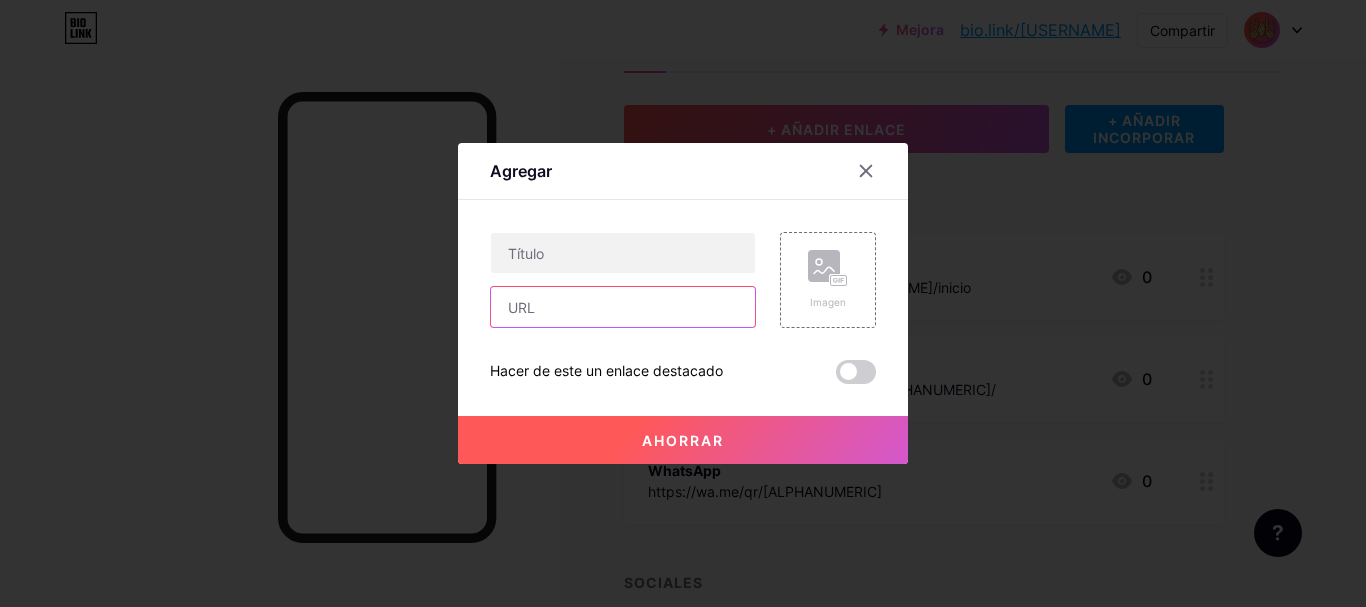 click at bounding box center (623, 307) 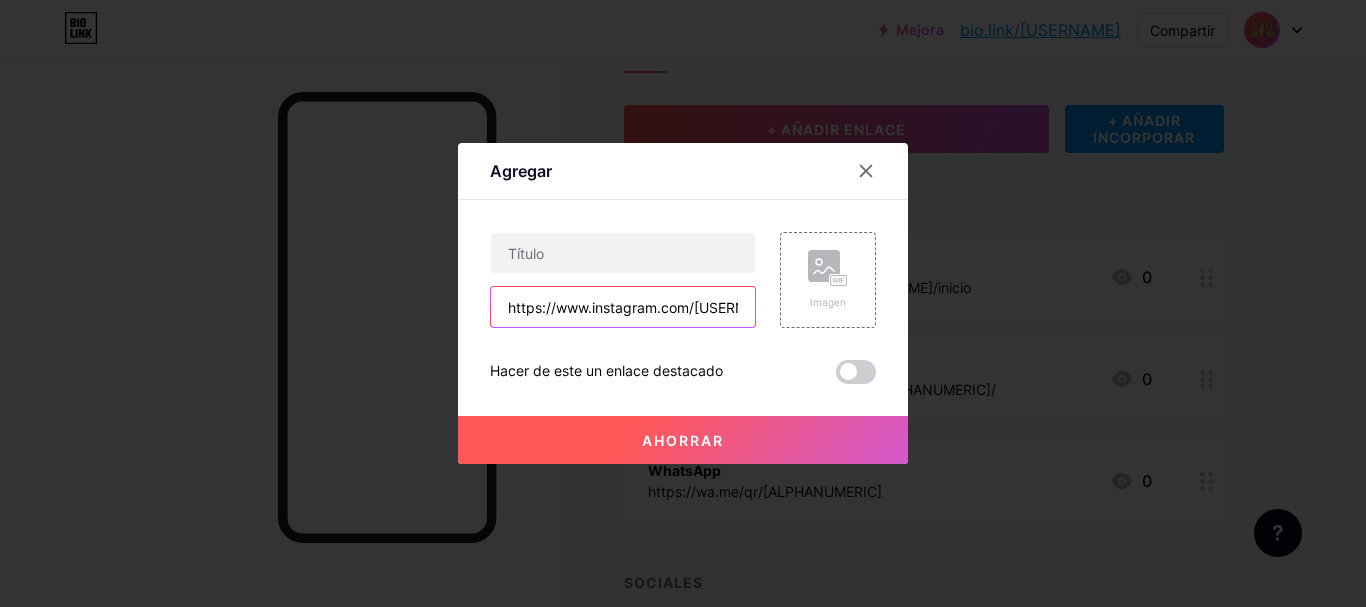 scroll, scrollTop: 0, scrollLeft: 303, axis: horizontal 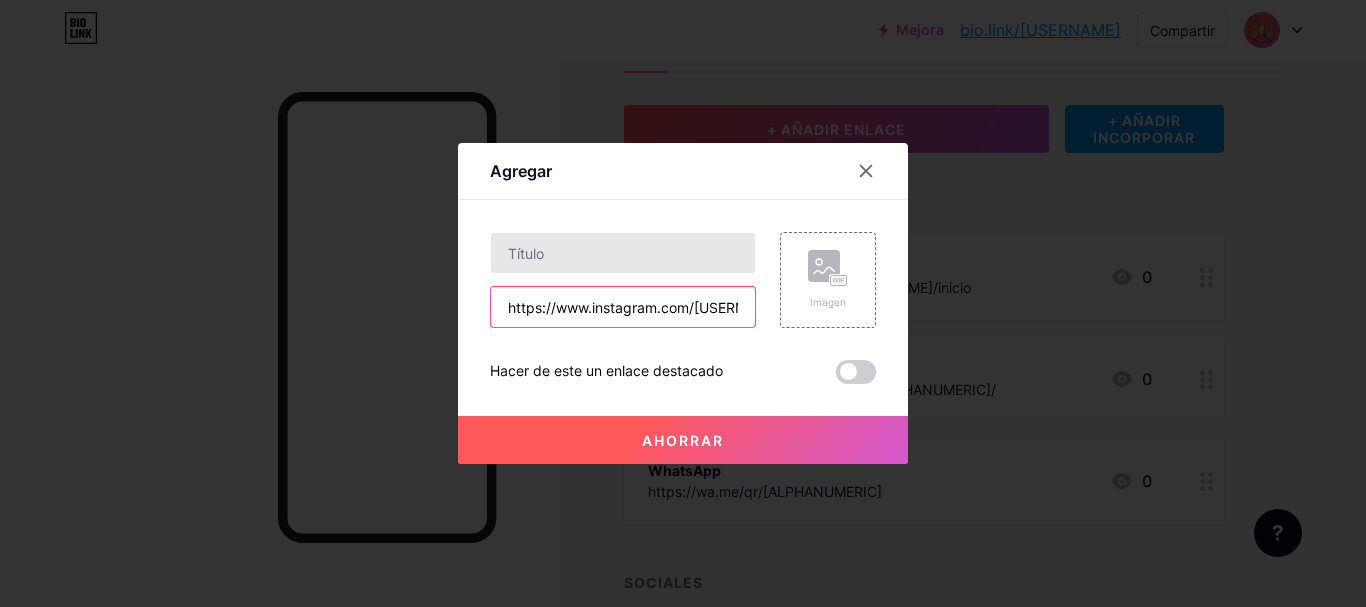 type on "https://www.instagram.com/[USERNAME]?igsh=MXFxeW40ZTJ6dmZjMg==" 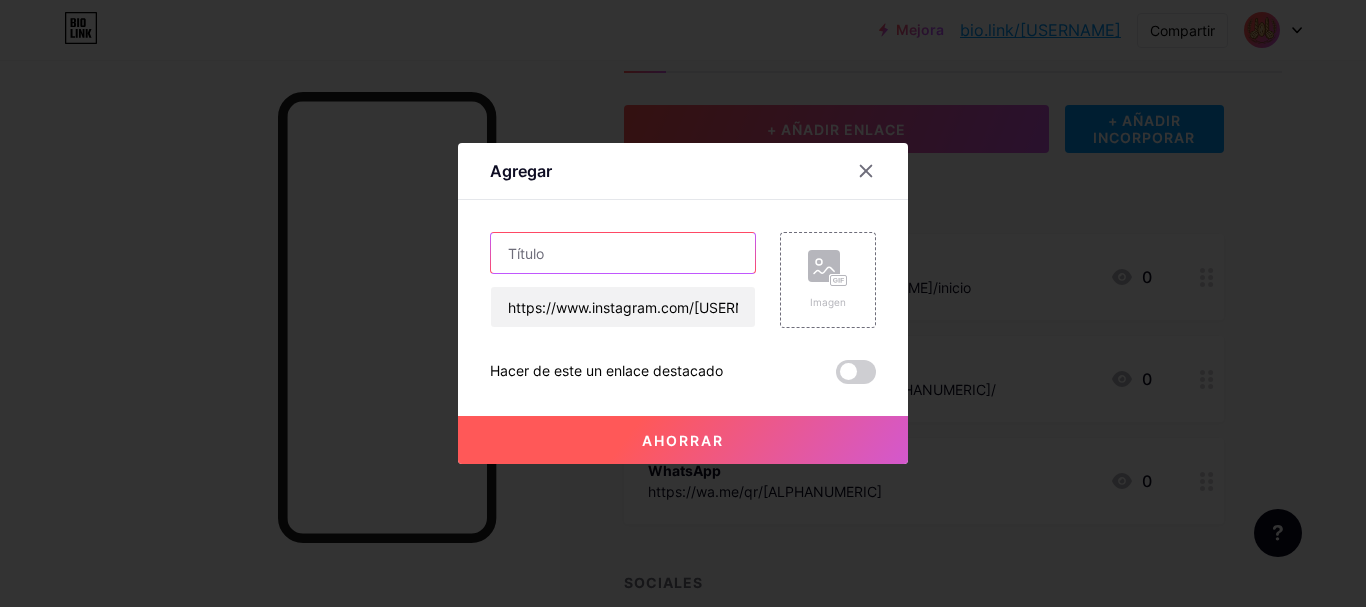 click at bounding box center (623, 253) 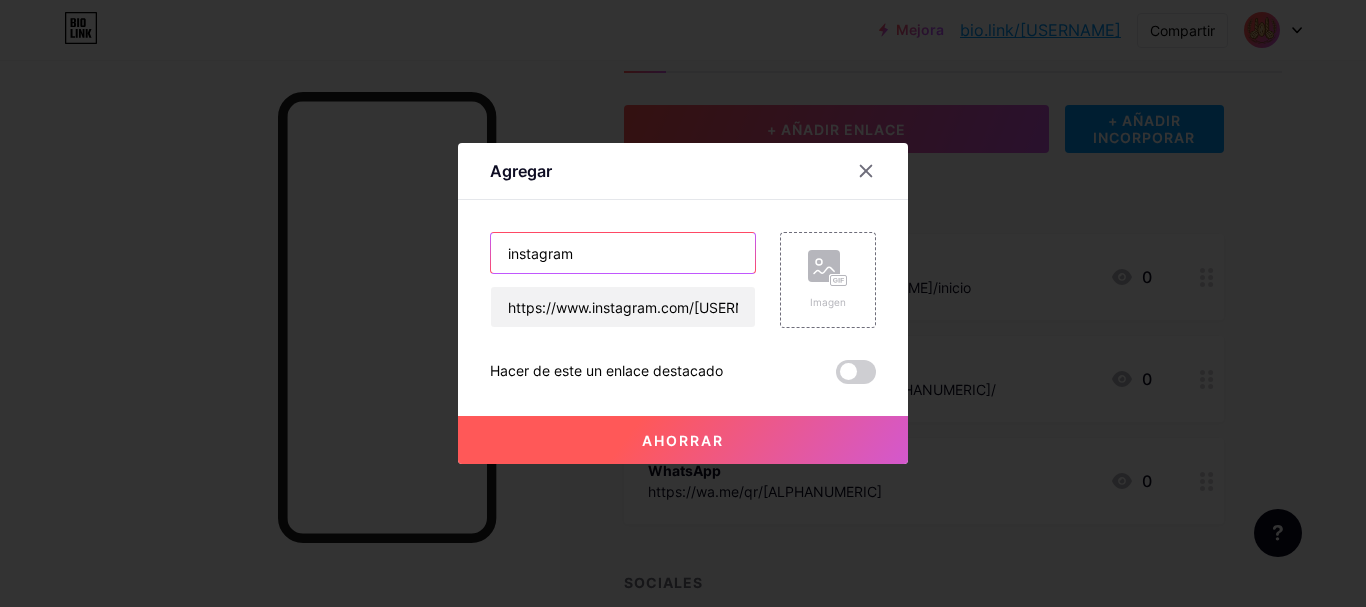 click on "instagram" at bounding box center (623, 253) 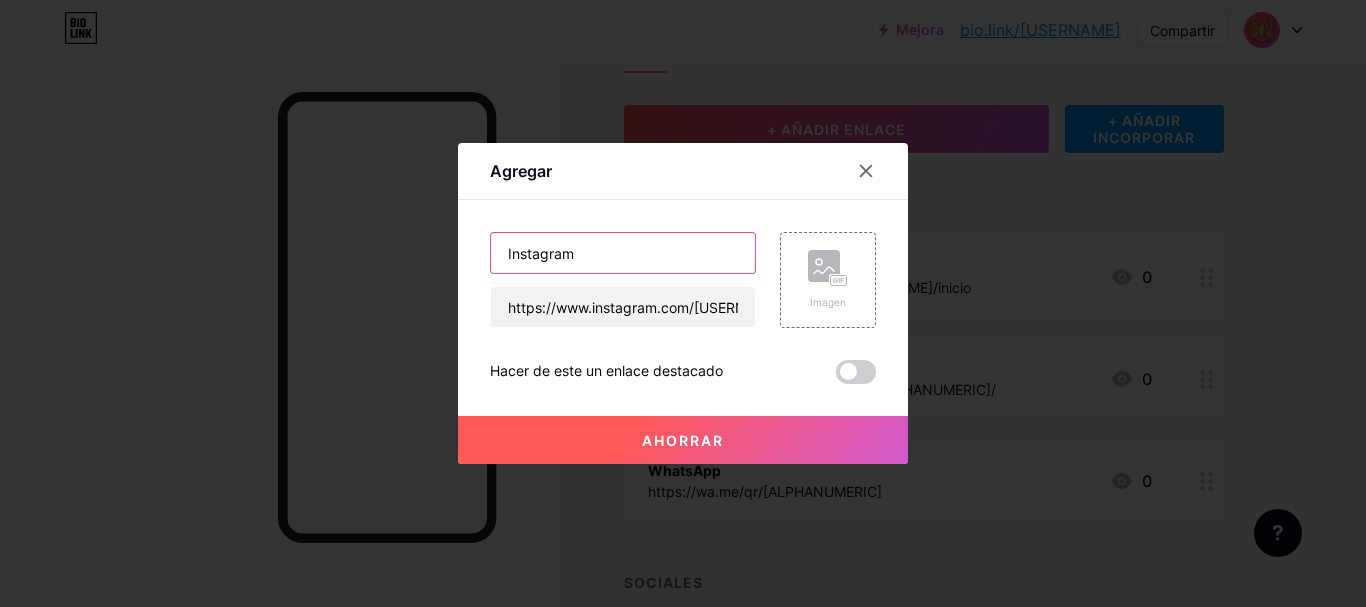 type on "Instagram" 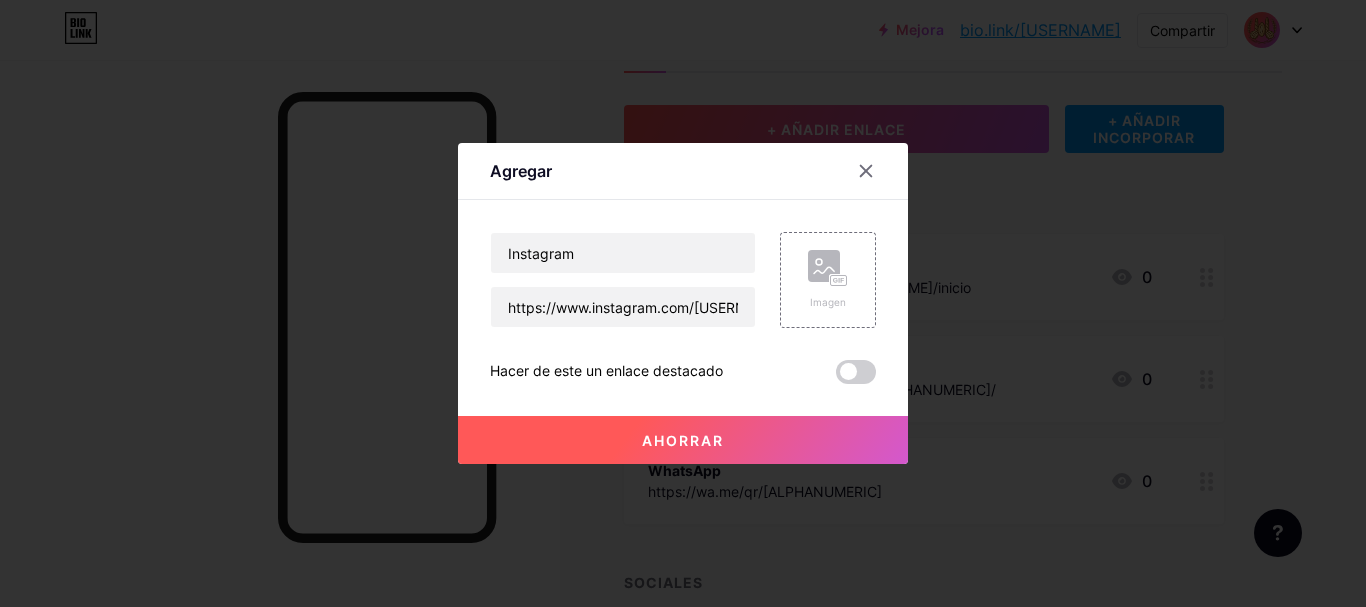 click on "Ahorrar" at bounding box center (683, 440) 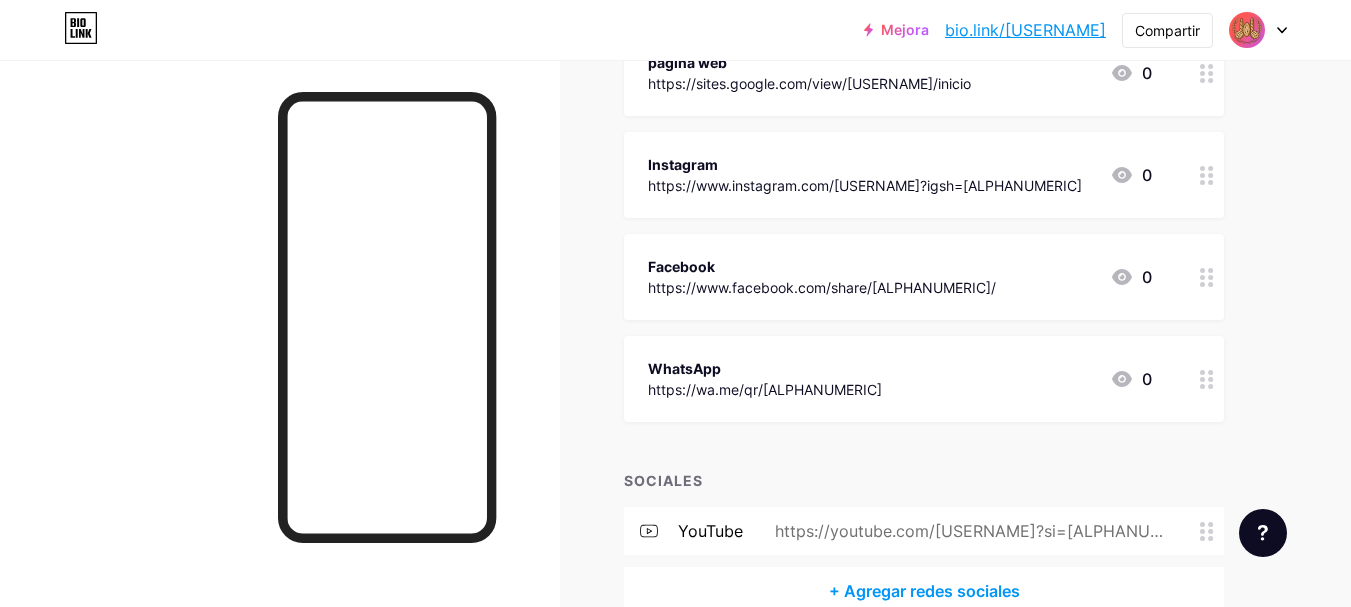 scroll, scrollTop: 416, scrollLeft: 0, axis: vertical 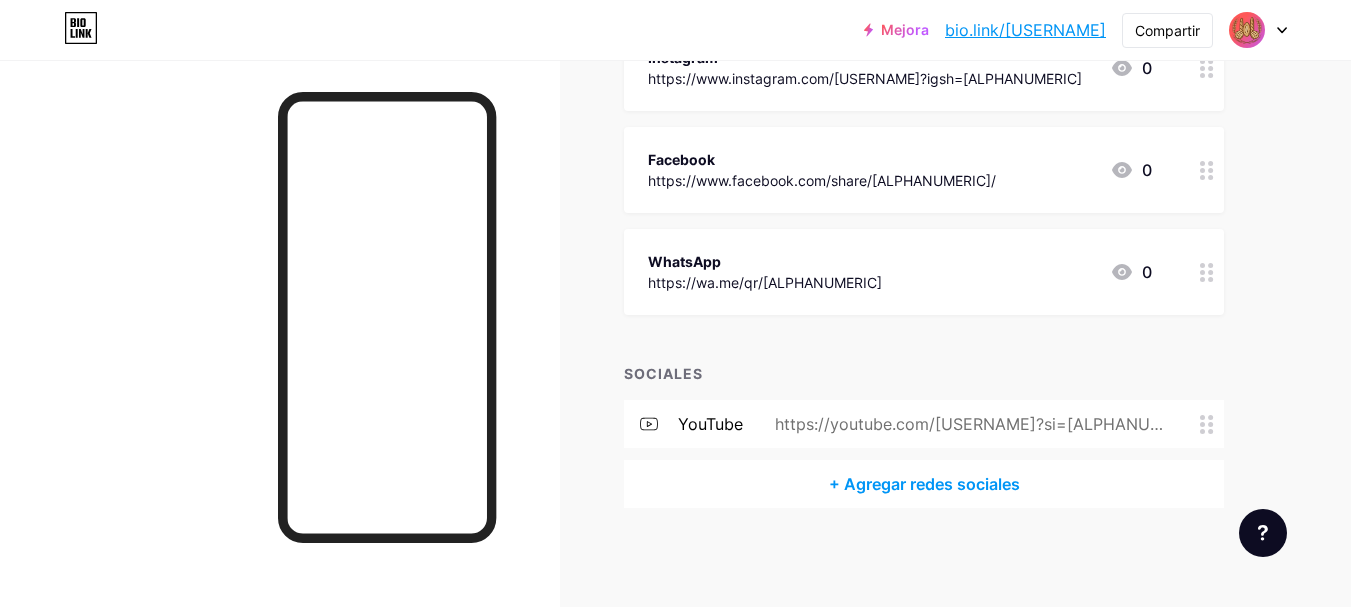 click on "+ Agregar redes sociales" at bounding box center (924, 484) 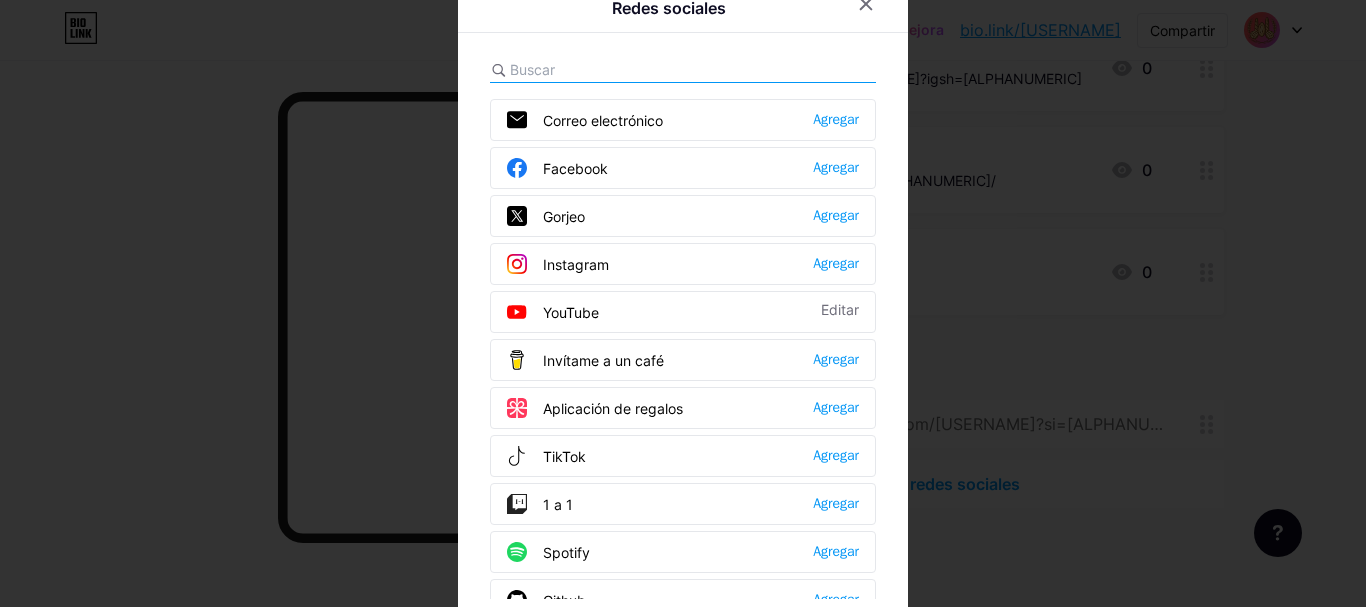 click at bounding box center [683, 303] 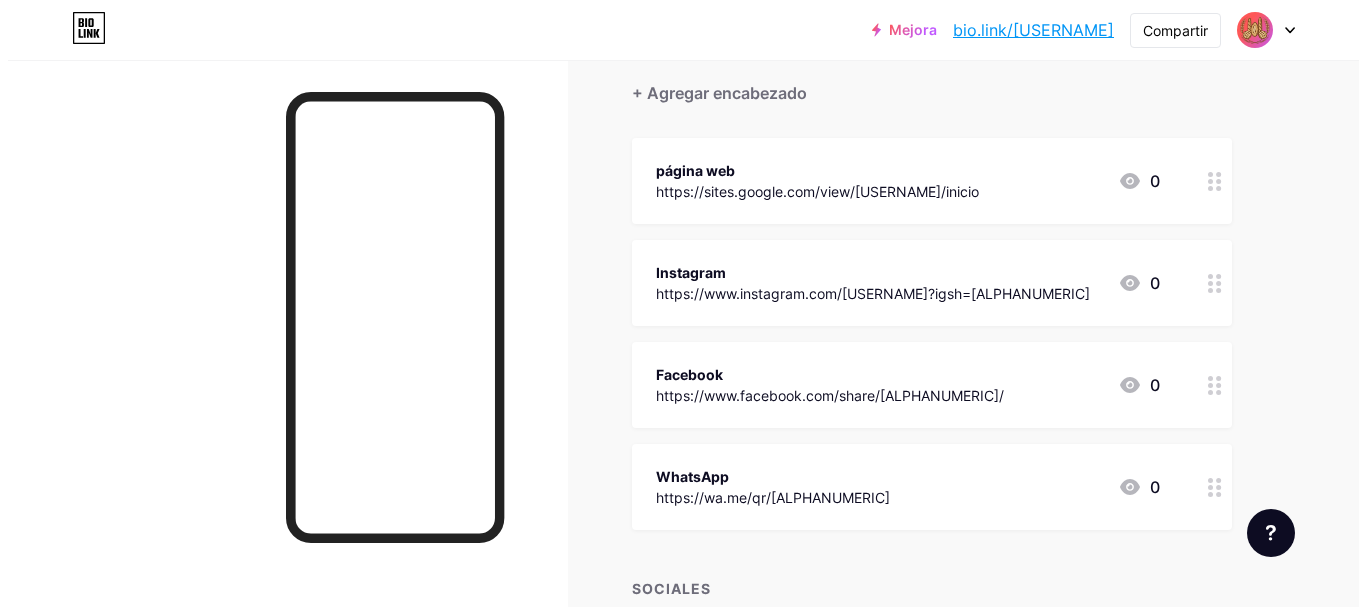 scroll, scrollTop: 0, scrollLeft: 0, axis: both 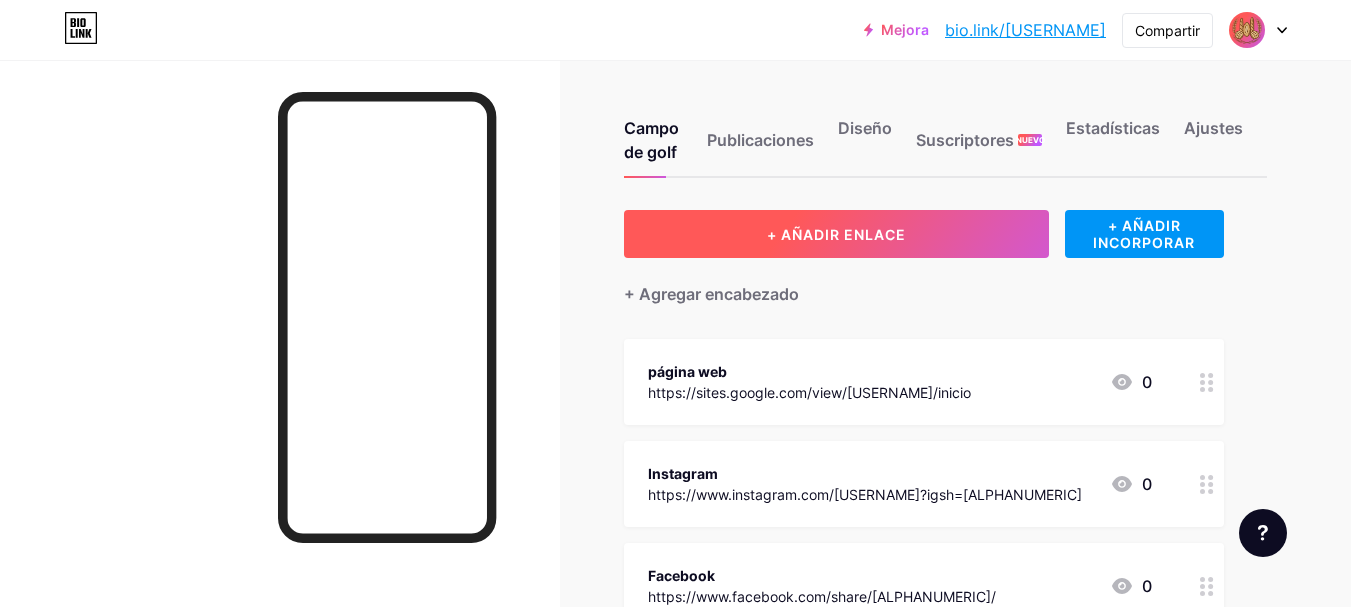 click on "+ AÑADIR ENLACE" at bounding box center (836, 234) 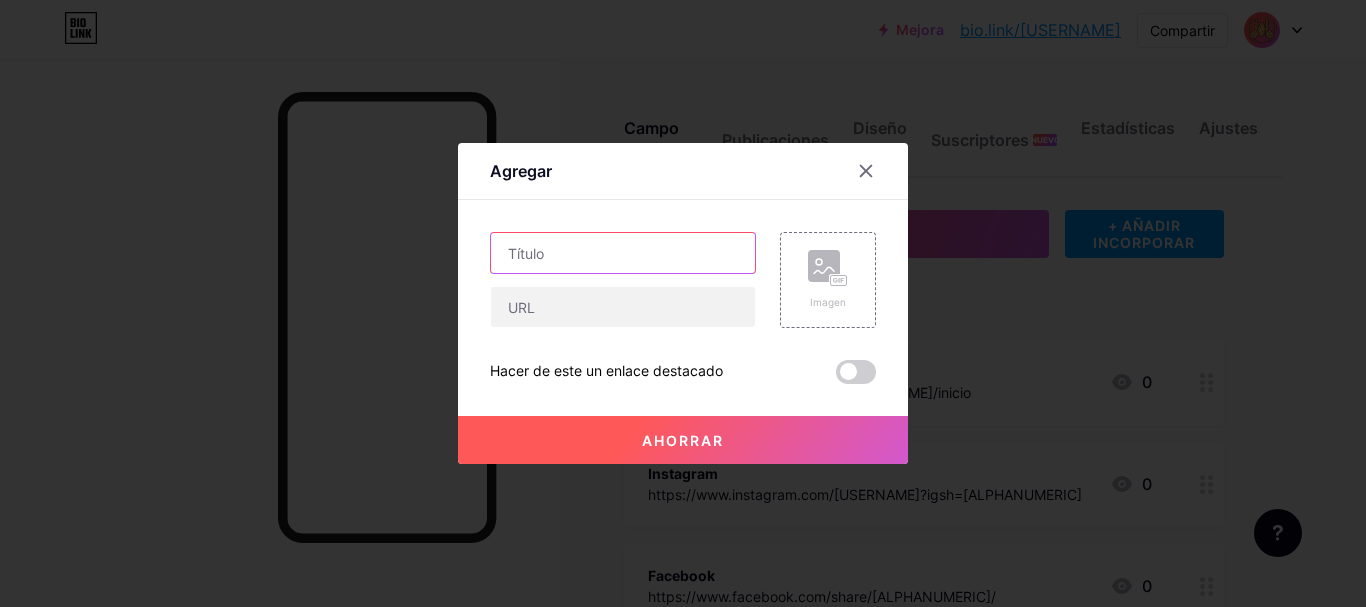 click at bounding box center (623, 253) 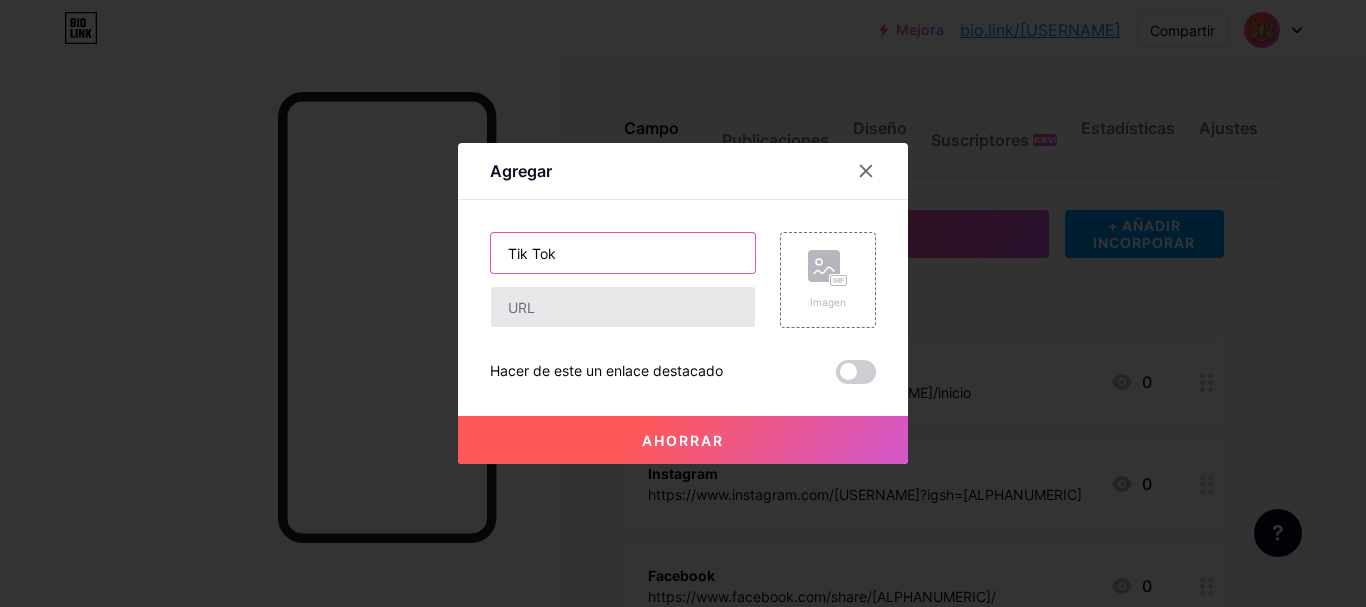 type on "Tik Tok" 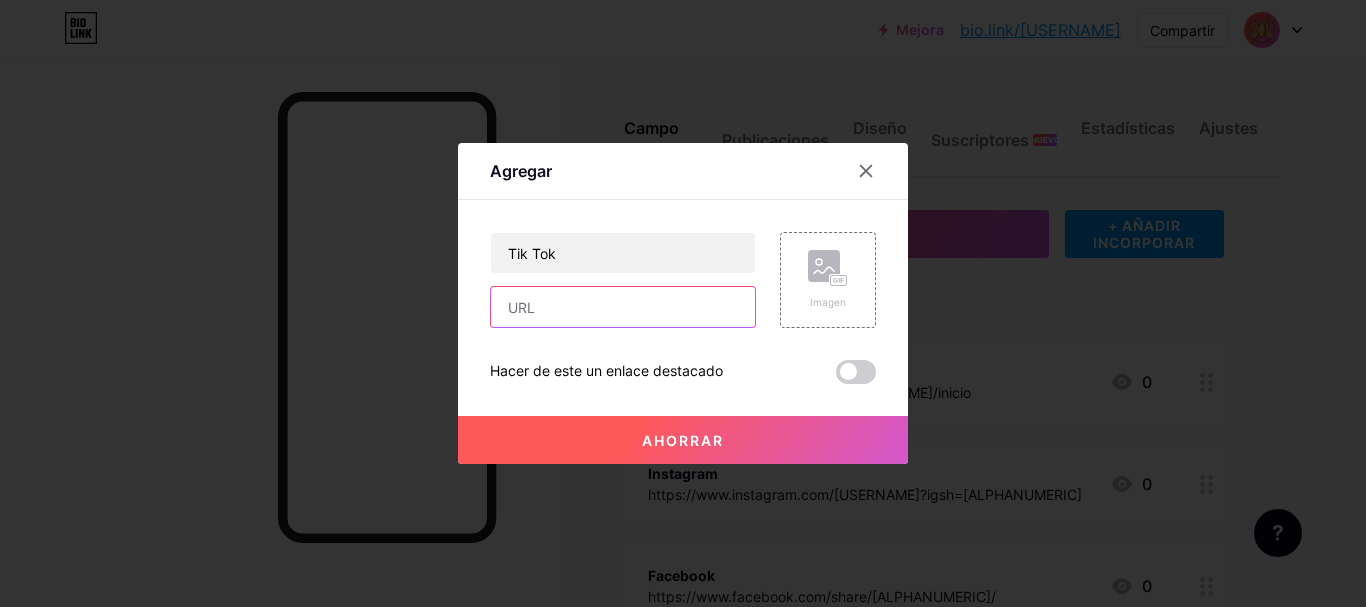 click at bounding box center (623, 307) 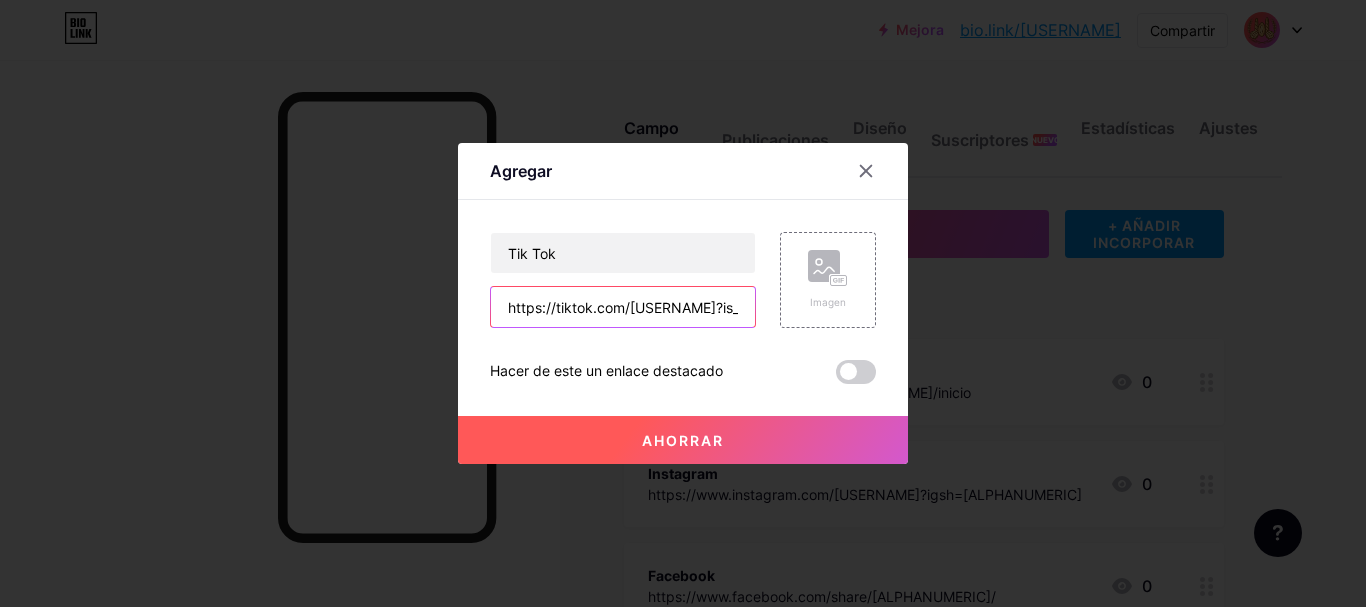 scroll, scrollTop: 0, scrollLeft: 326, axis: horizontal 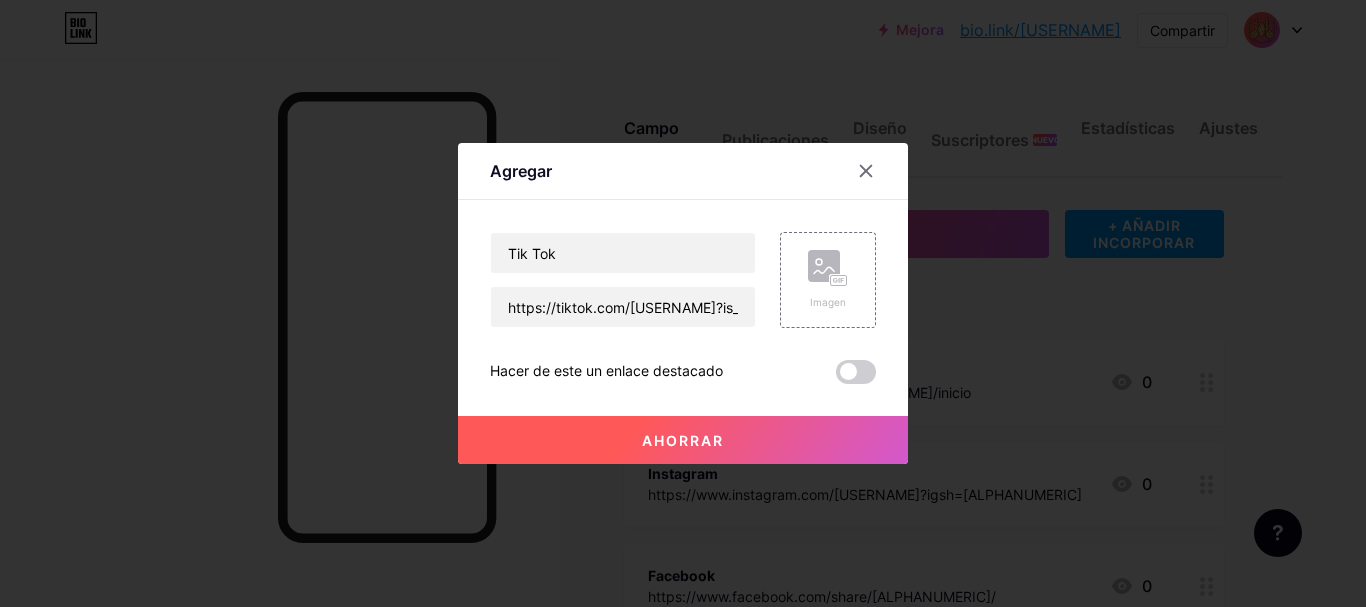 click on "Ahorrar" at bounding box center [683, 440] 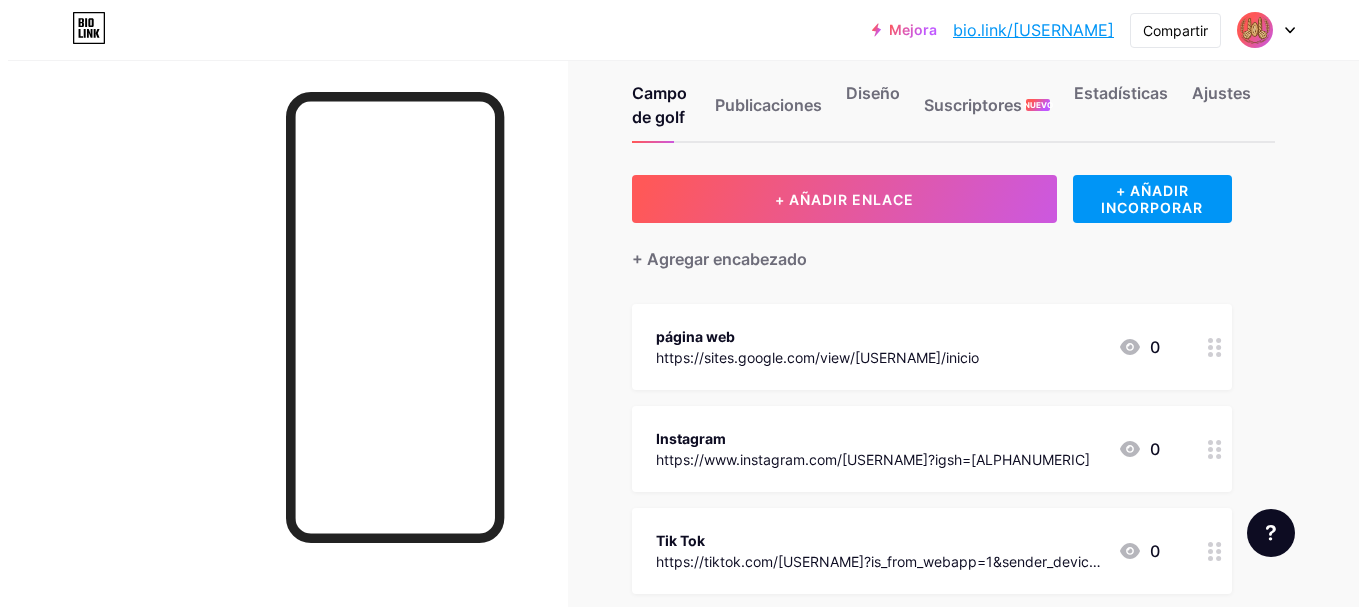 scroll, scrollTop: 0, scrollLeft: 0, axis: both 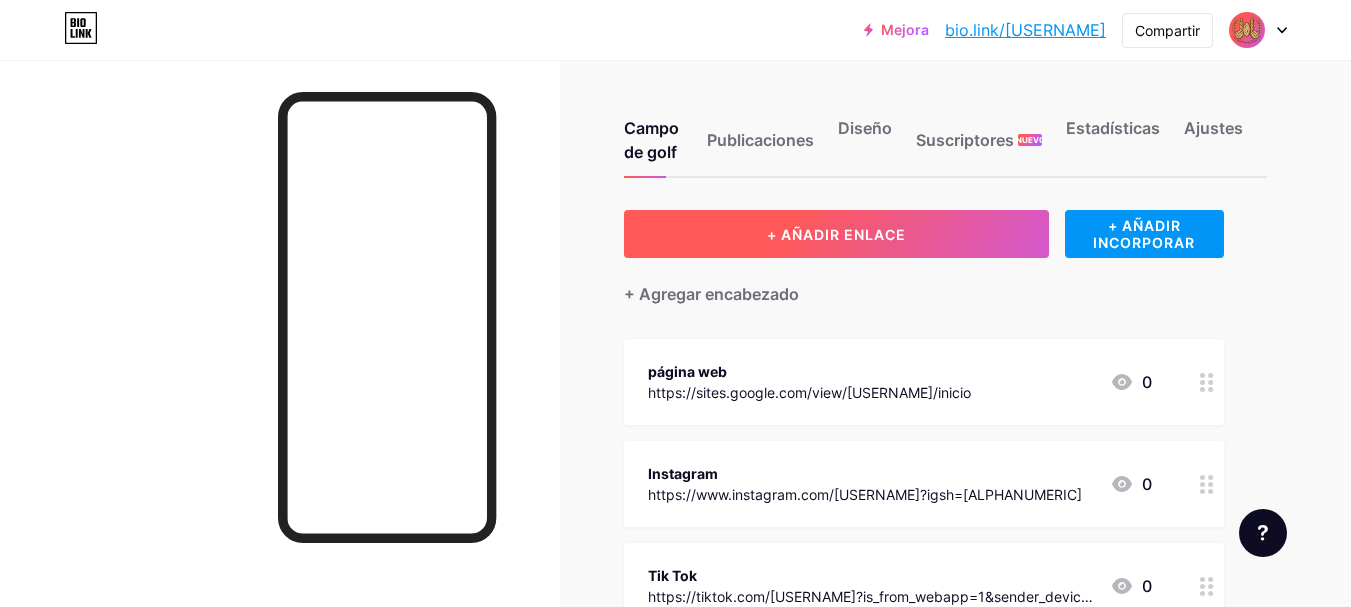 click on "+ AÑADIR ENLACE" at bounding box center [836, 234] 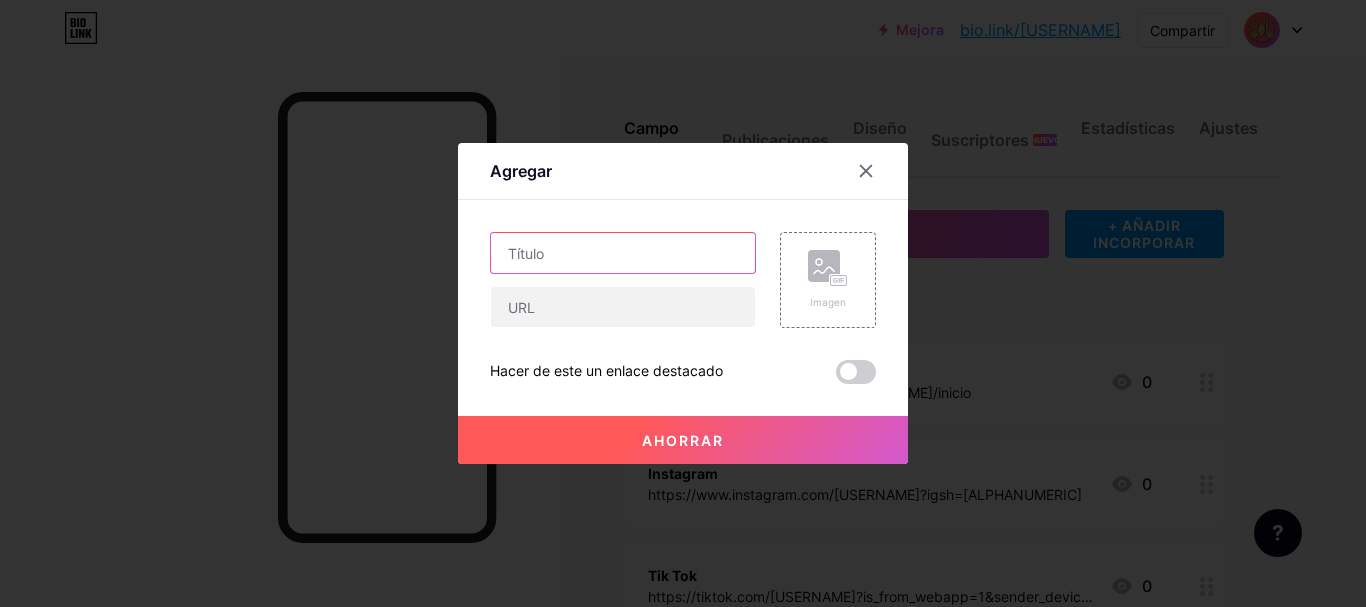 click at bounding box center [623, 253] 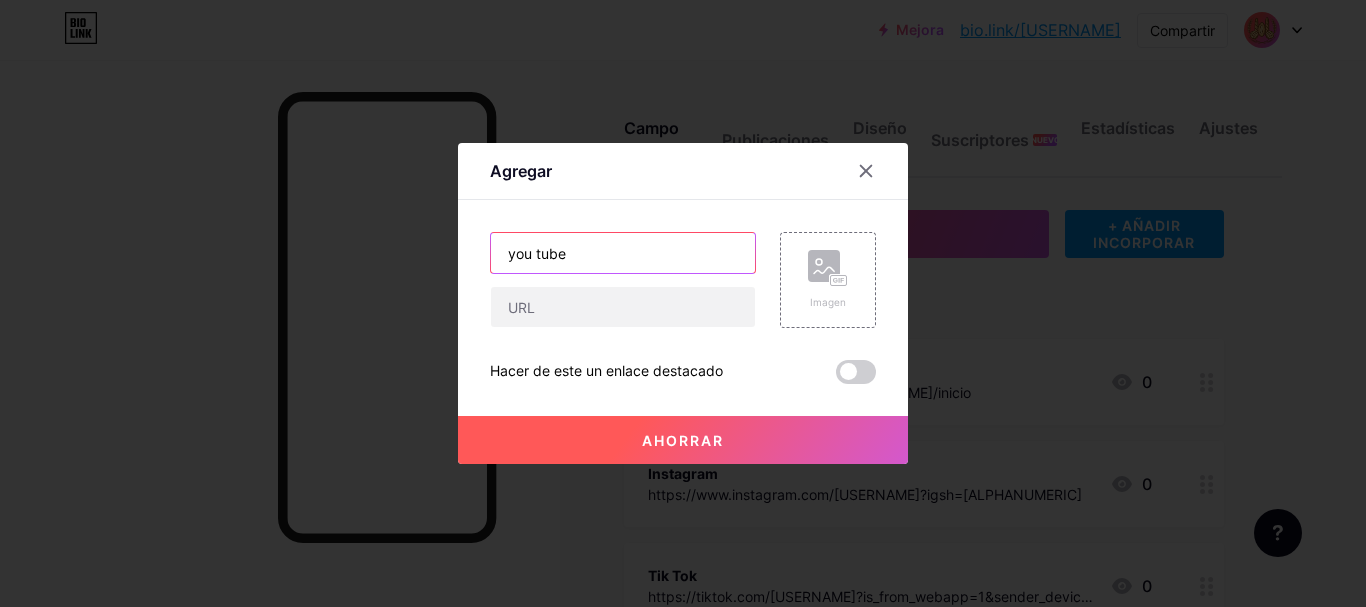 type on "you tube" 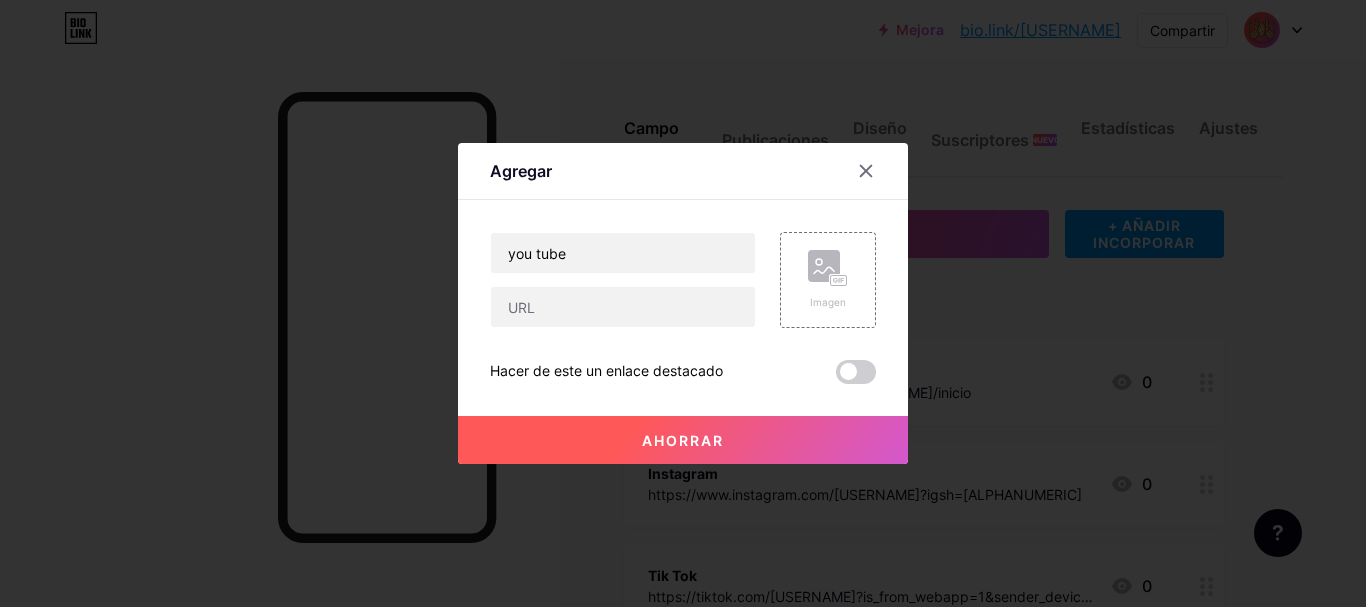 click on "Ahorrar" at bounding box center [683, 440] 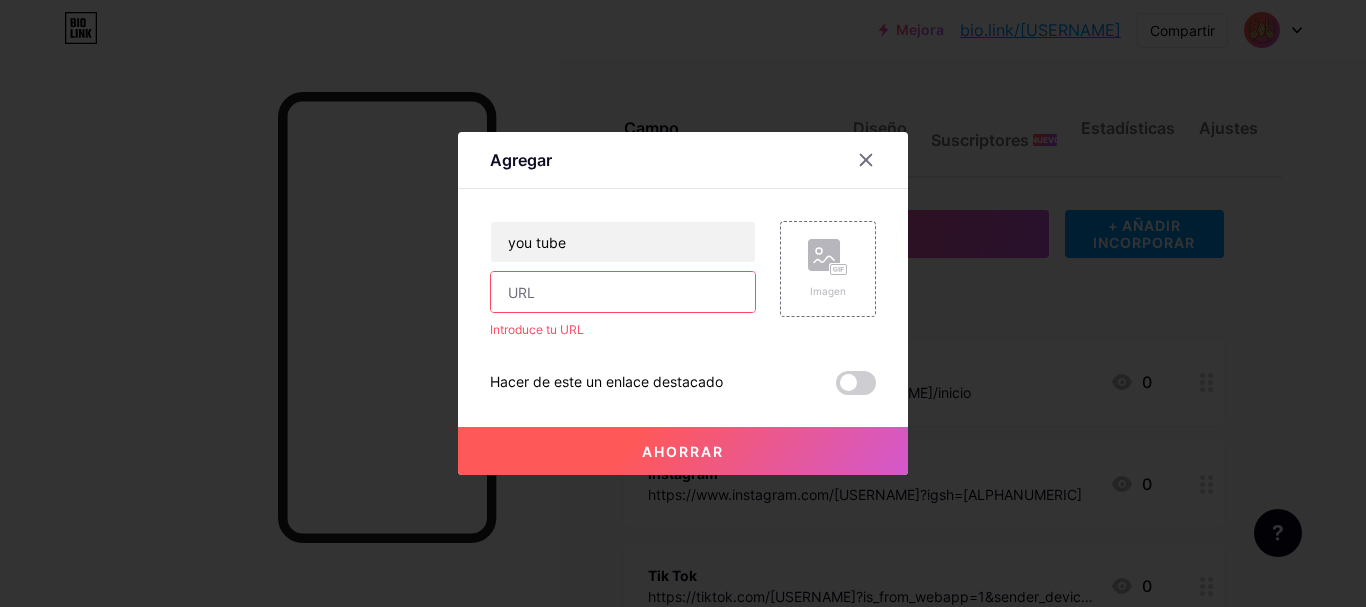 click at bounding box center [623, 292] 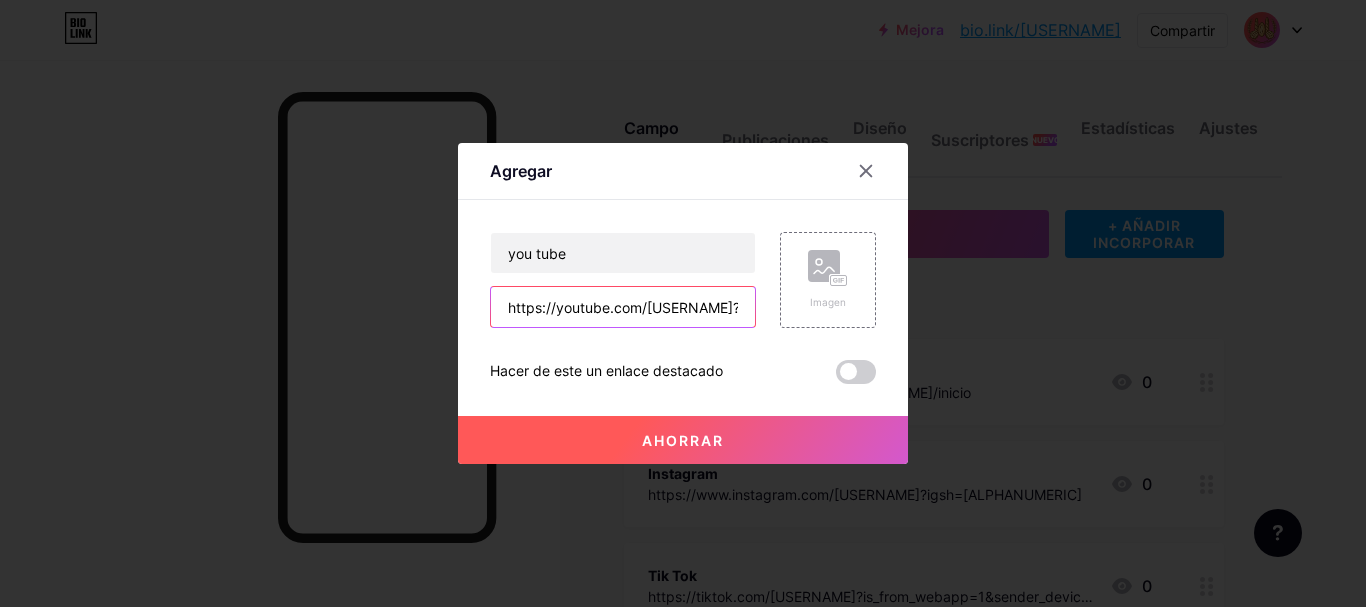 scroll, scrollTop: 0, scrollLeft: 198, axis: horizontal 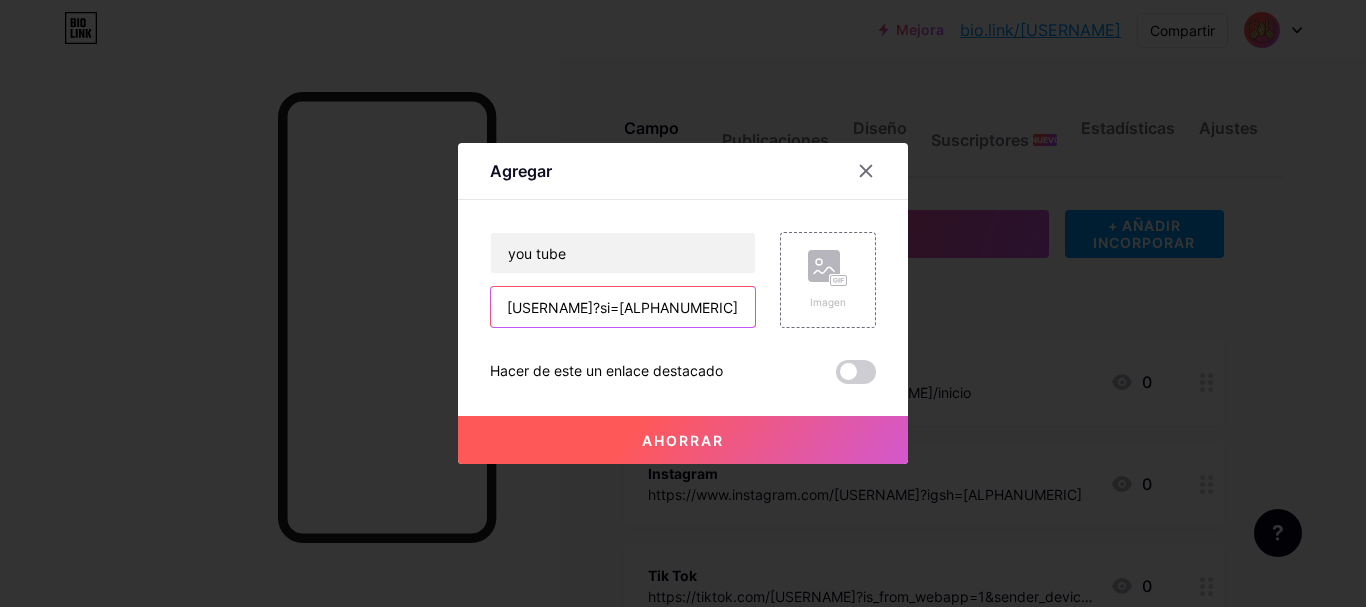 type on "https://youtube.com/@[USERNAME]?si=ai_YSOae8L6rz2Jz" 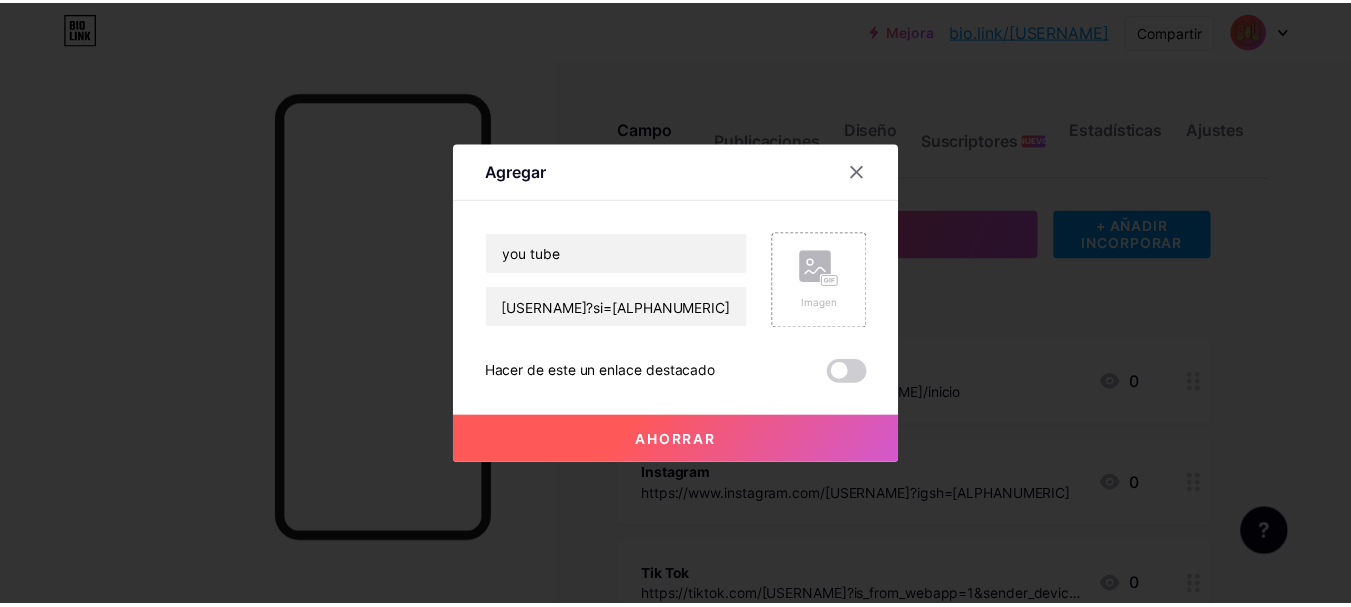 scroll, scrollTop: 0, scrollLeft: 0, axis: both 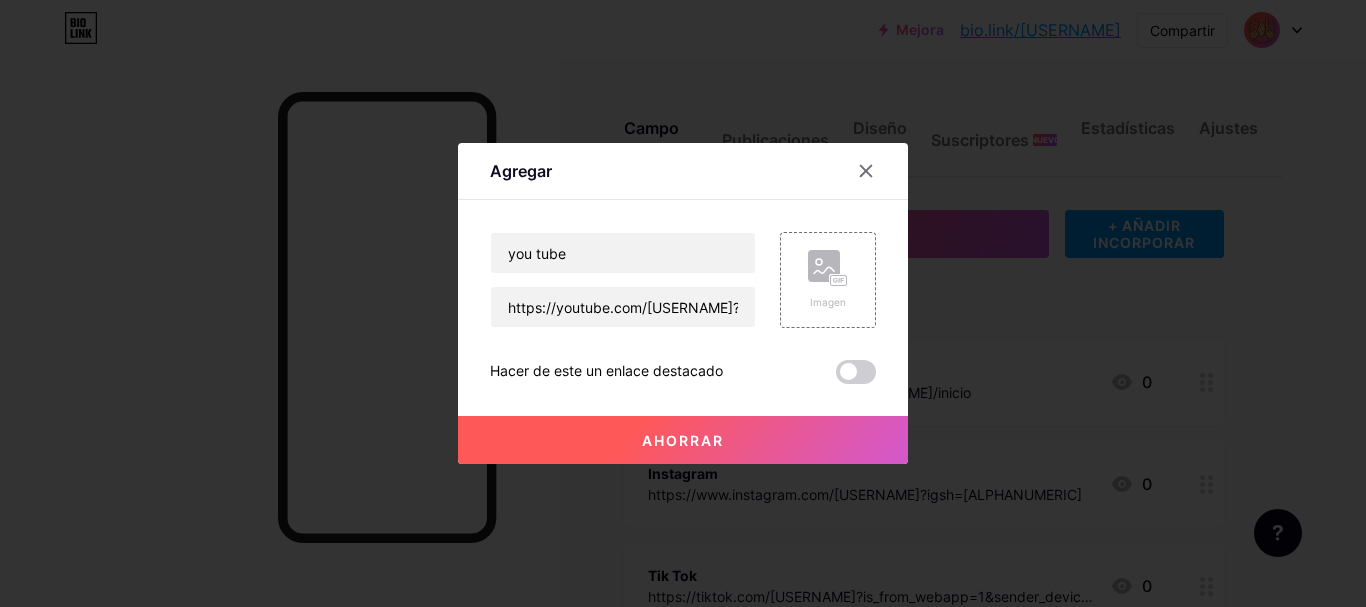 click on "Ahorrar" at bounding box center [683, 440] 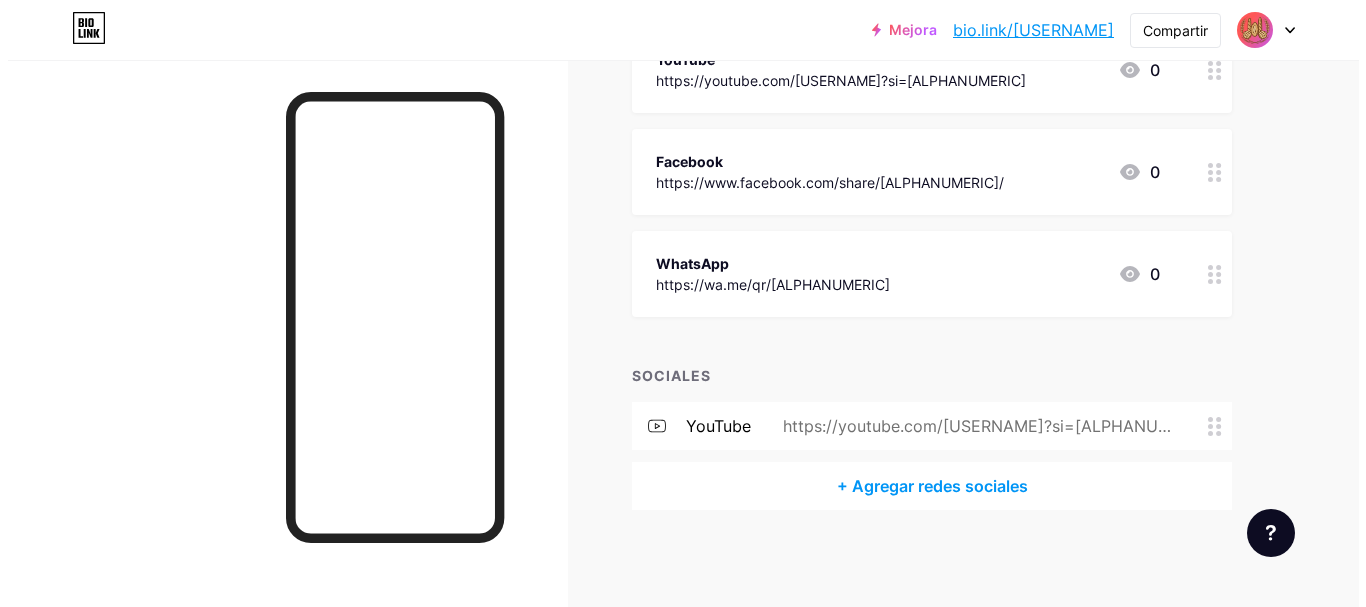 scroll, scrollTop: 620, scrollLeft: 0, axis: vertical 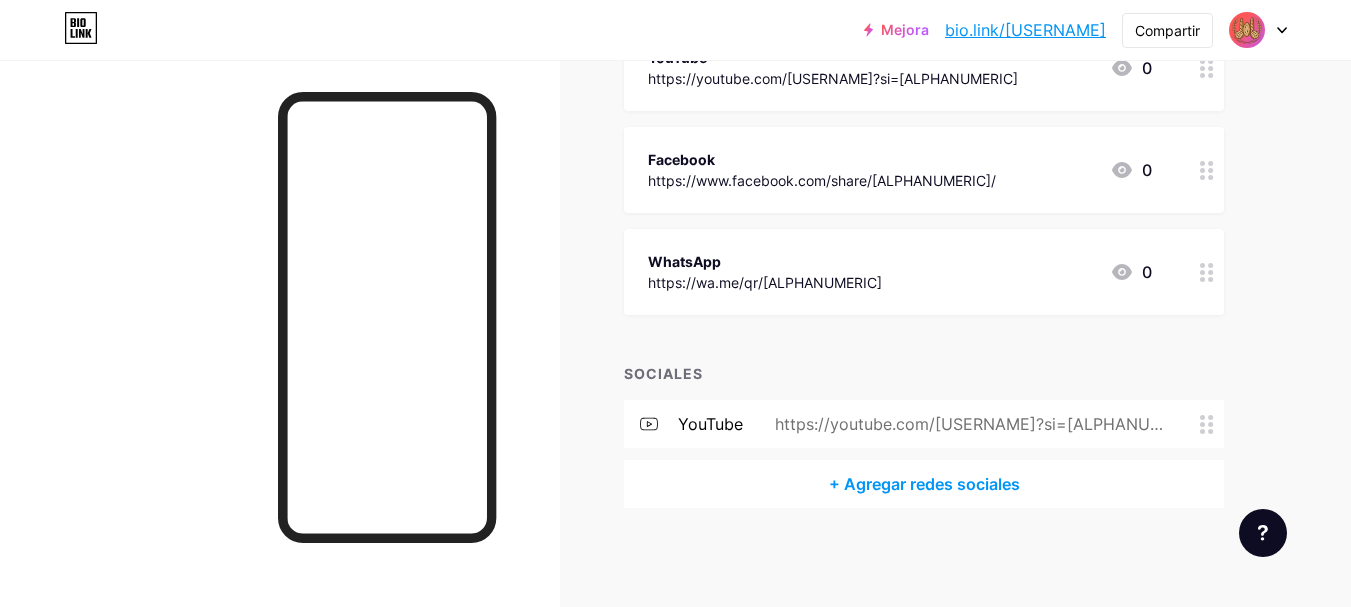 click on "+ Agregar redes sociales" at bounding box center (924, 484) 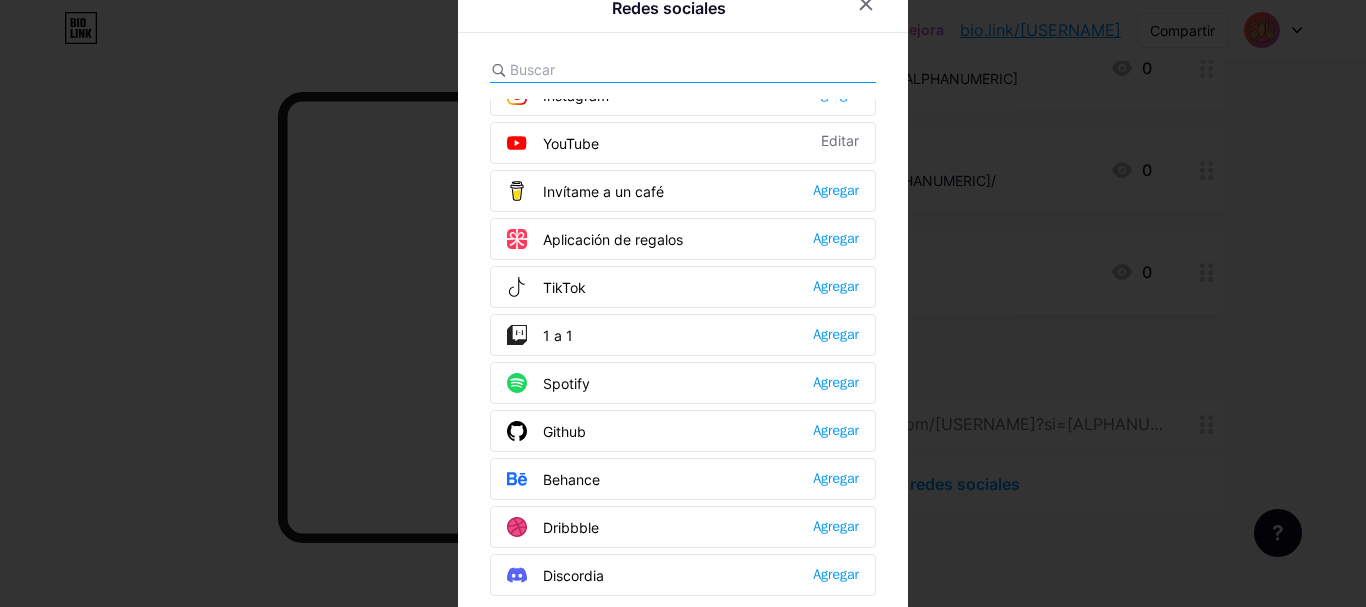 scroll, scrollTop: 170, scrollLeft: 0, axis: vertical 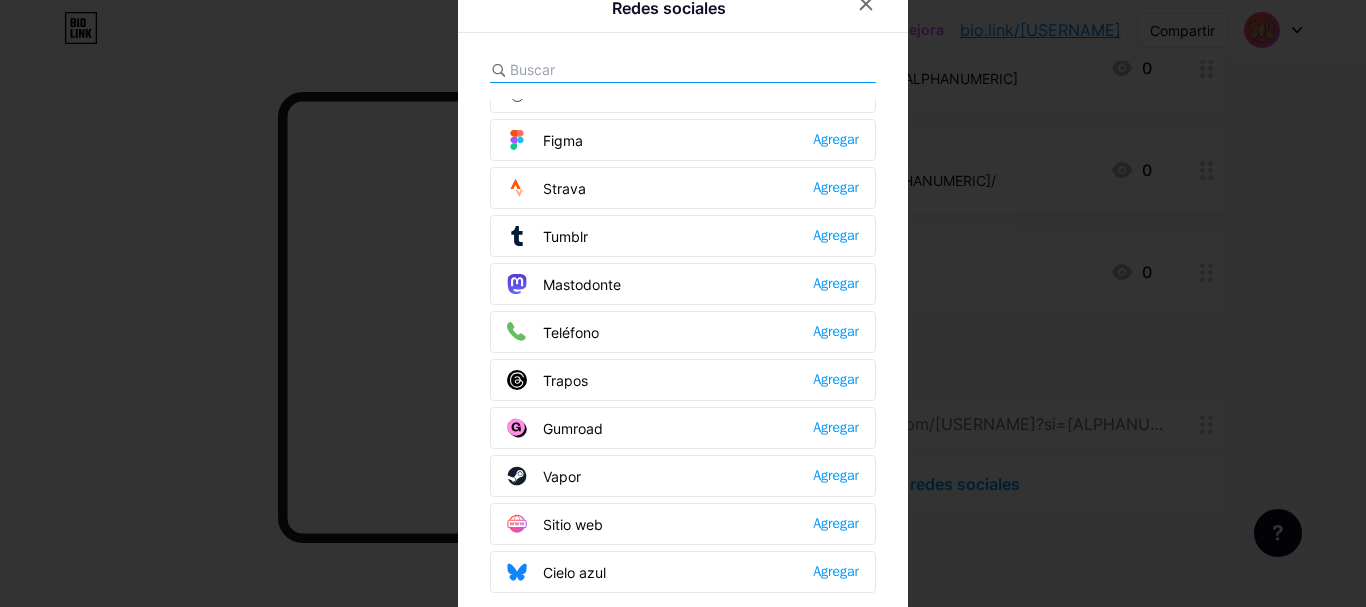 click at bounding box center (683, 70) 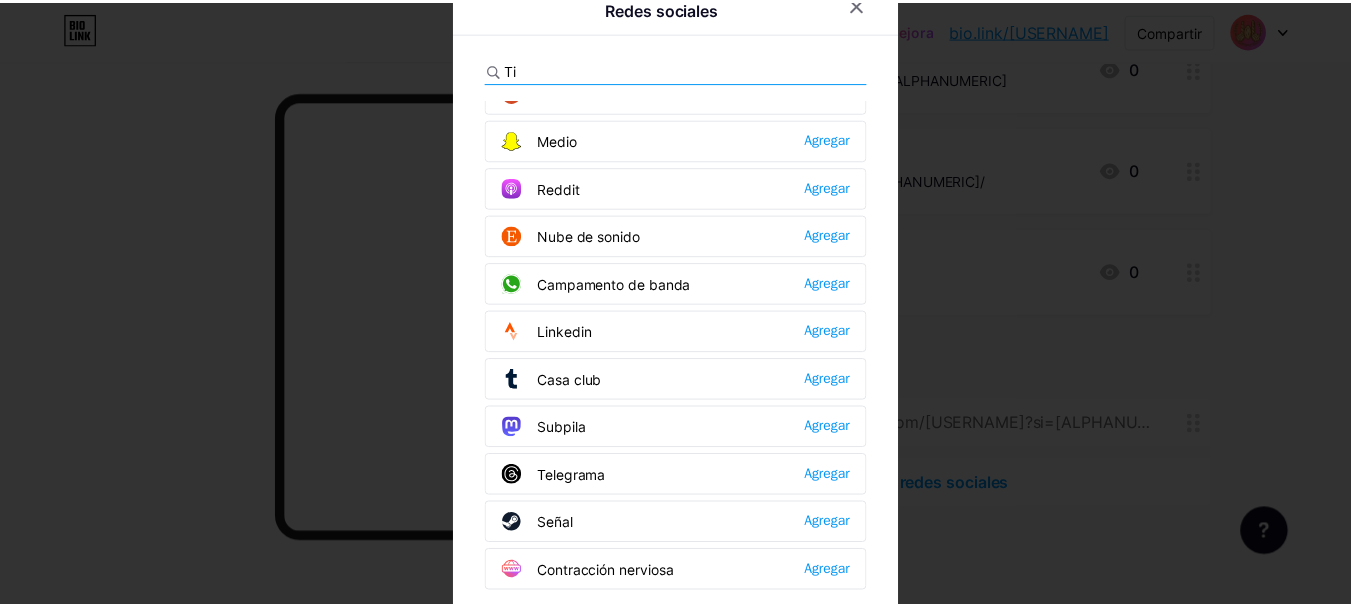 scroll, scrollTop: 0, scrollLeft: 0, axis: both 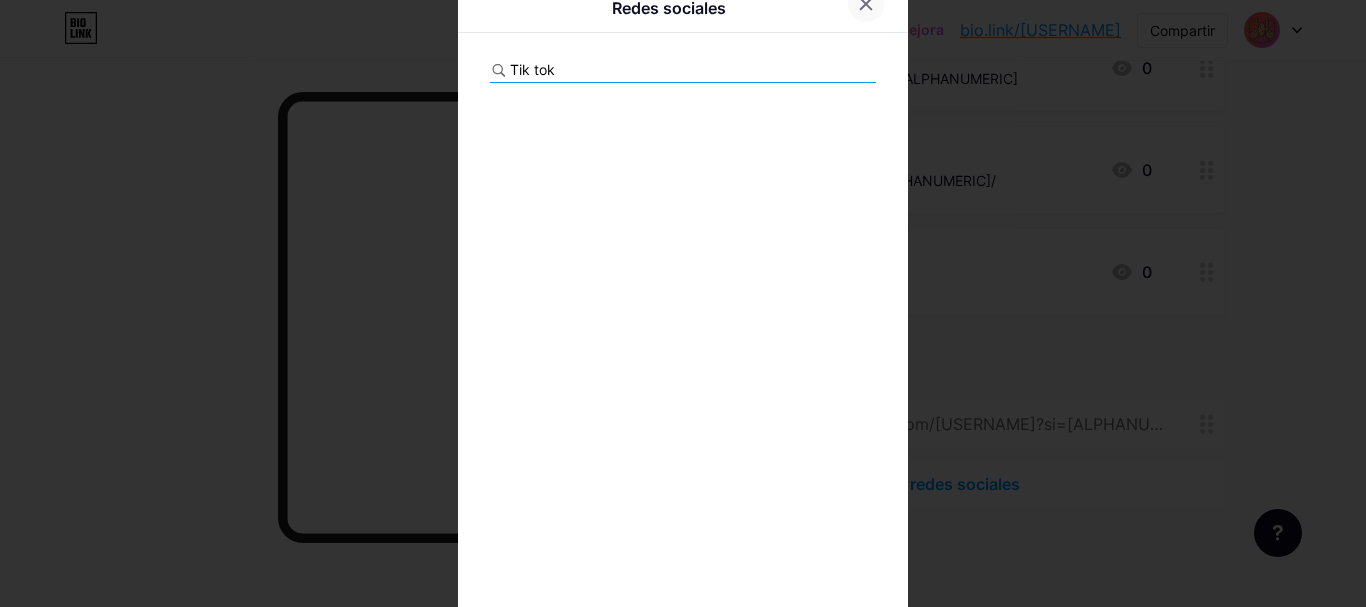 type on "Tik tok" 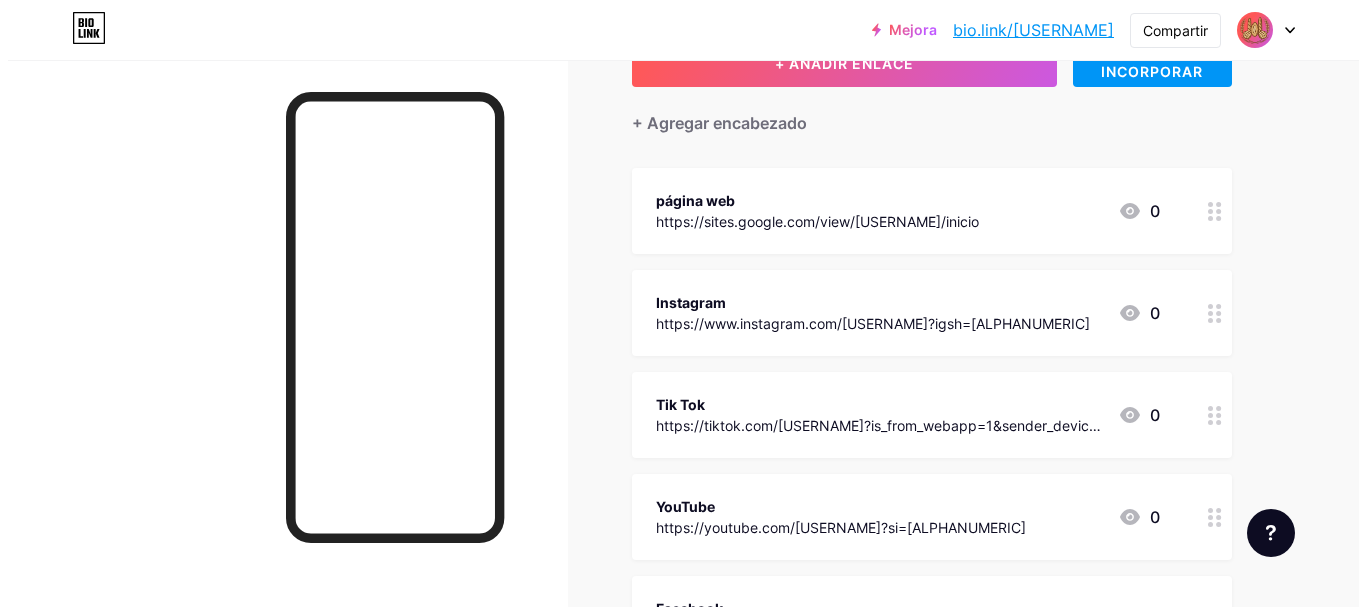 scroll, scrollTop: 0, scrollLeft: 0, axis: both 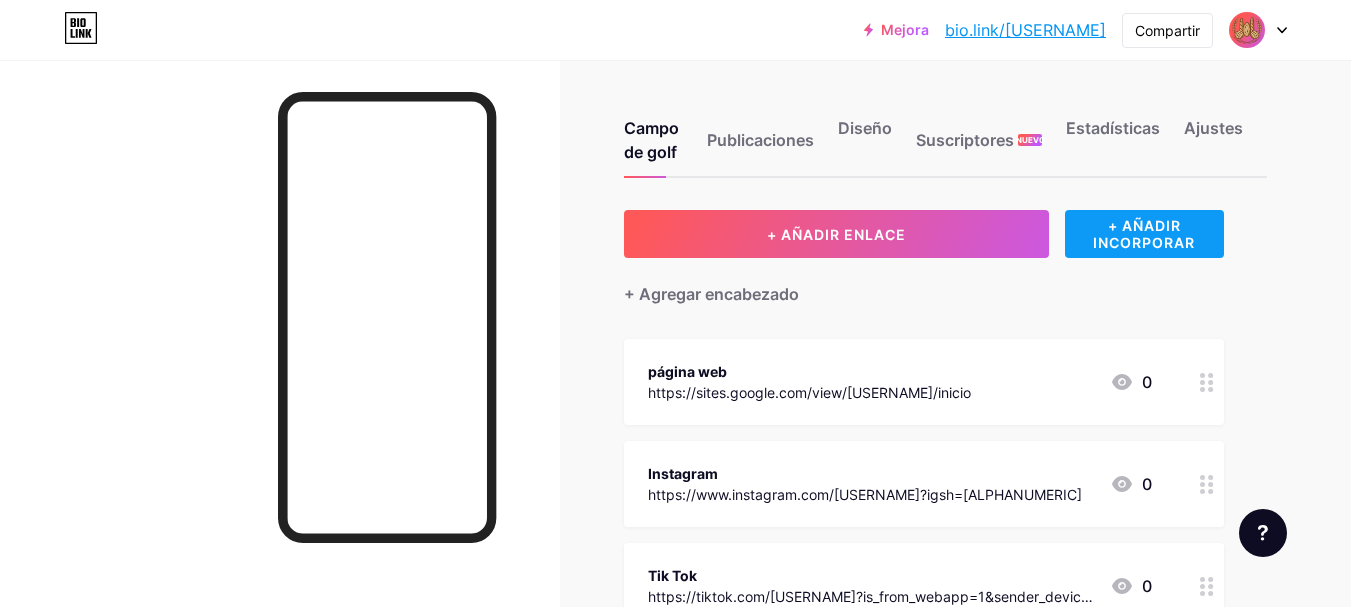 click on "+ AÑADIR INCORPORAR" at bounding box center [1144, 234] 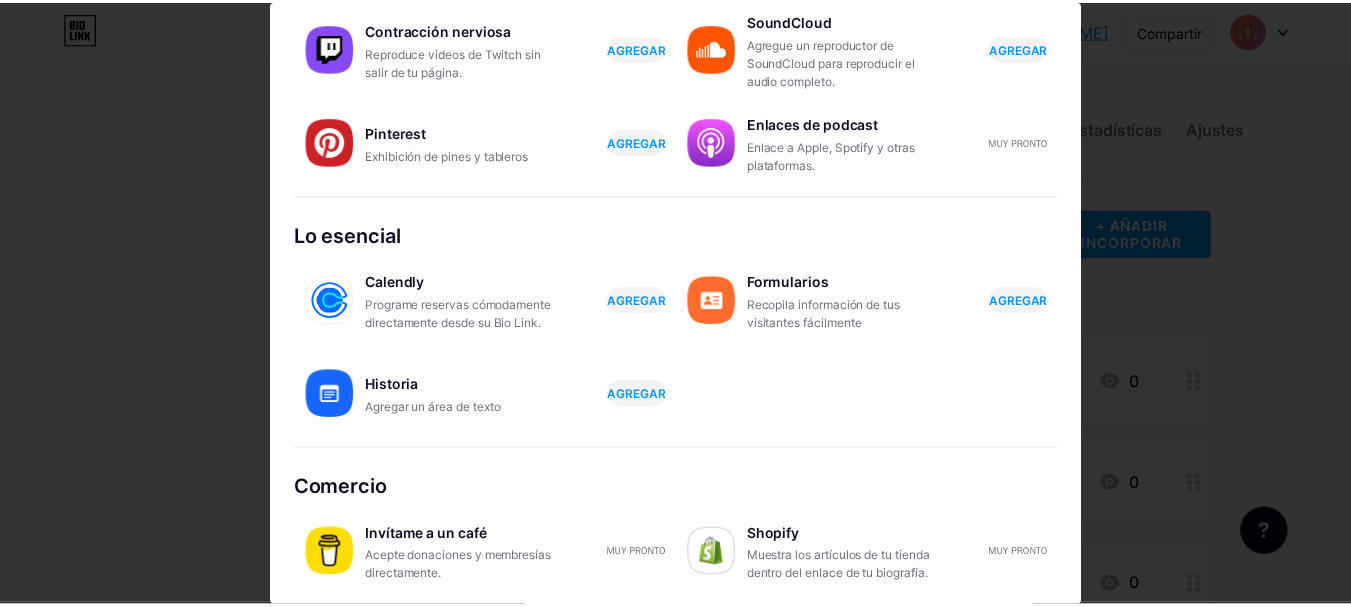 scroll, scrollTop: 0, scrollLeft: 0, axis: both 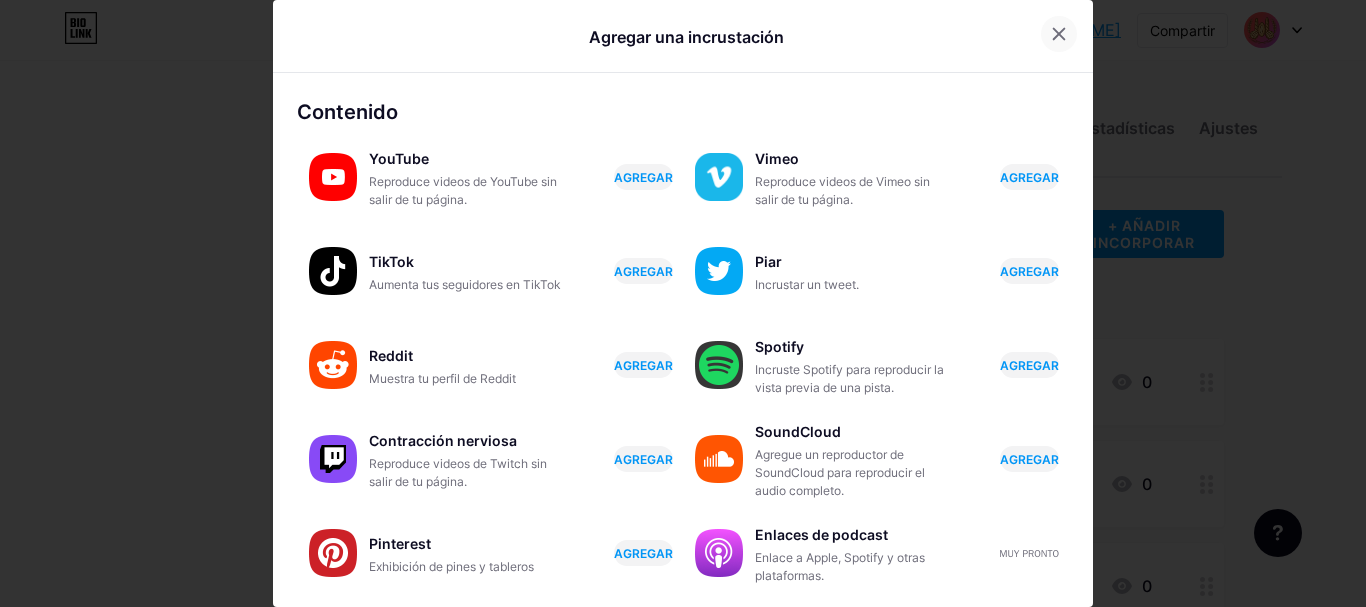 click 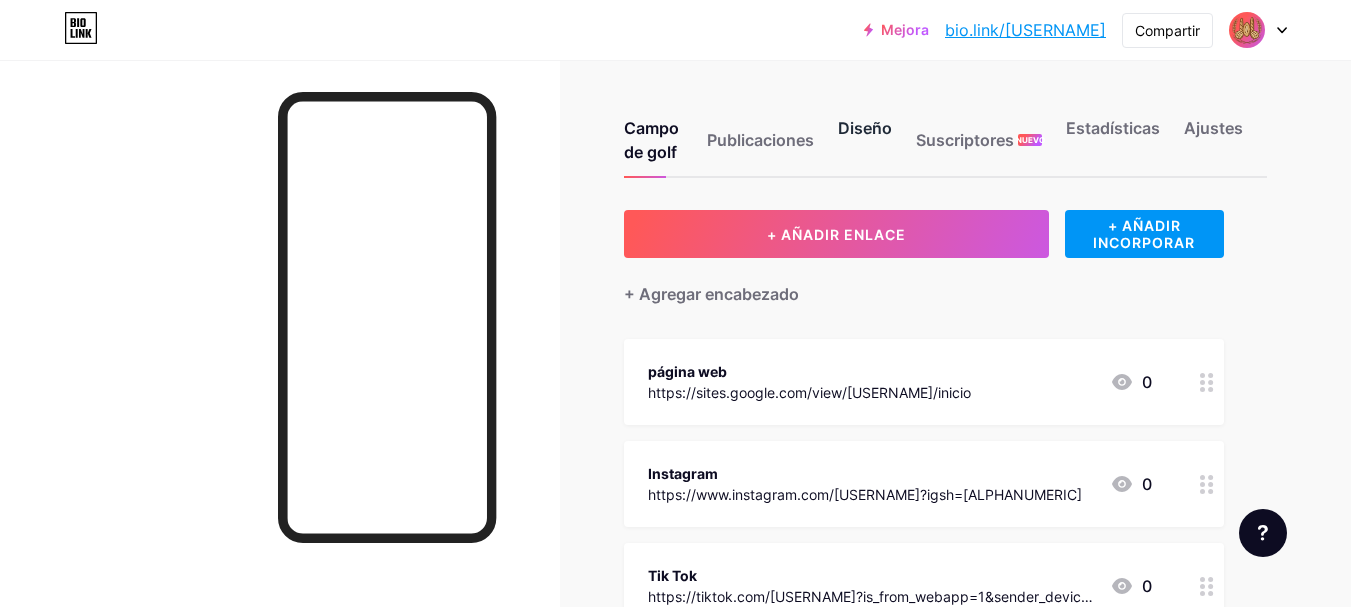 click on "Diseño" at bounding box center [865, 128] 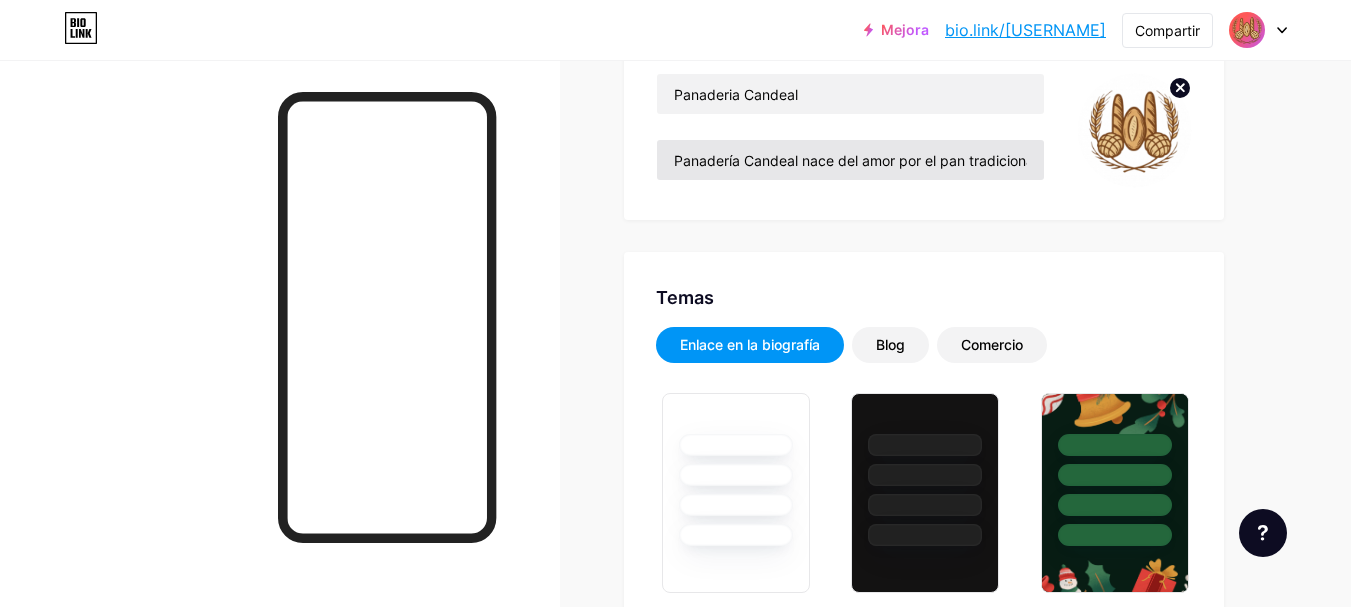 type on "#dac977" 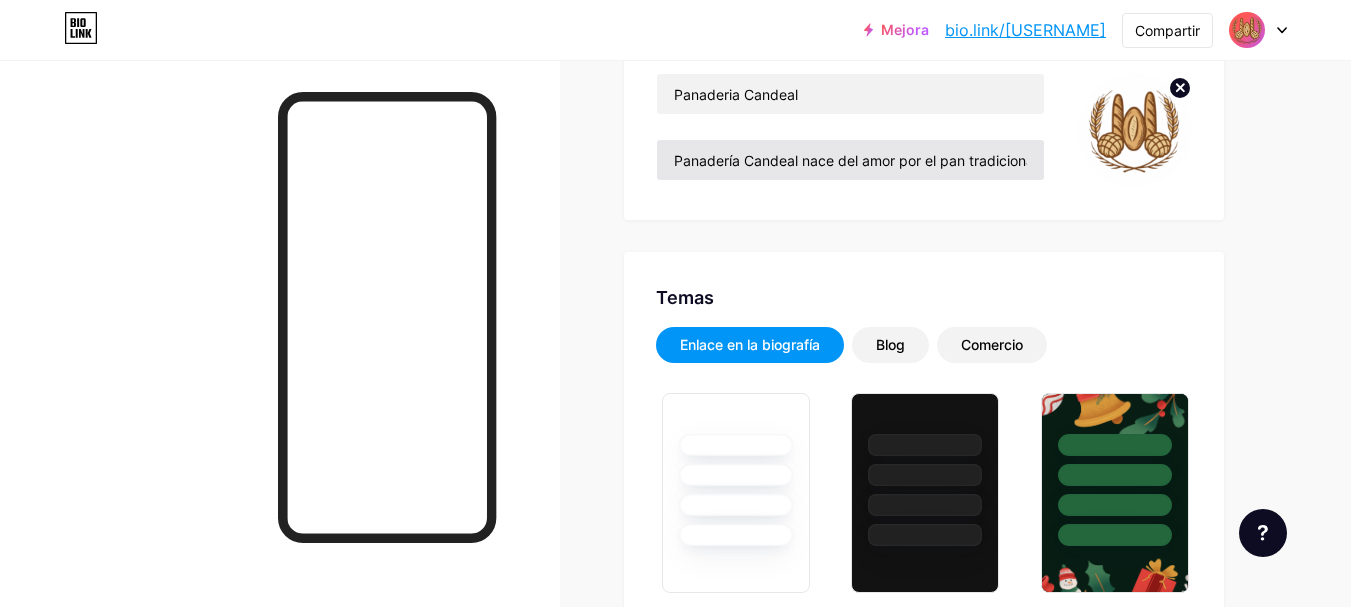type on "#c57d7d" 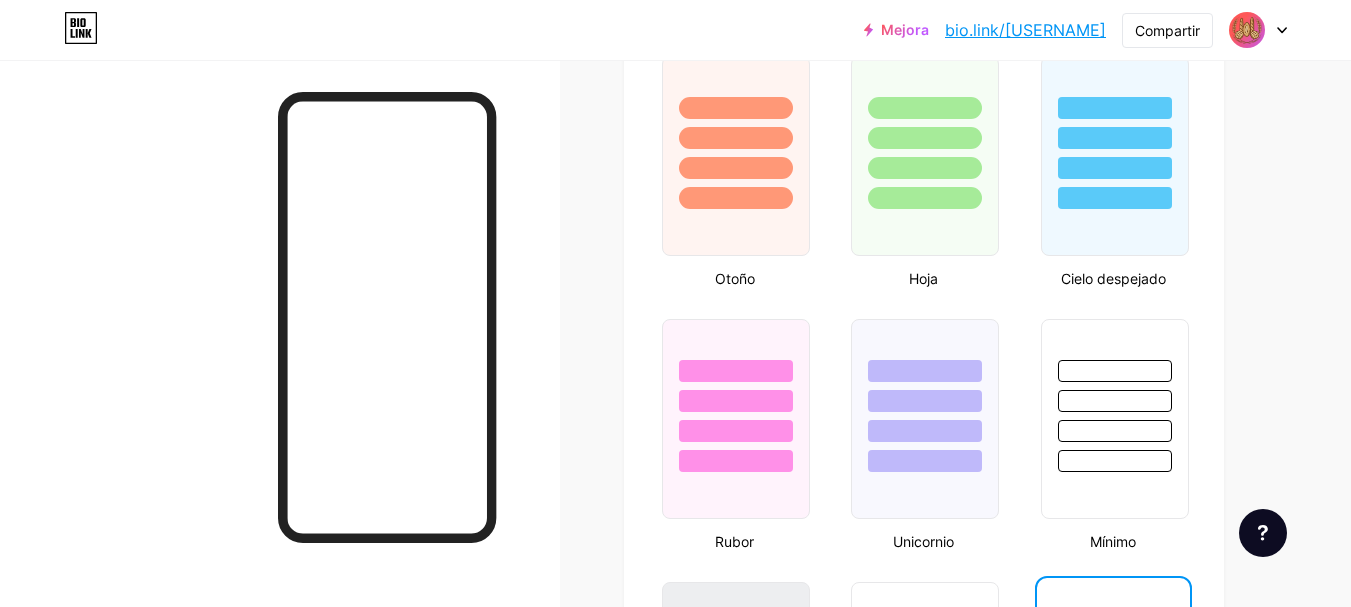 scroll, scrollTop: 0, scrollLeft: 0, axis: both 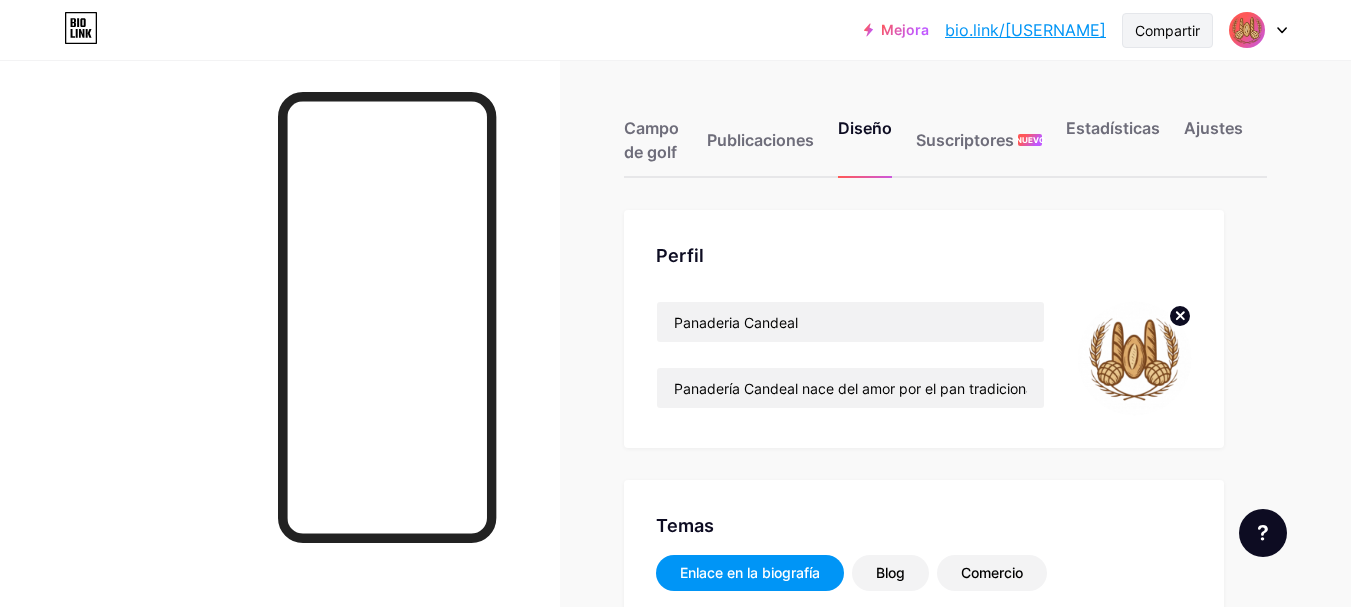 click on "Compartir" at bounding box center [1167, 30] 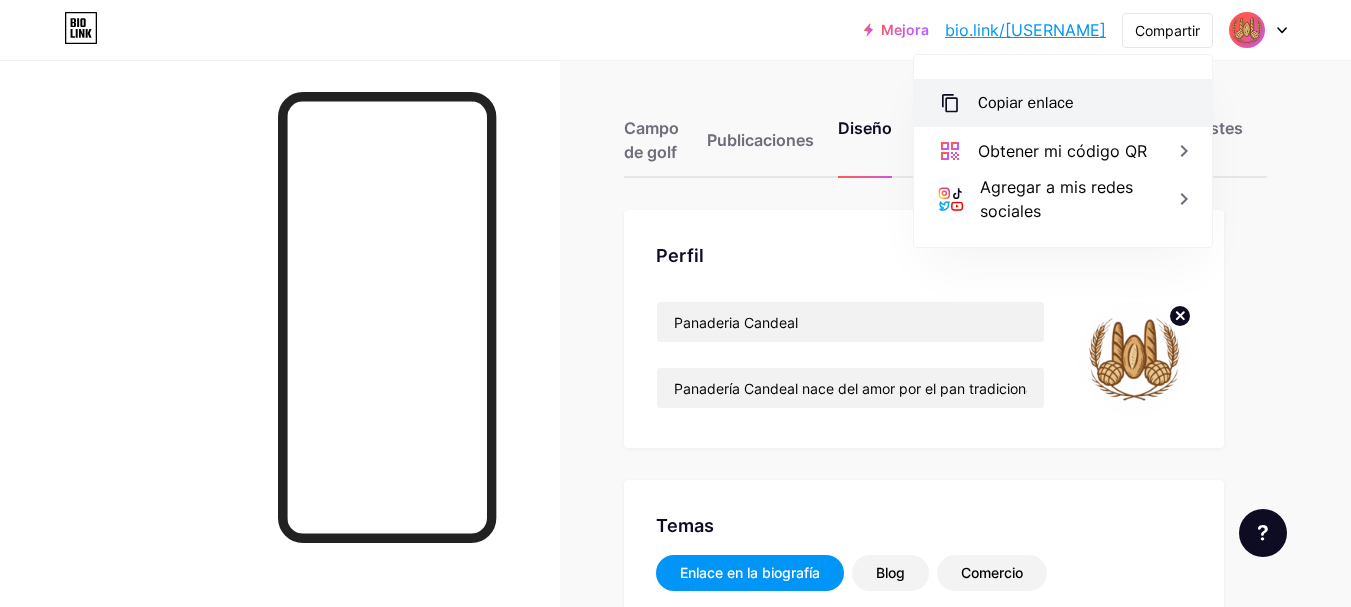 click on "Copiar enlace" at bounding box center [1026, 103] 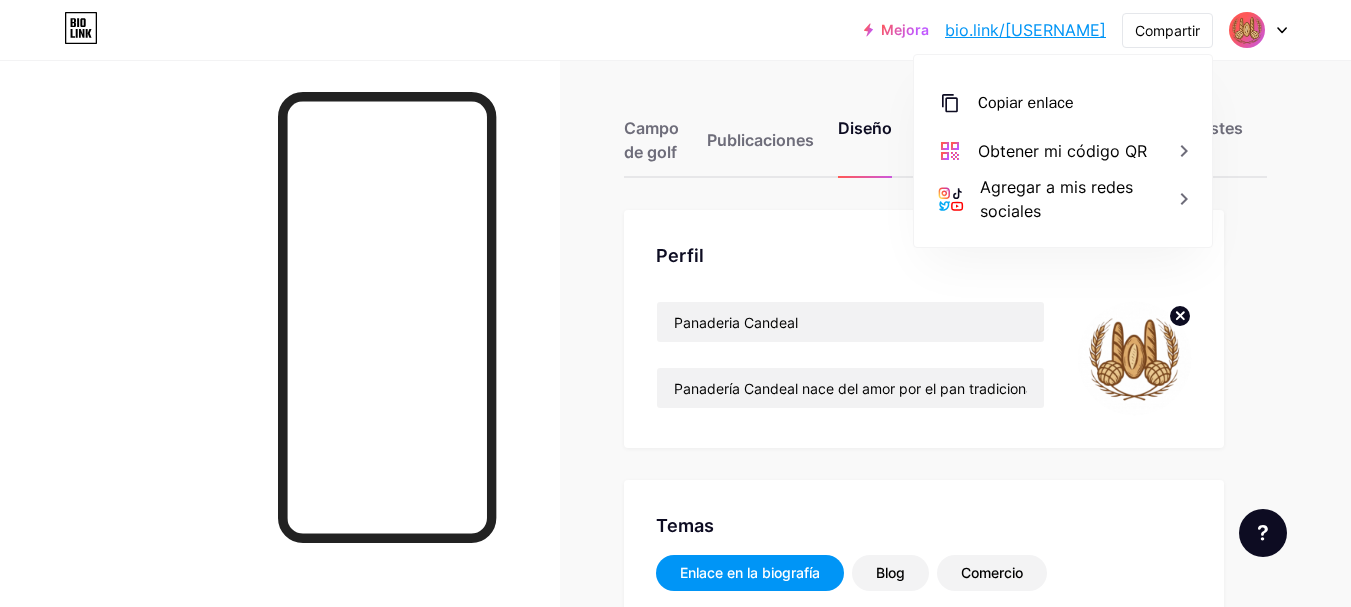 click on "Campo de golf
Publicaciones
Diseño
Suscriptores
NUEVO
Estadísticas
Ajustes     Perfil   Panaderia Candeal     Panadería Candeal nace del amor por el pan tradicional con alma moderna. Somos una panadería artesanal mexicana que hornea cada día con ingredientes honestos, recetas de siempre y mucha imaginación.  Desde los clásicos bolillos y conchas, hasta delicias como cuernitos, donas, polvorones, pan artesanal y orejas, nuestros productos combinan la calidez de lo casero con un toque creativo único.                   Temas   Enlace en la biografía   Blog   Comercio       Lo esencial       Carbón       Navidad 23       Orgullo       Fallo       Invierno · En vivo       Glassy · En vivo       Camaleón · En vivo       Noche lluviosa · En vivo       Neón · En vivo       Verano       Retro       Fresa · En vivo       Desierto       Soleado       Otoño       Hoja       Cielo despejado       Rubor       Unicornio       Mínimo" at bounding box center [675, 2389] 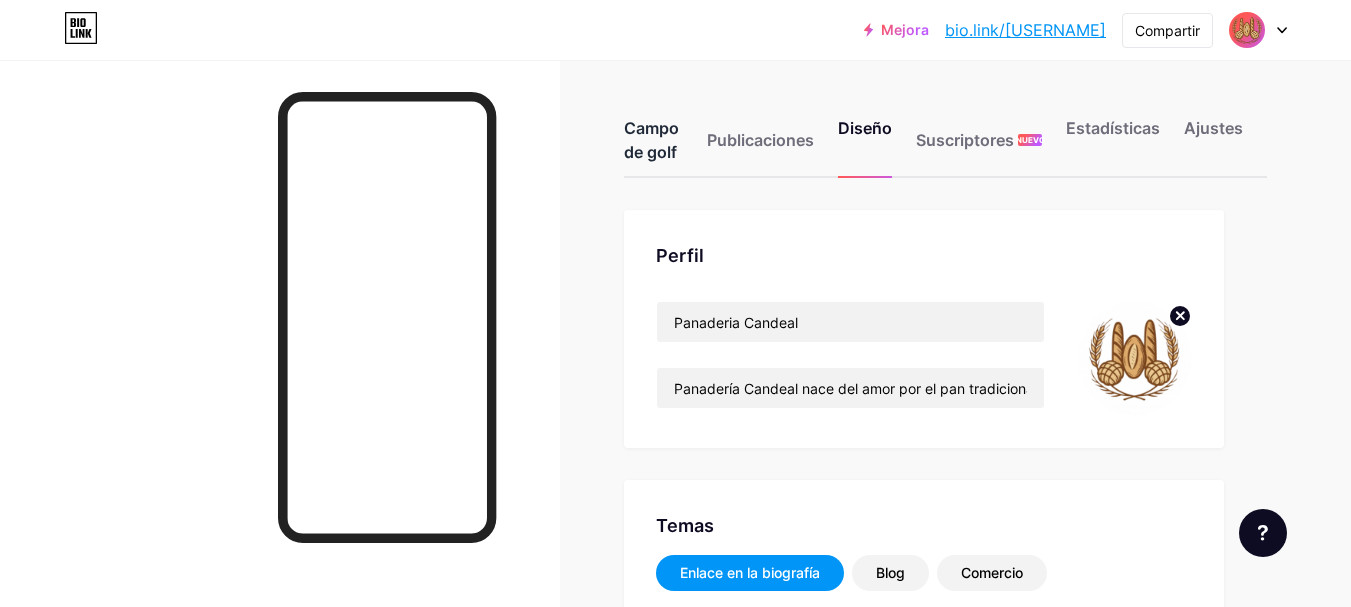 click on "Campo de golf" at bounding box center [651, 140] 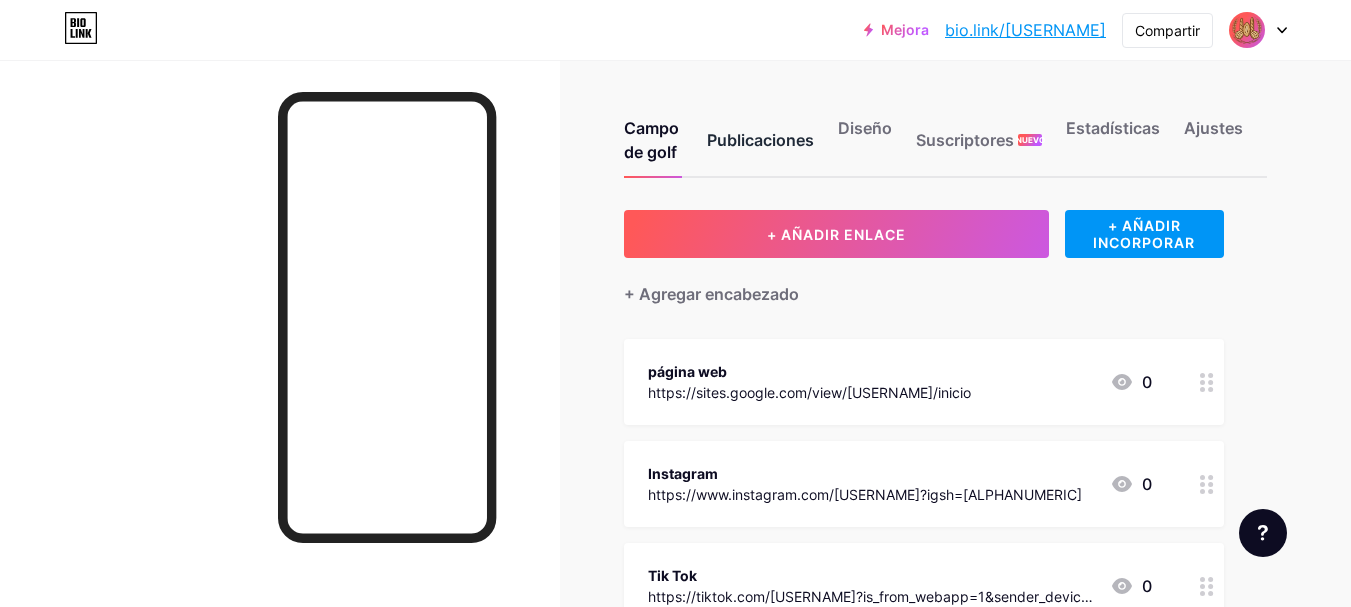 click on "Publicaciones" at bounding box center (760, 140) 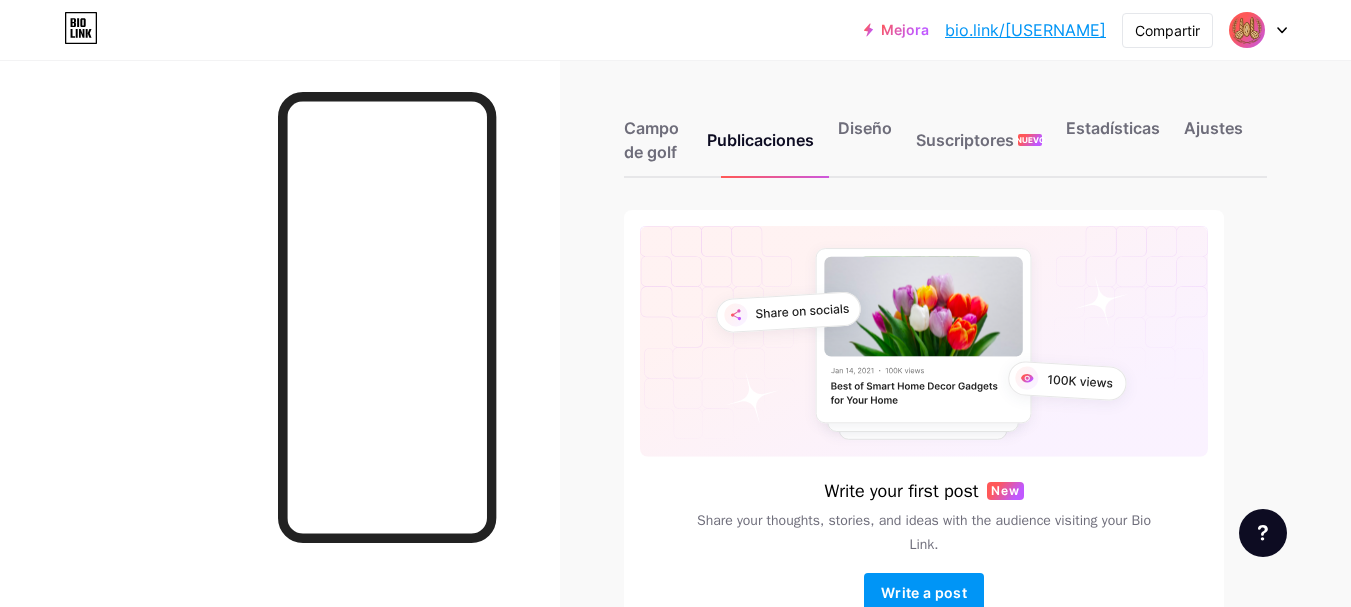 click on "Campo de golf
Publicaciones
Diseño
Suscriptores
NUEVO
Estadísticas
Ajustes" at bounding box center [945, 131] 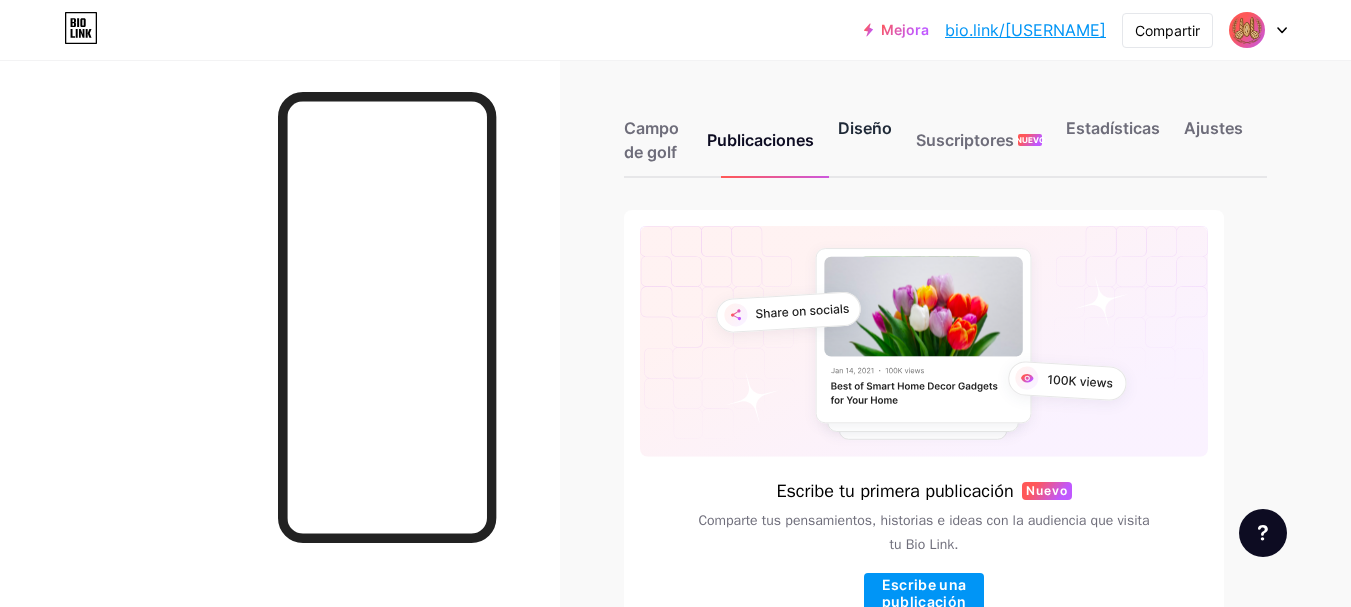 click on "Diseño" at bounding box center (865, 128) 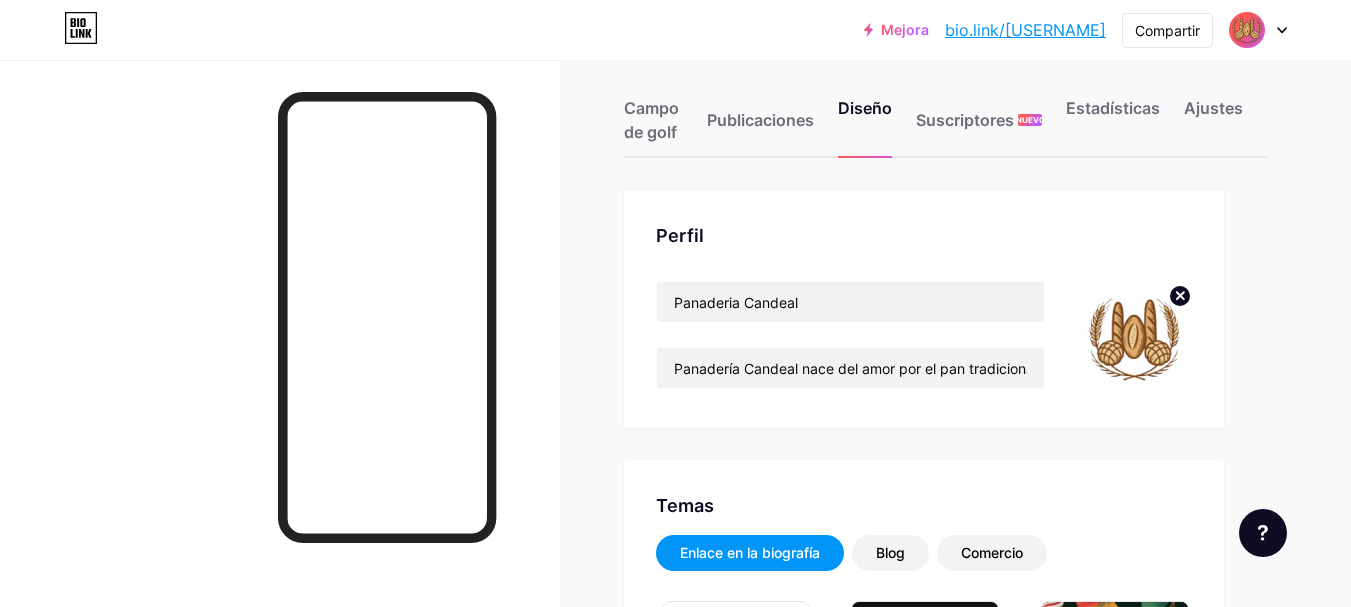scroll, scrollTop: 214, scrollLeft: 0, axis: vertical 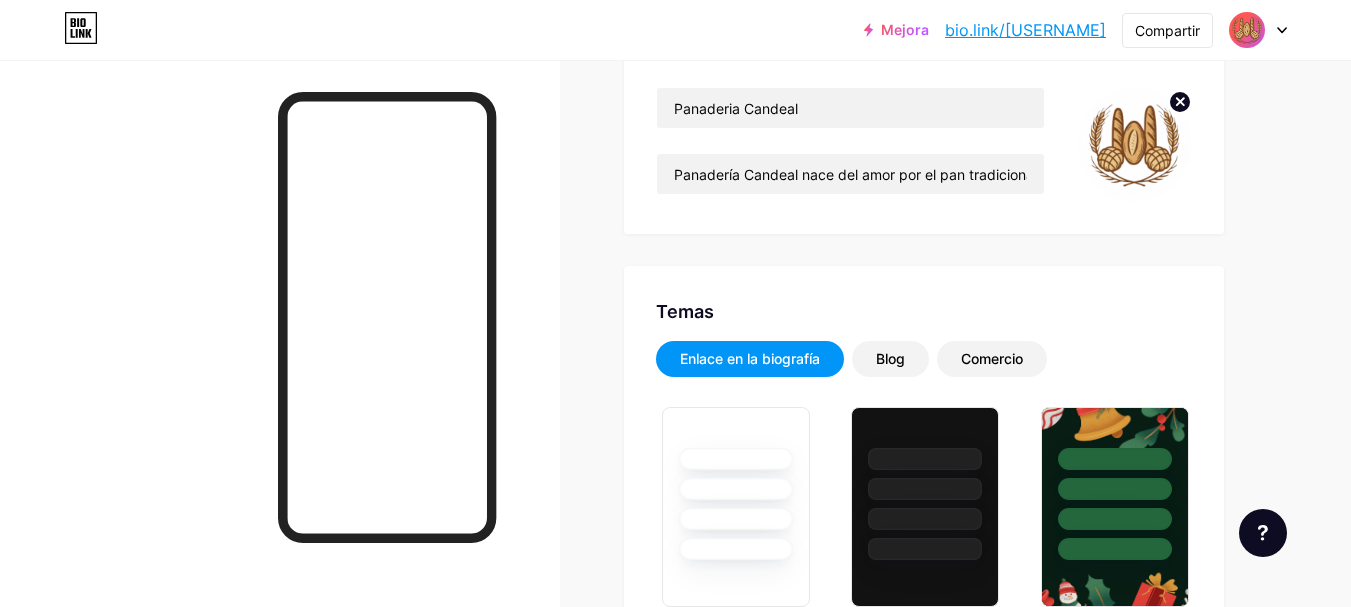 type on "#dac977" 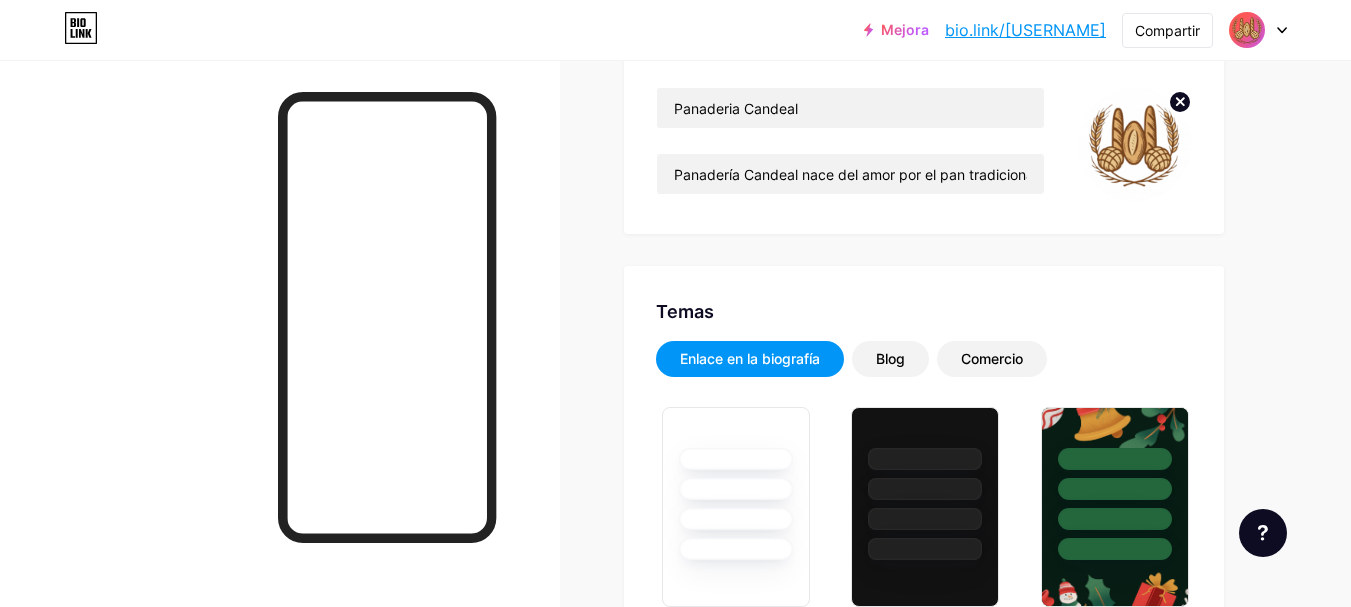 type on "#c57d7d" 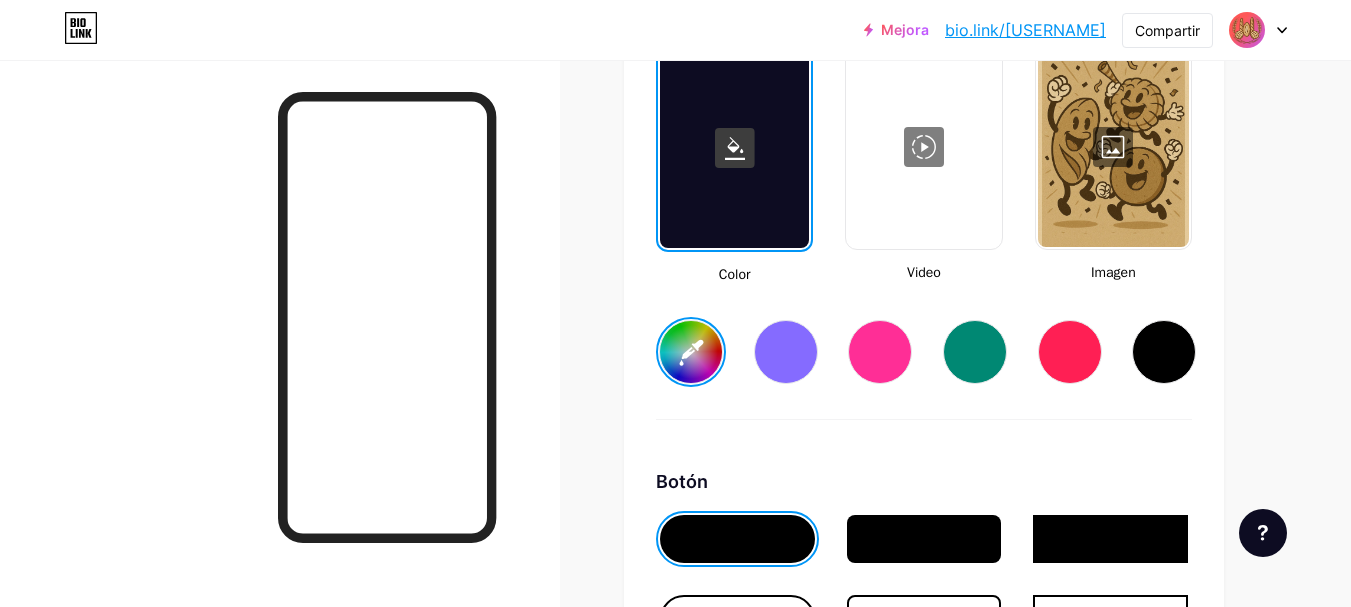 scroll, scrollTop: 2595, scrollLeft: 0, axis: vertical 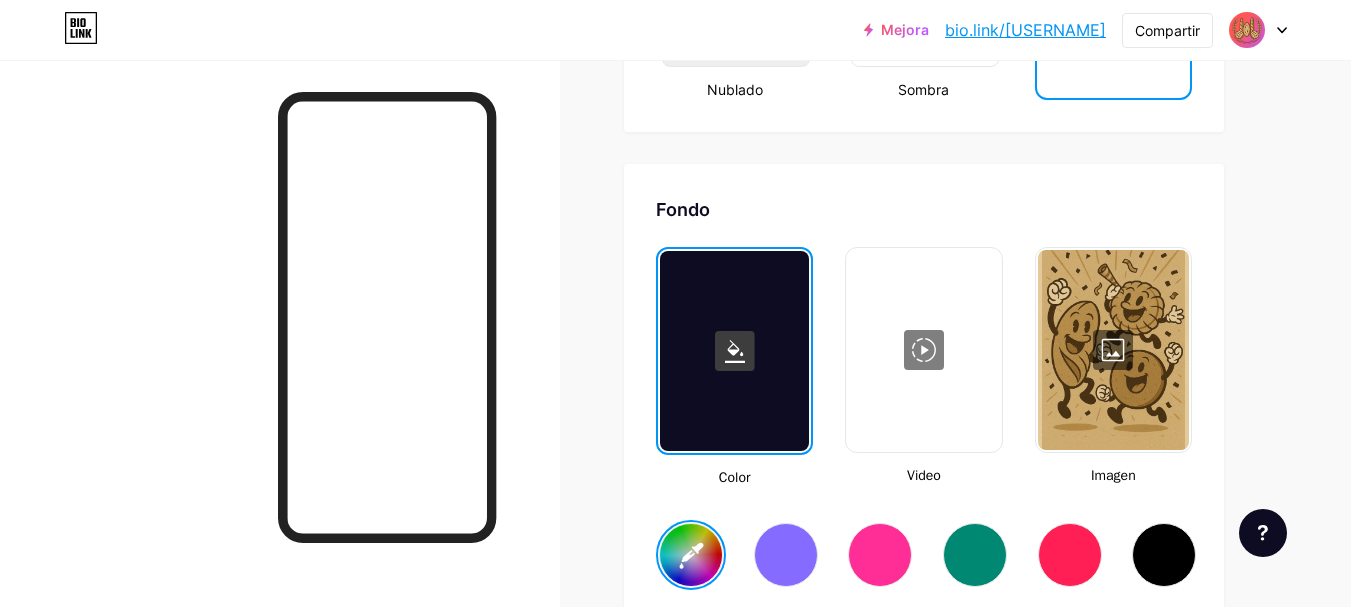 click at bounding box center [1113, 350] 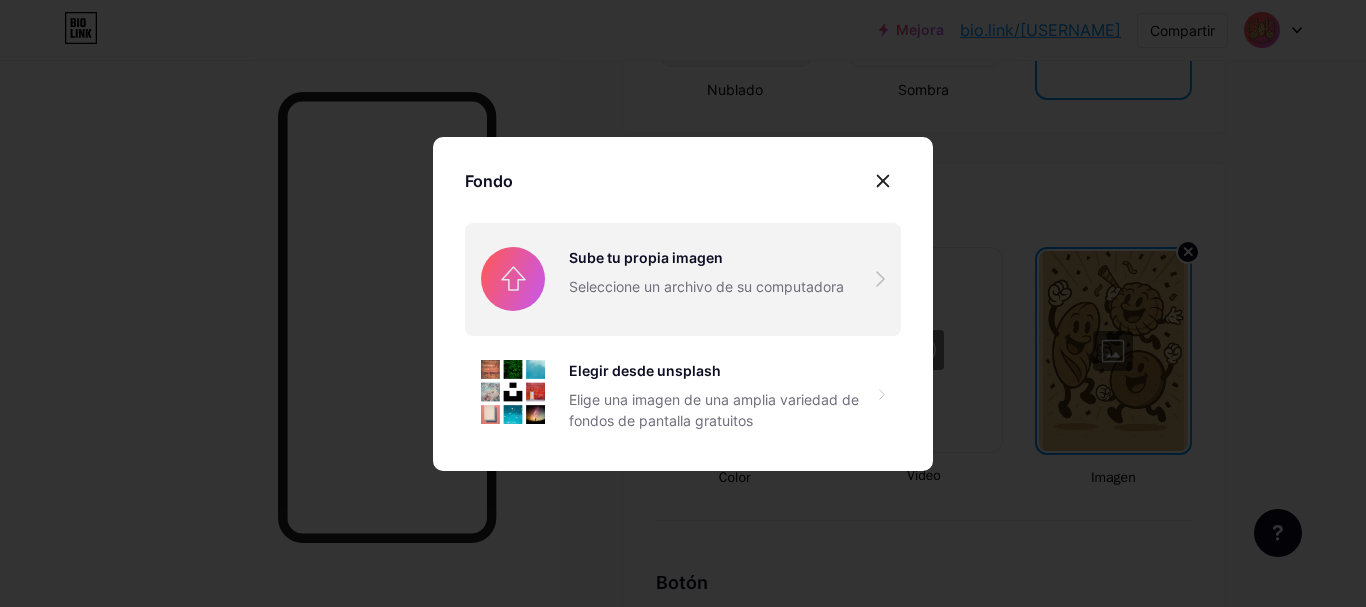 click at bounding box center [683, 279] 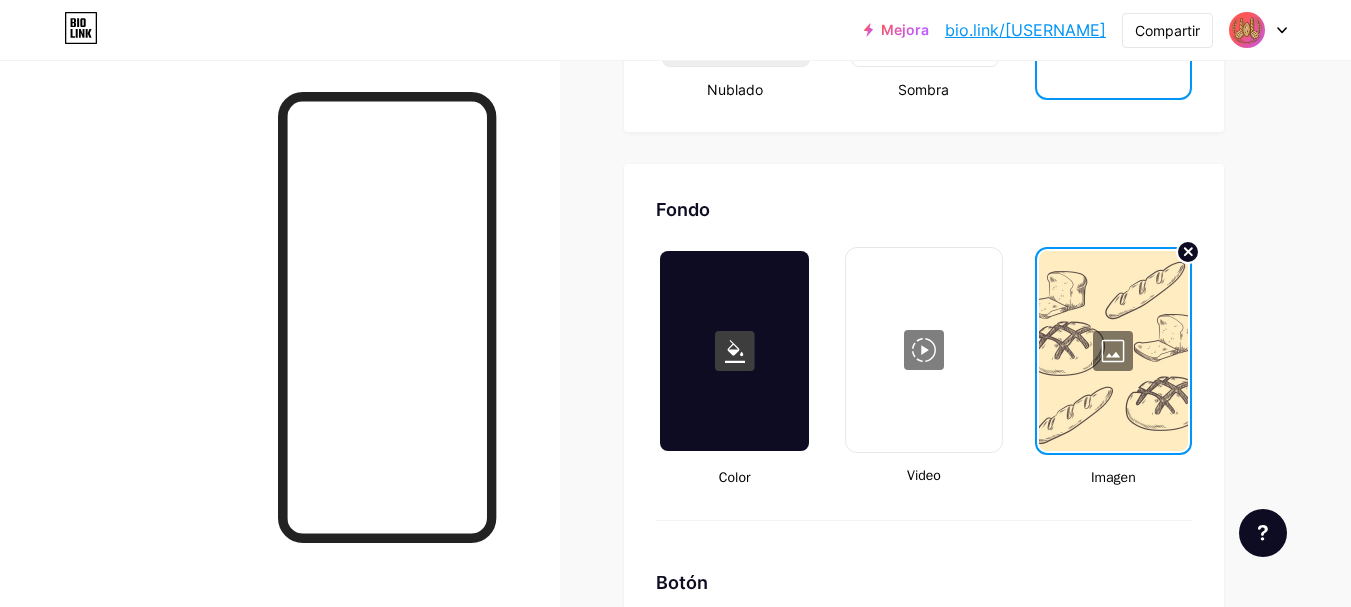 click at bounding box center [1113, 351] 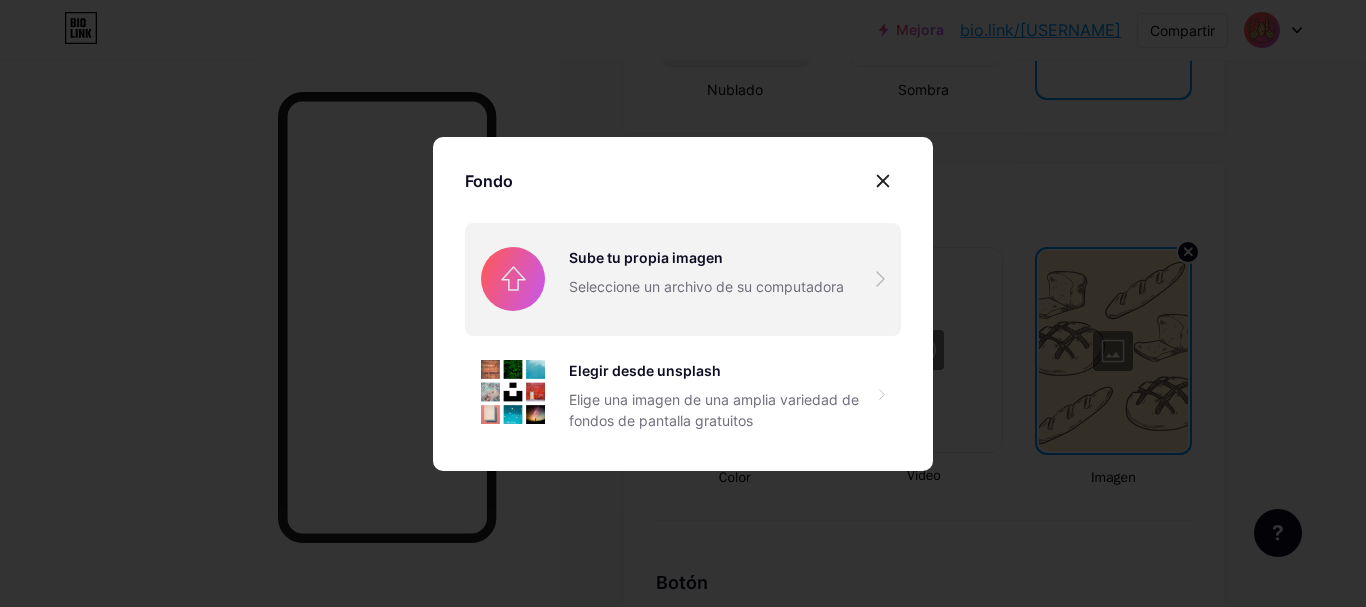 click at bounding box center (683, 279) 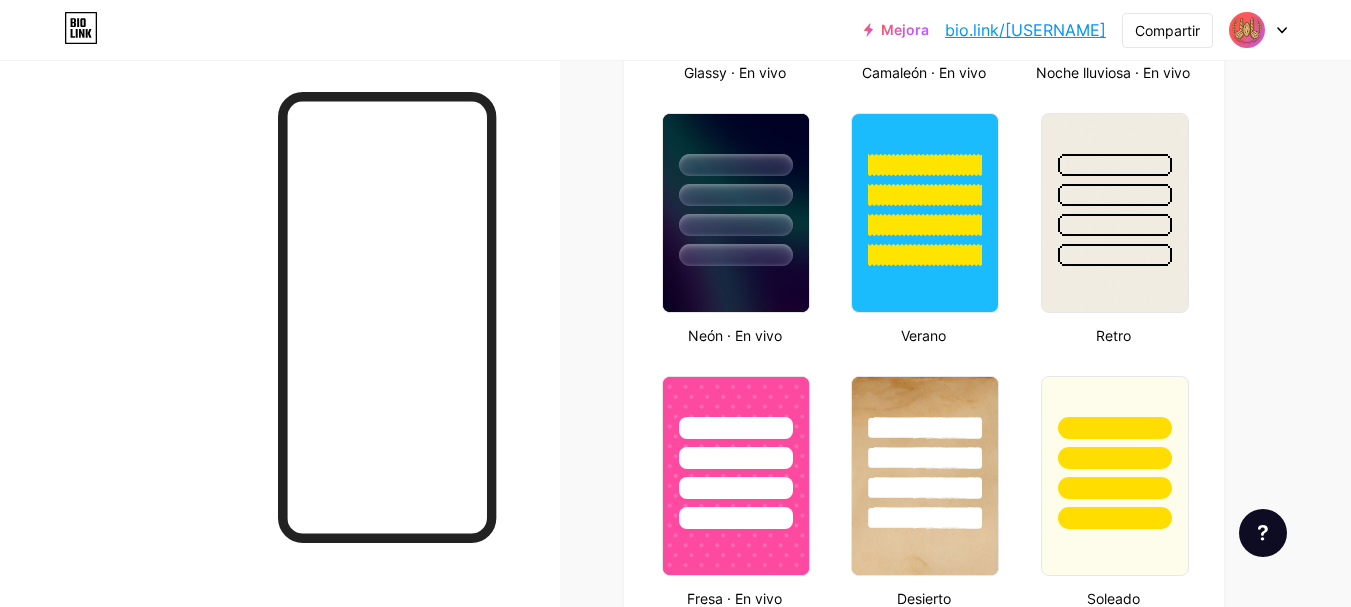 scroll, scrollTop: 0, scrollLeft: 0, axis: both 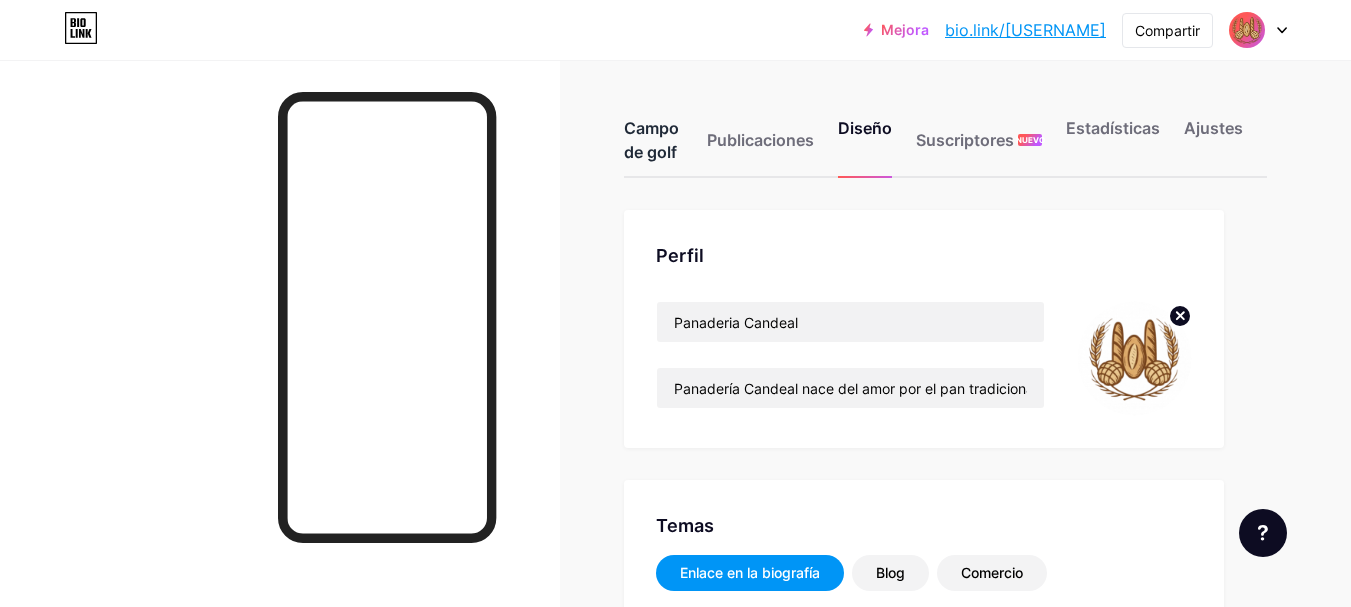 click on "Campo de golf" at bounding box center [653, 146] 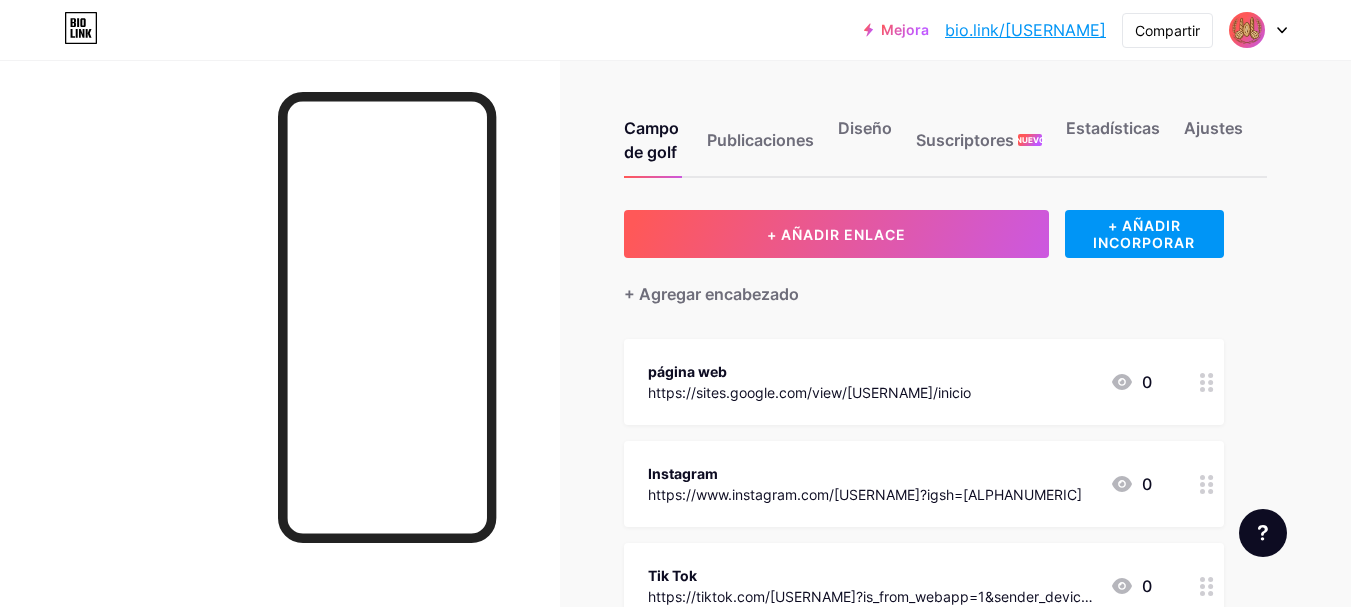 drag, startPoint x: 1000, startPoint y: 26, endPoint x: 960, endPoint y: 85, distance: 71.281136 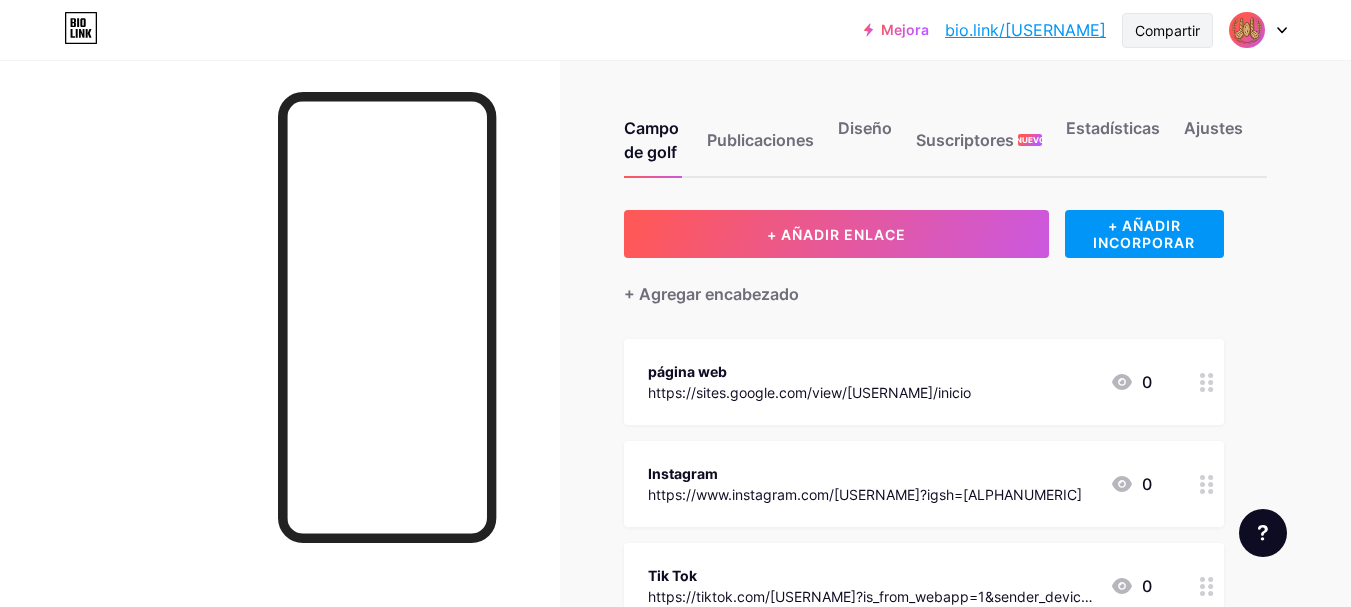 click on "Compartir" at bounding box center (1167, 30) 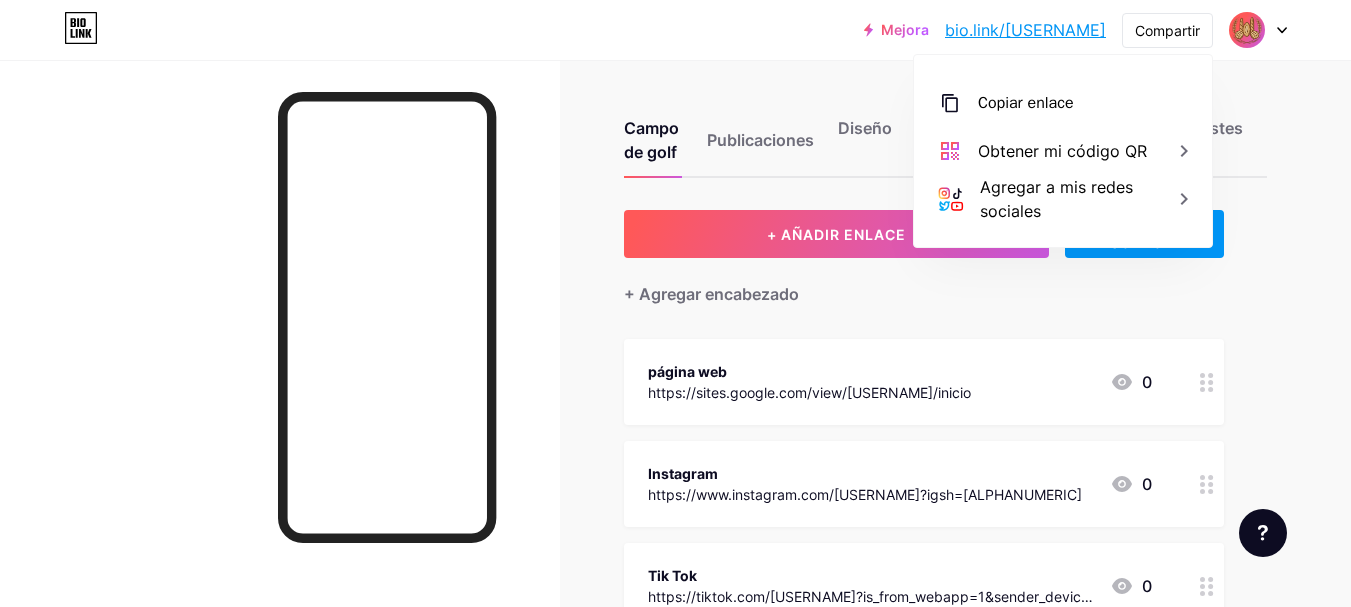 click 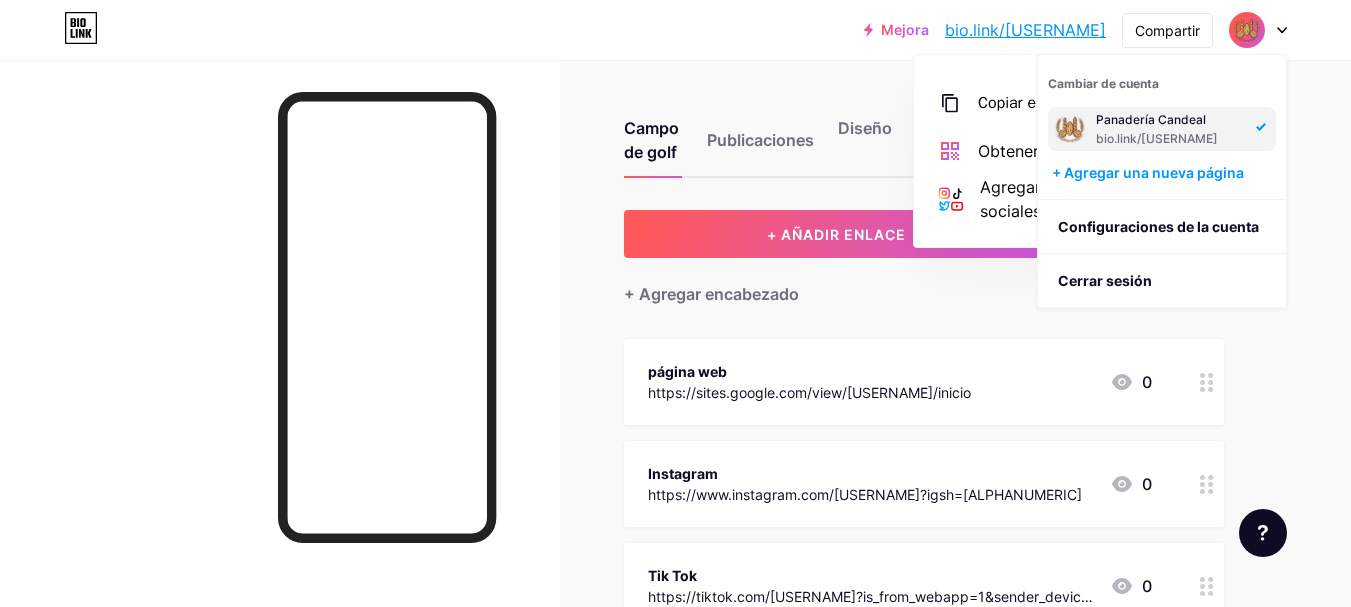 click on "bio.link/[USERNAME]" at bounding box center [1025, 30] 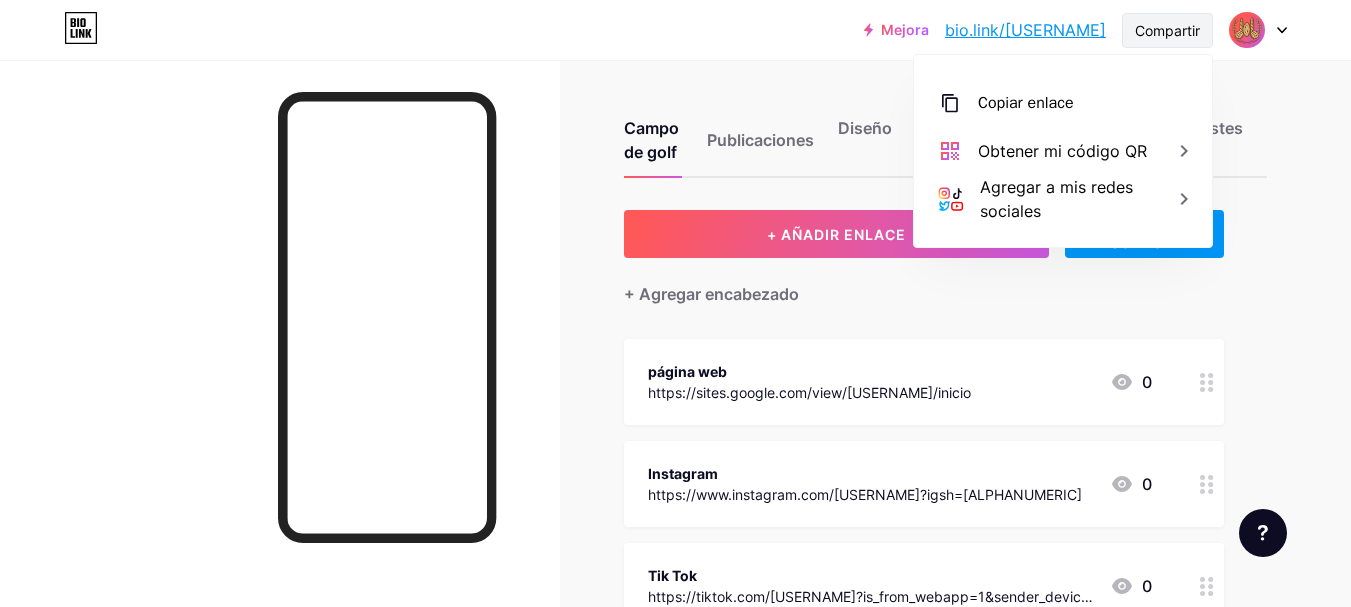 drag, startPoint x: 1057, startPoint y: 39, endPoint x: 1158, endPoint y: 30, distance: 101.4002 